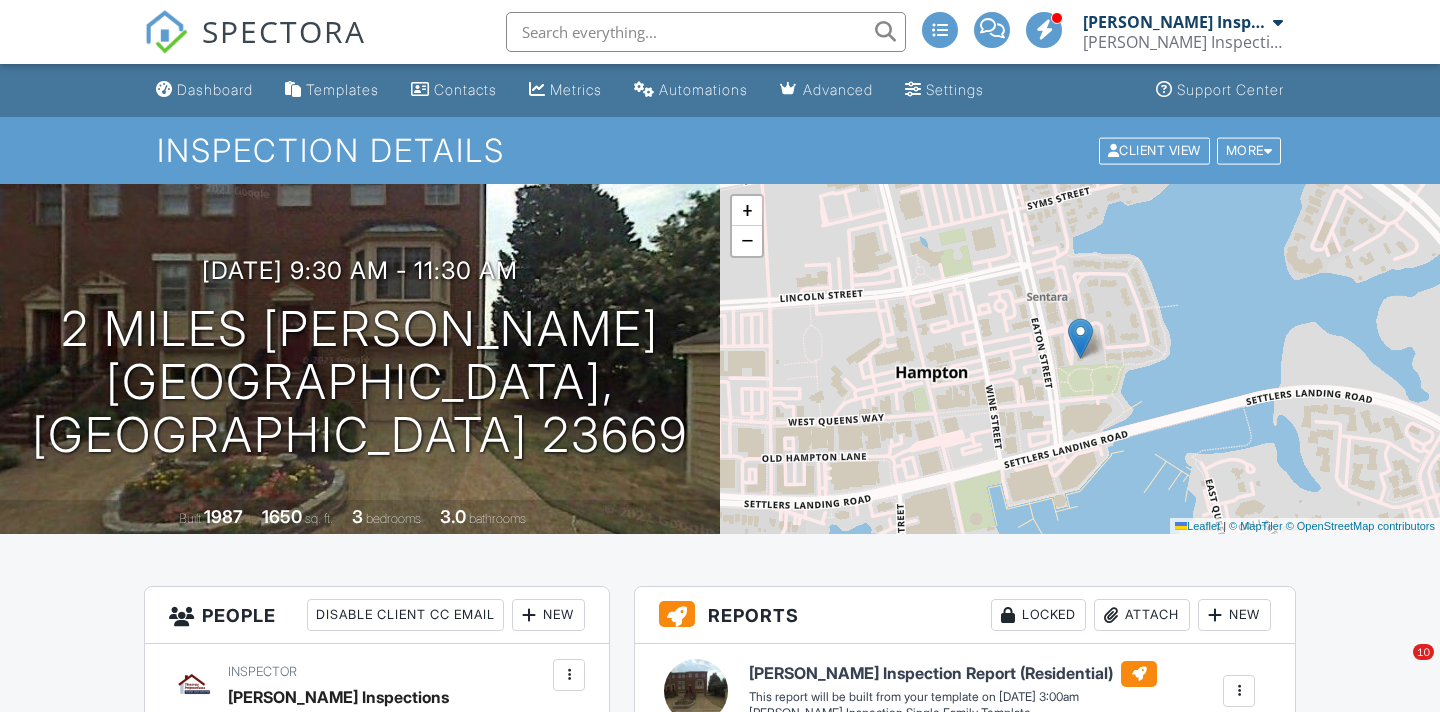 scroll, scrollTop: 0, scrollLeft: 0, axis: both 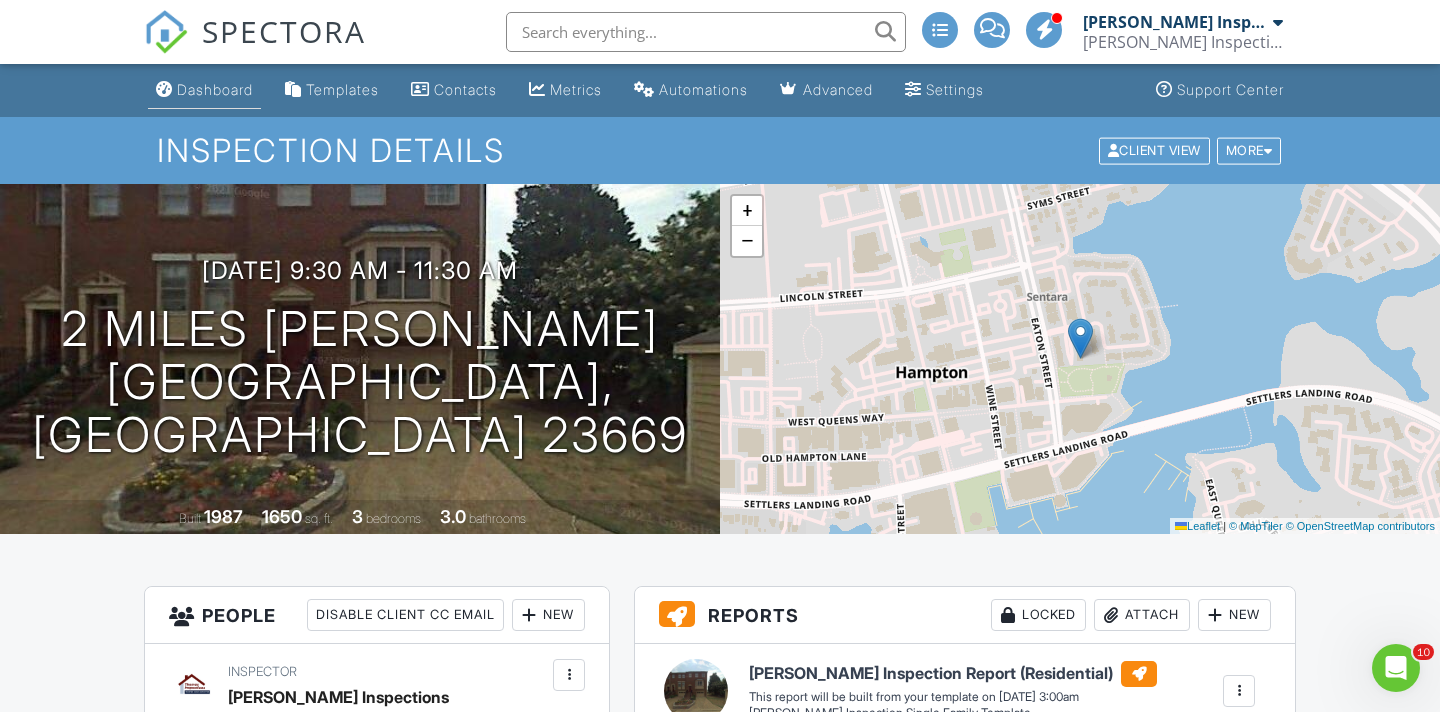 click on "Dashboard" at bounding box center (215, 89) 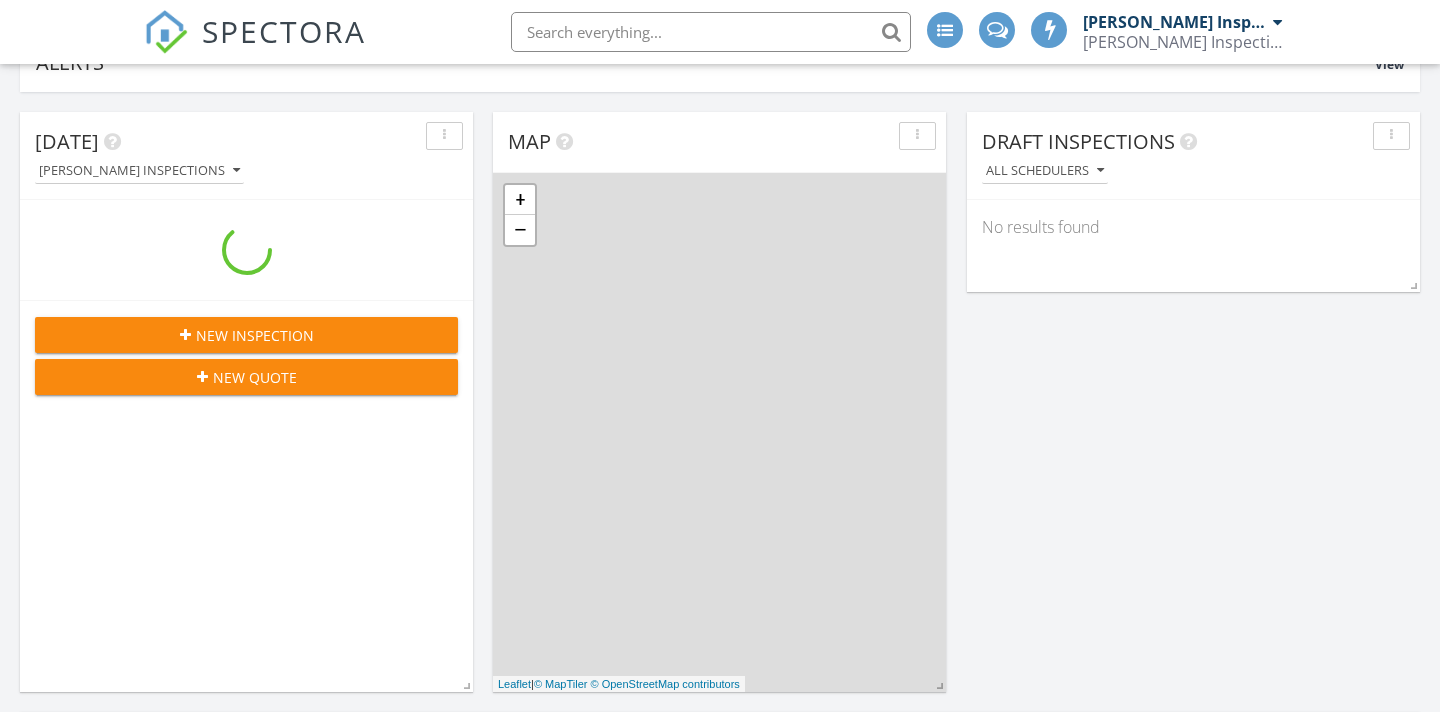 scroll, scrollTop: 458, scrollLeft: 0, axis: vertical 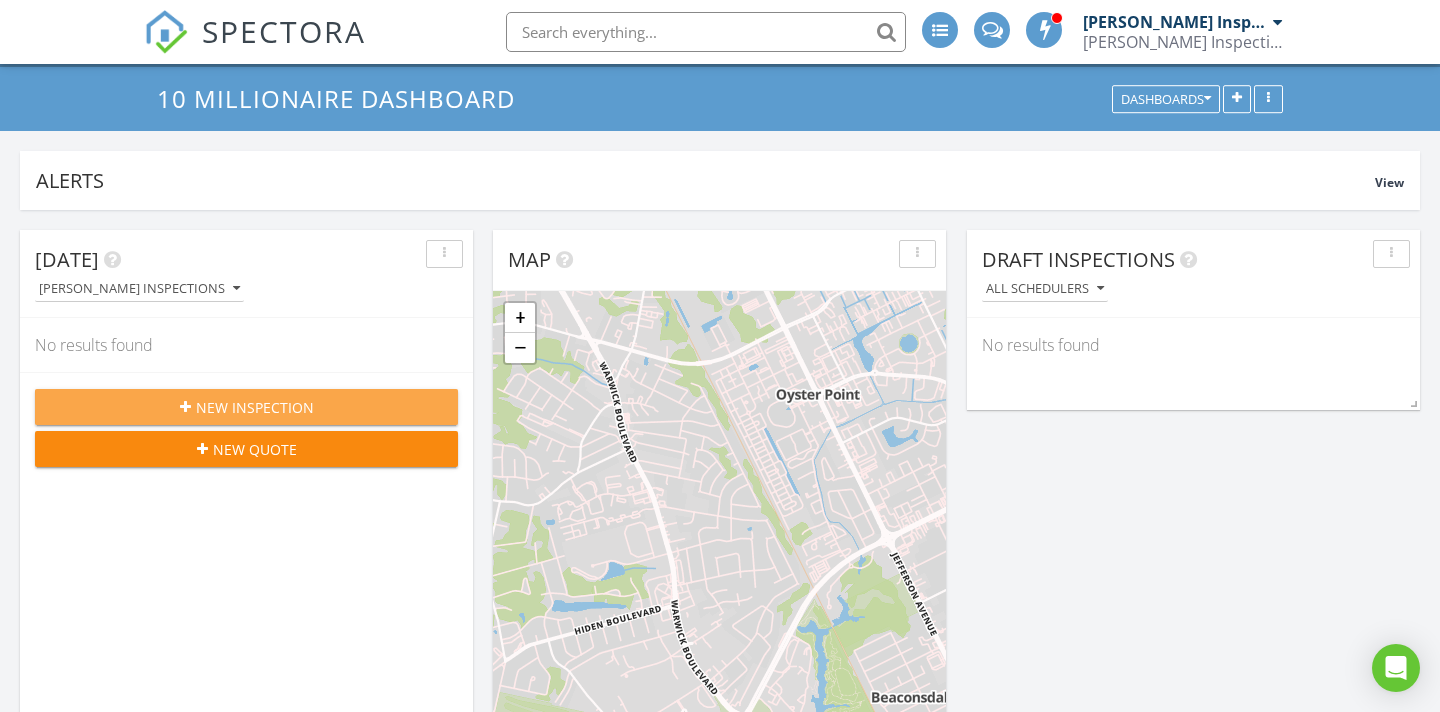 click on "New Inspection" at bounding box center (255, 407) 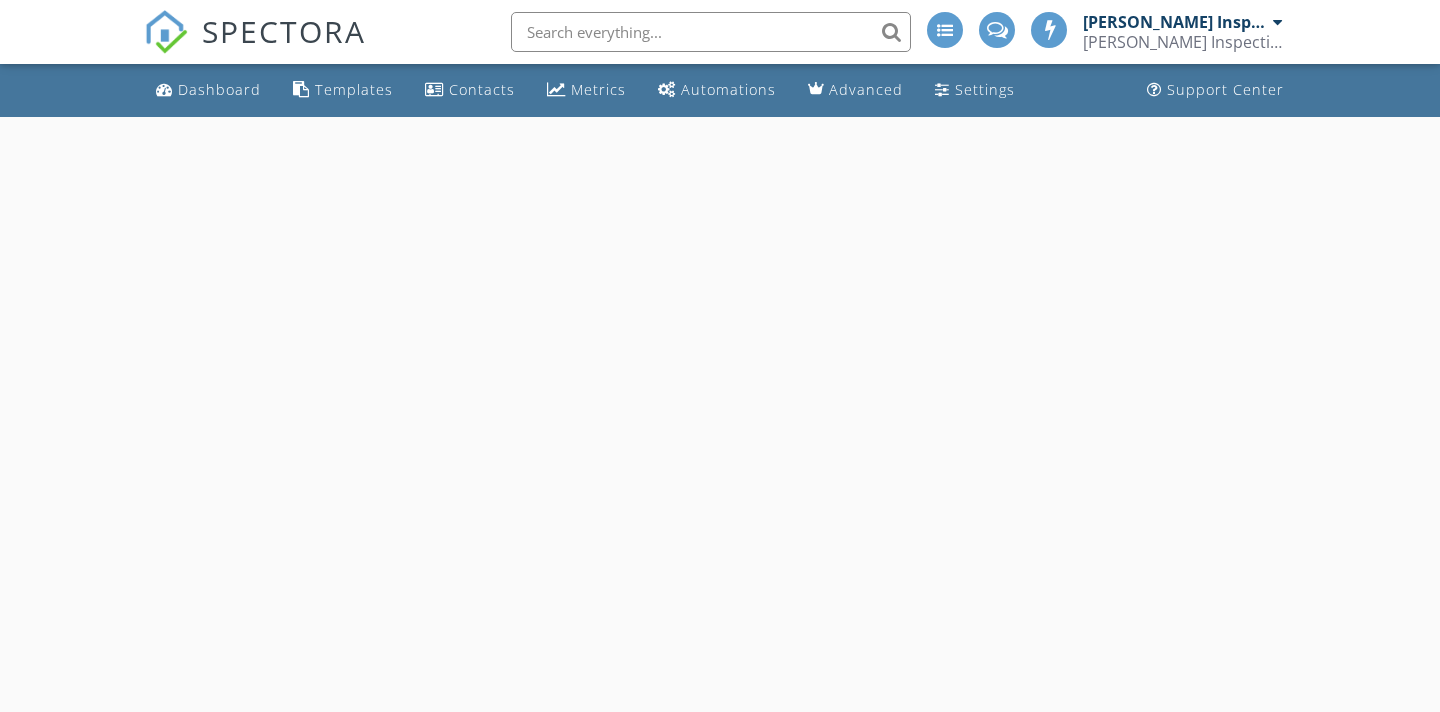 scroll, scrollTop: 0, scrollLeft: 0, axis: both 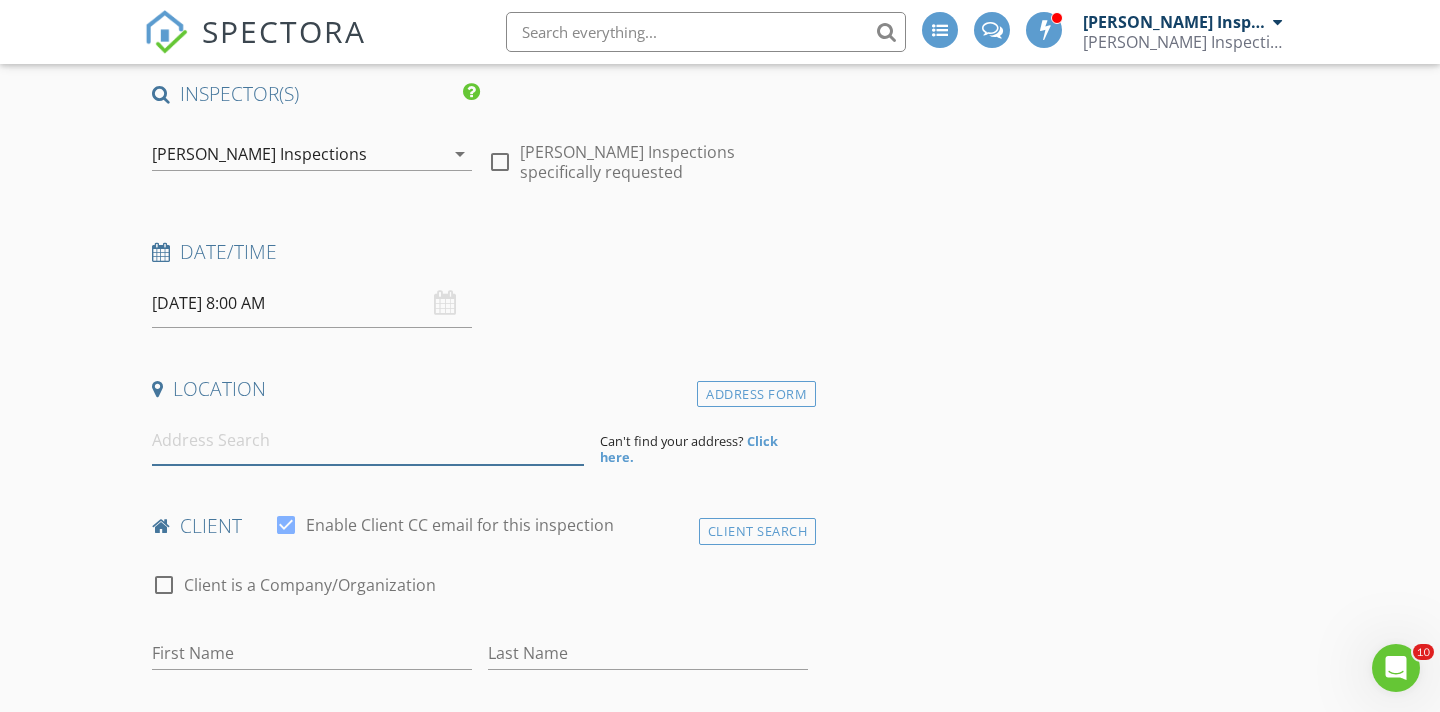 click at bounding box center (368, 440) 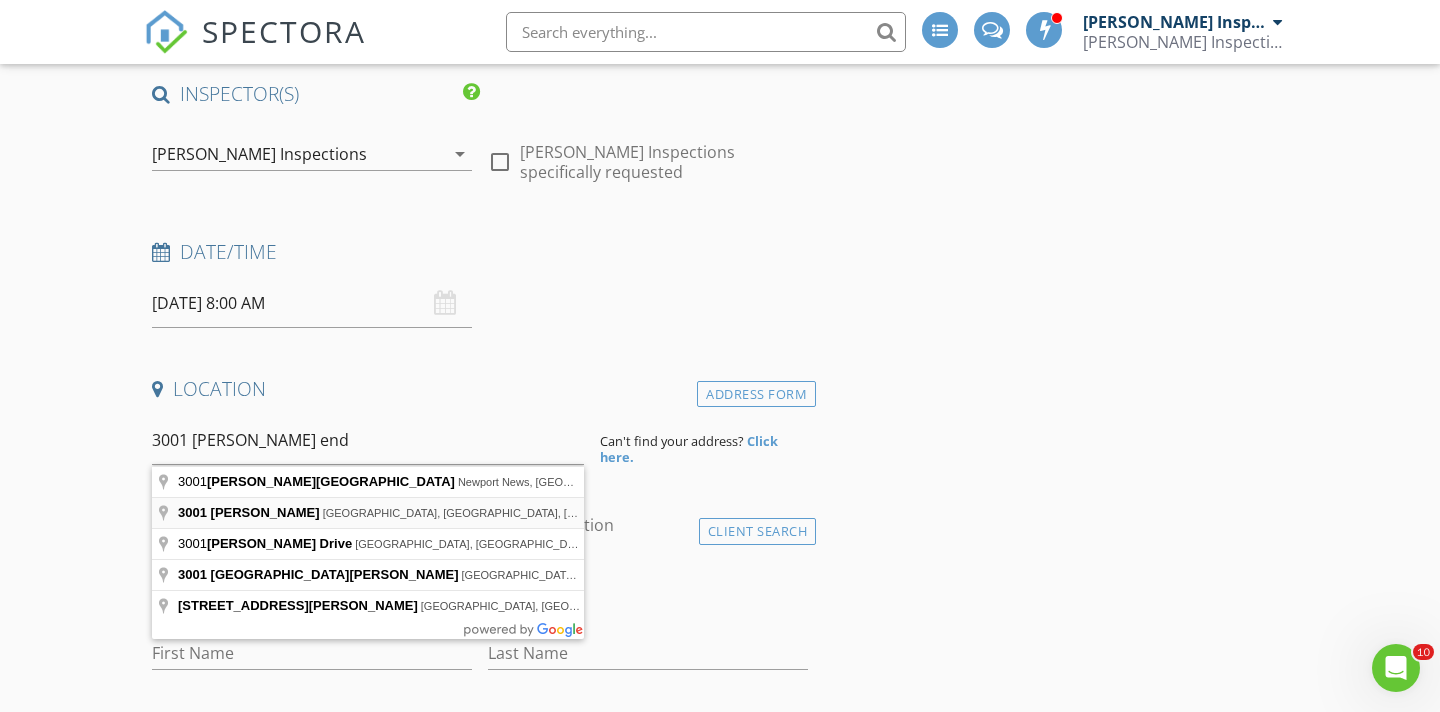 type on "3001 Craig End, Williamsburg, VA, USA" 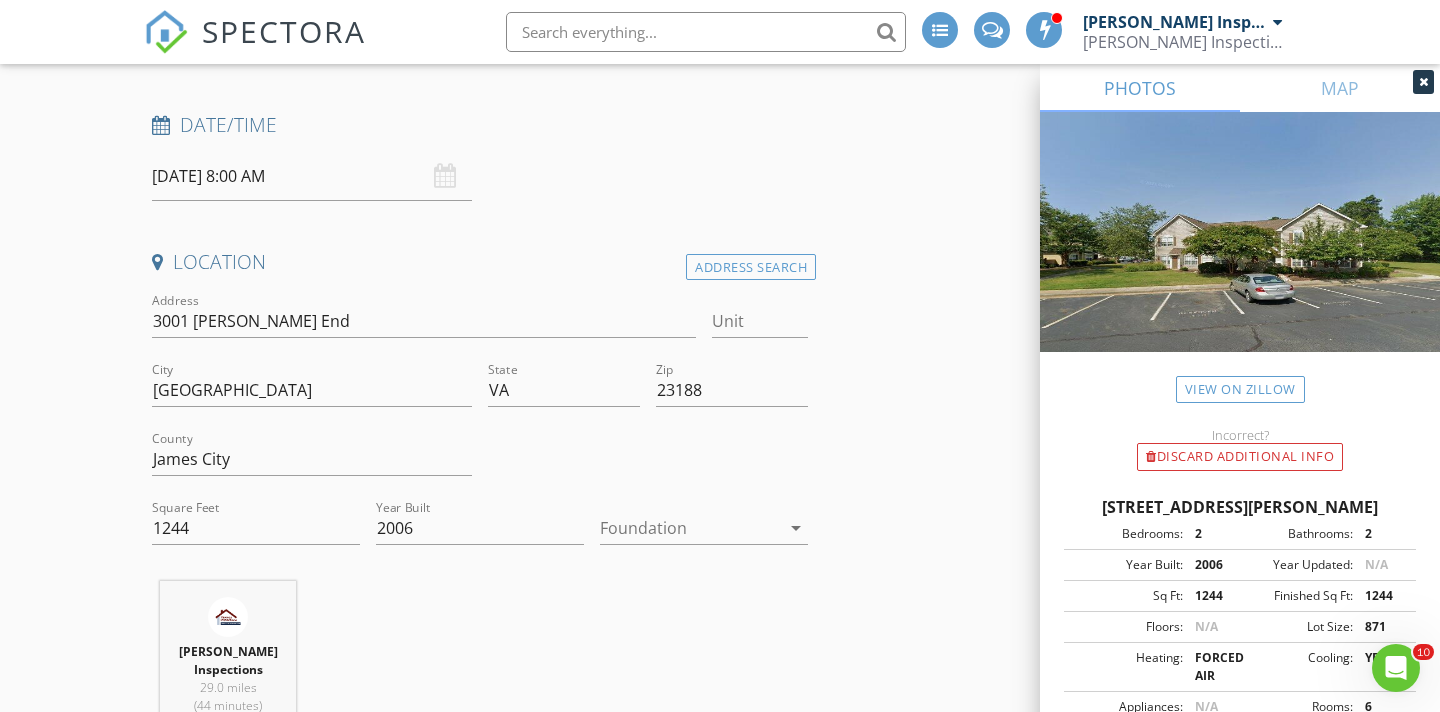 scroll, scrollTop: 294, scrollLeft: 0, axis: vertical 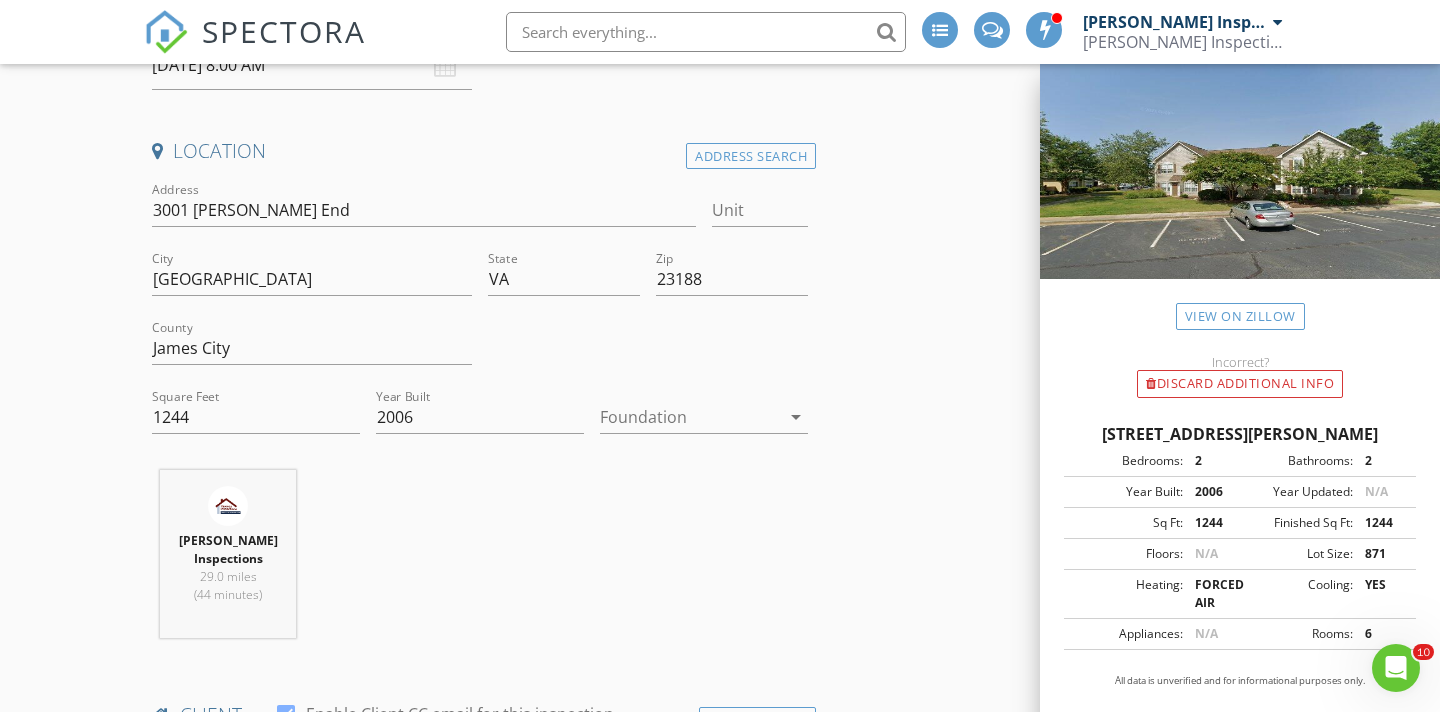 click on "arrow_drop_down" at bounding box center (796, 417) 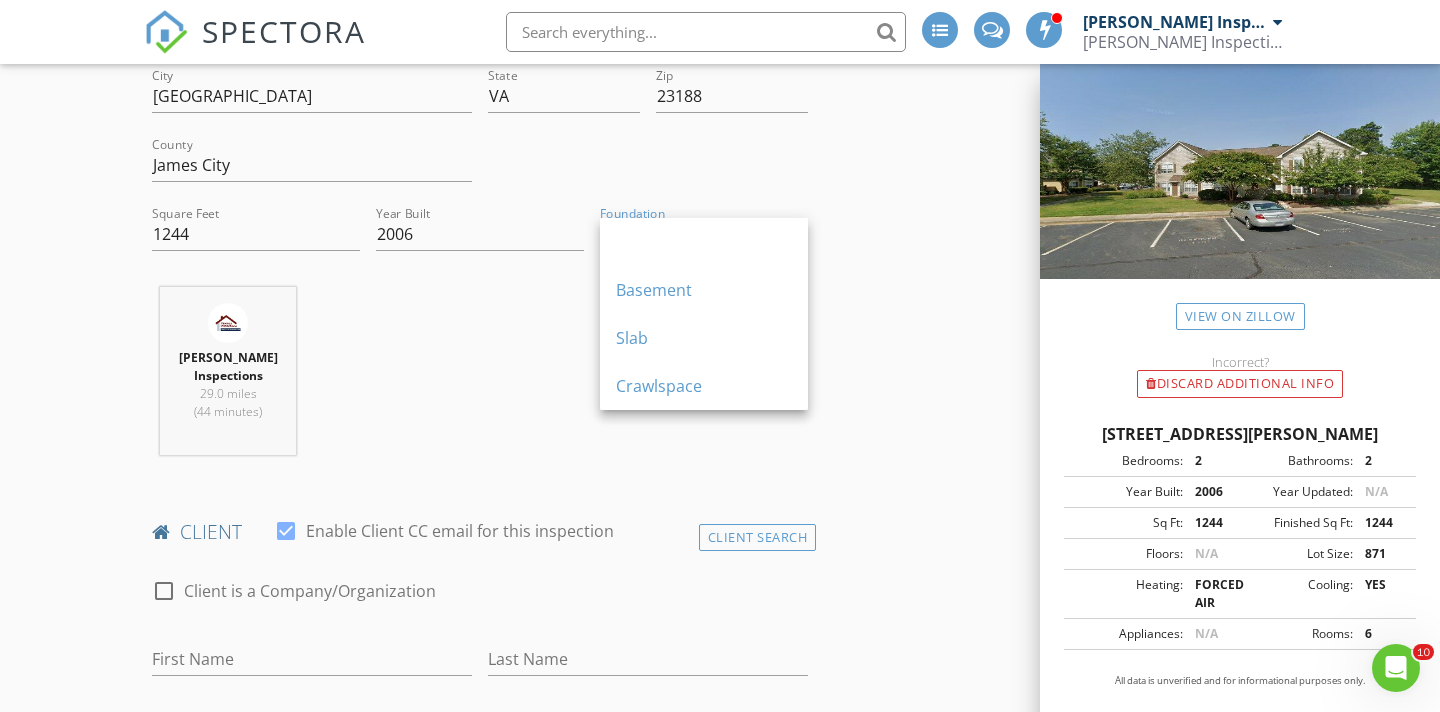 scroll, scrollTop: 574, scrollLeft: 0, axis: vertical 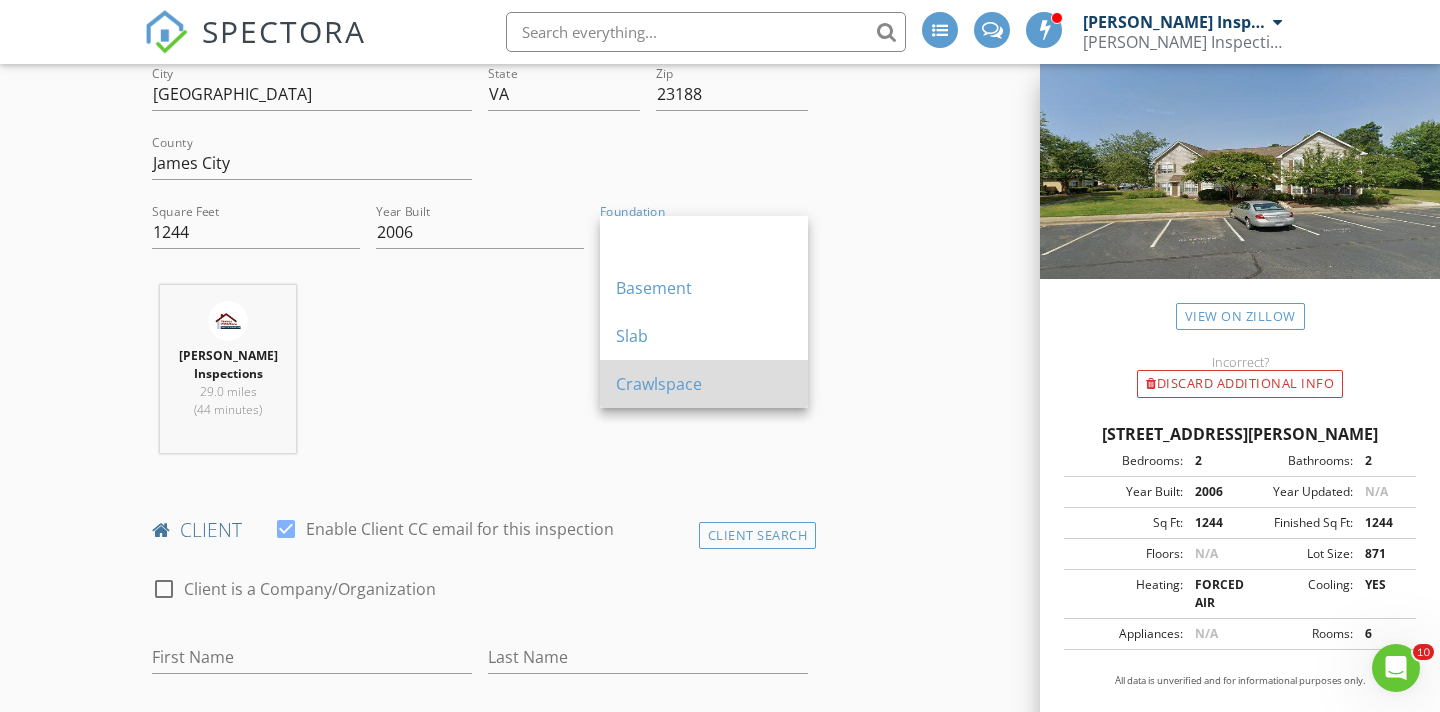 click on "Crawlspace" at bounding box center (704, 384) 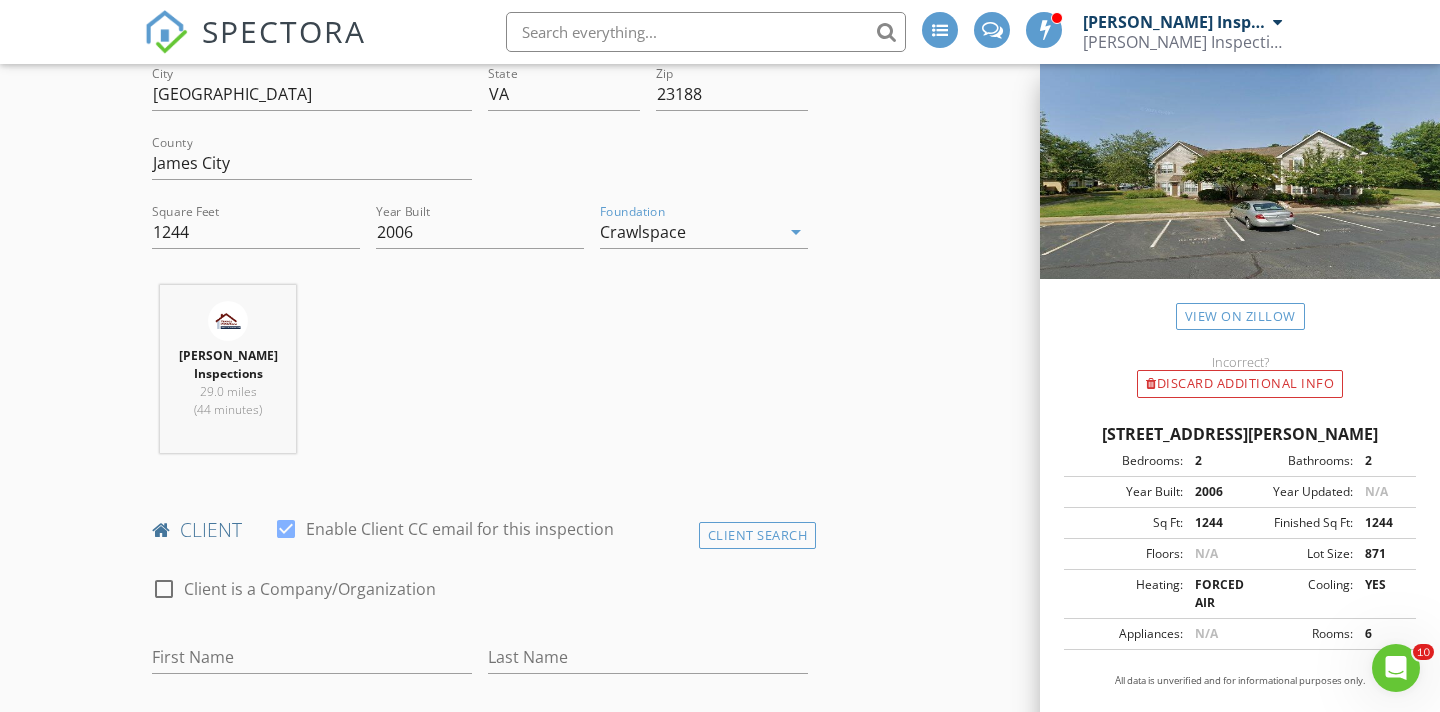 click on "Crawlspace" at bounding box center (690, 232) 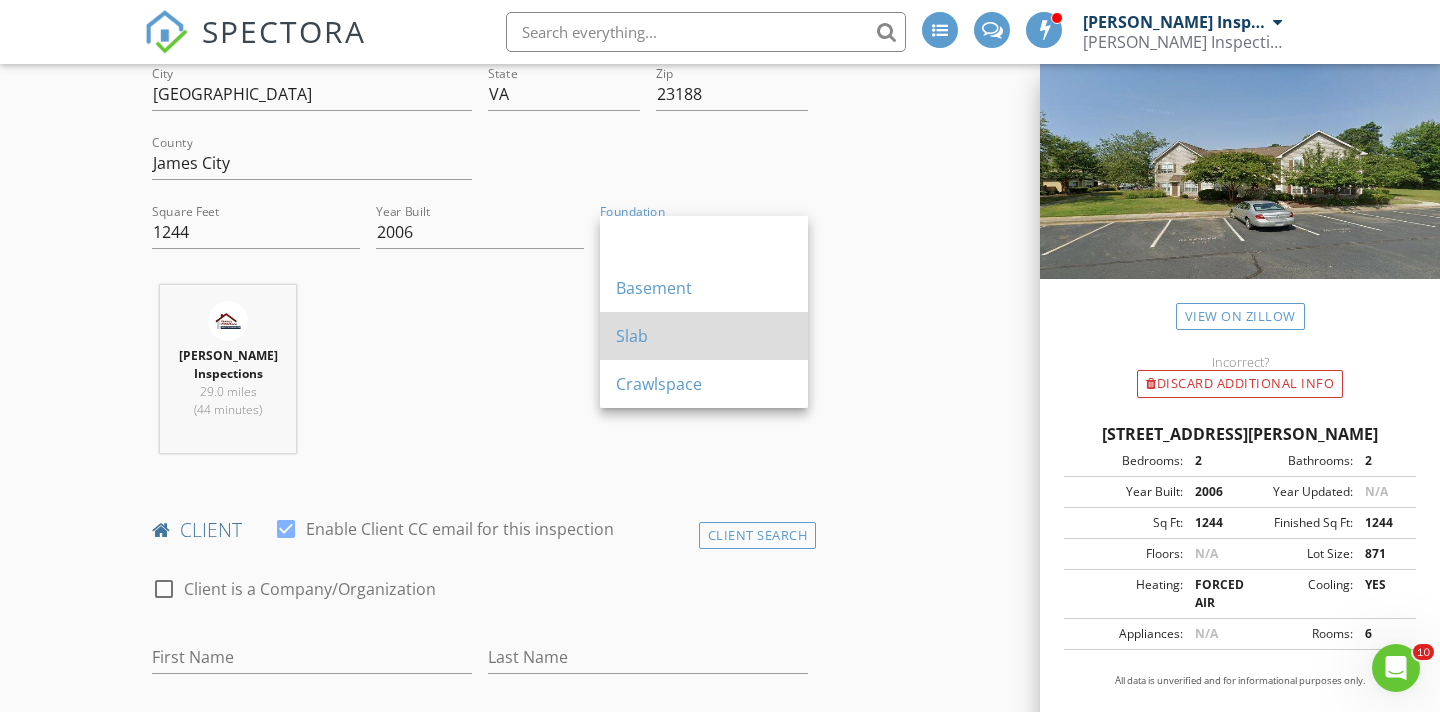 click on "Slab" at bounding box center (704, 336) 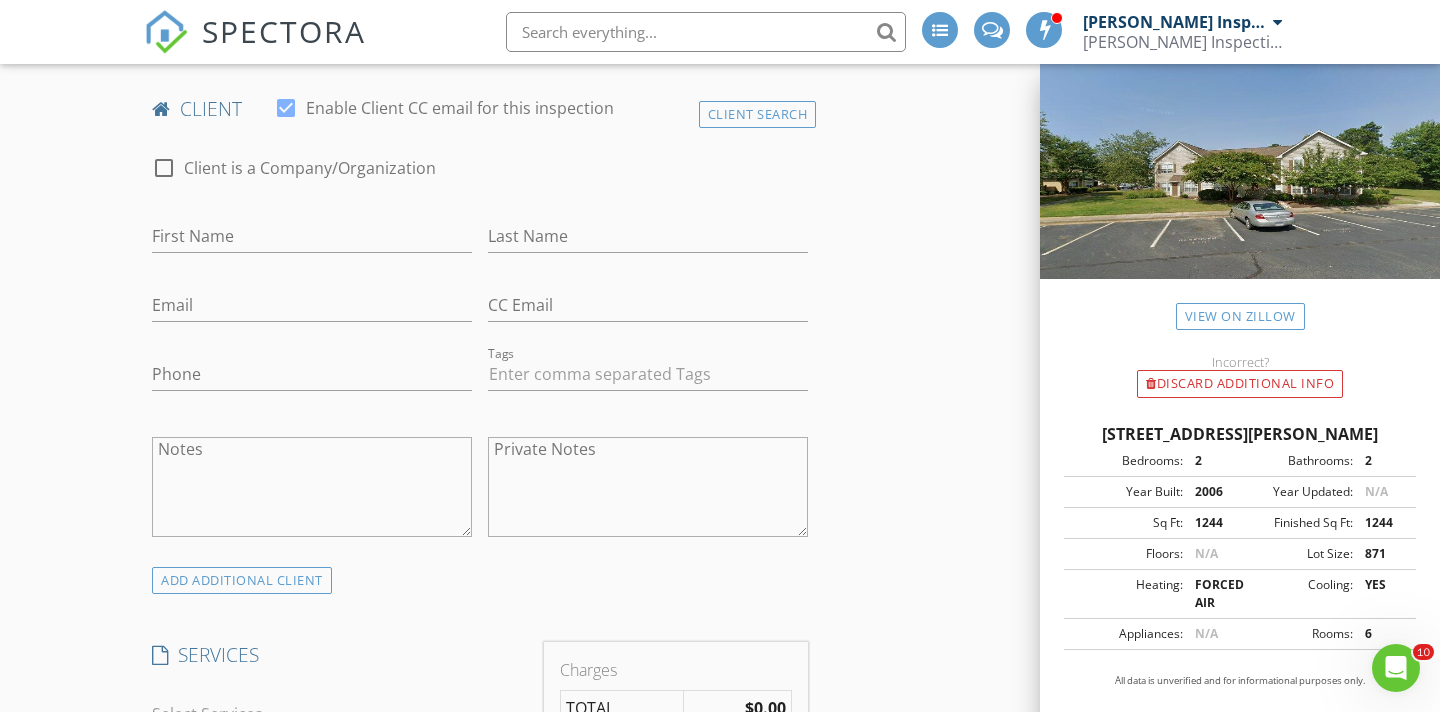 scroll, scrollTop: 1035, scrollLeft: 0, axis: vertical 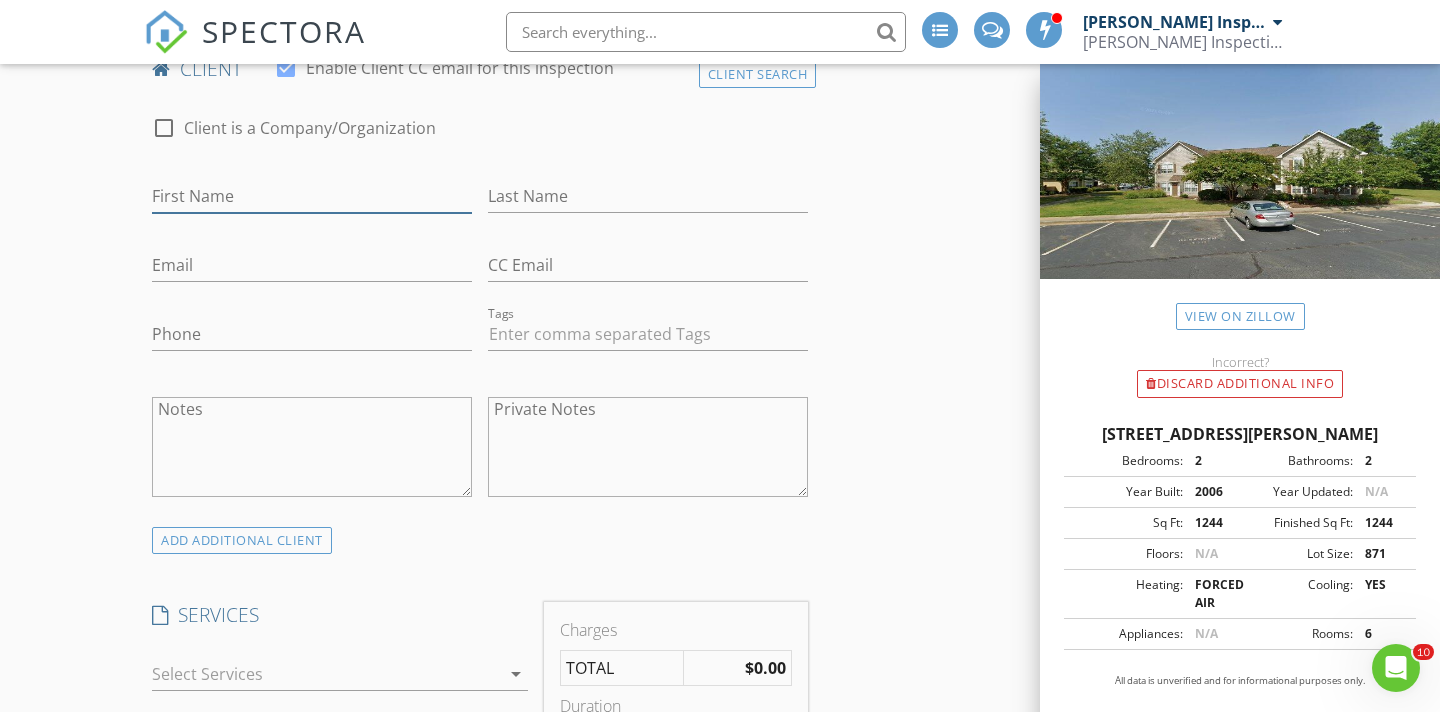 click on "First Name" at bounding box center [312, 196] 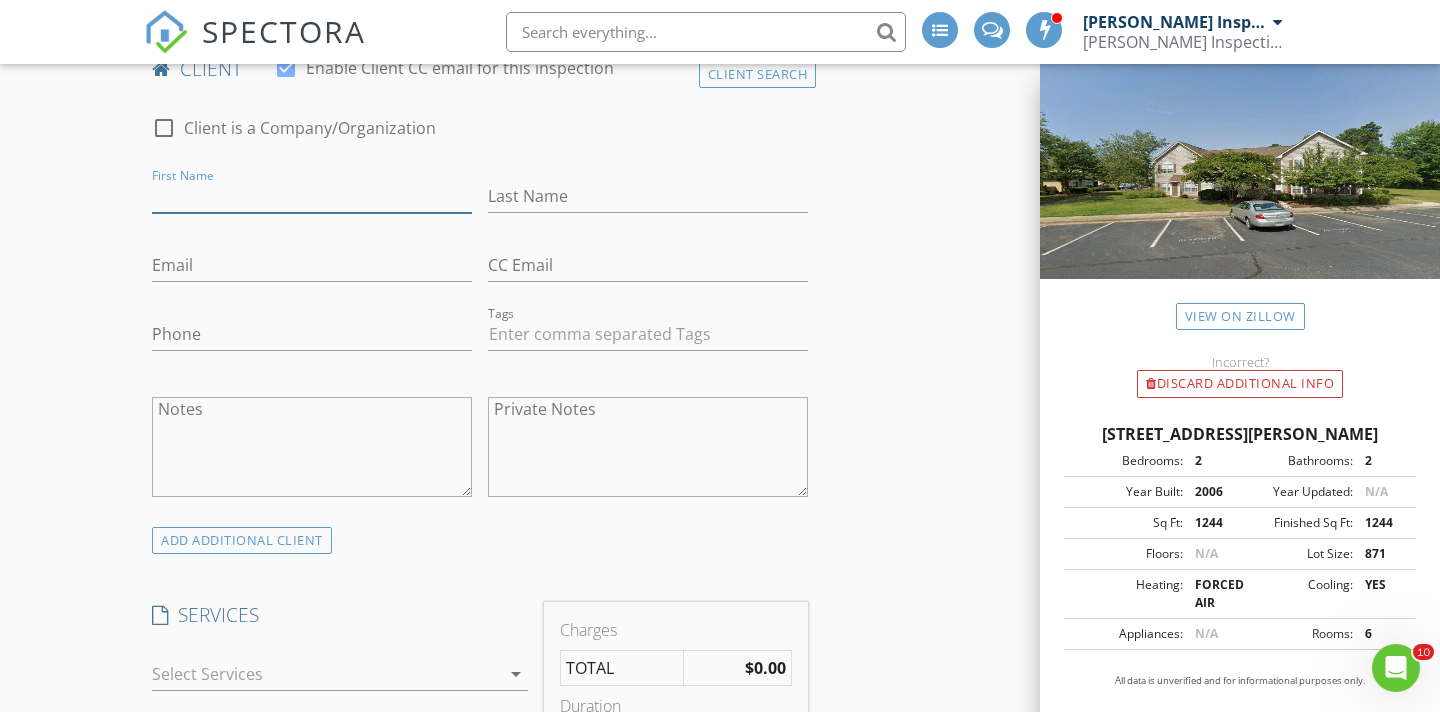 type on "b" 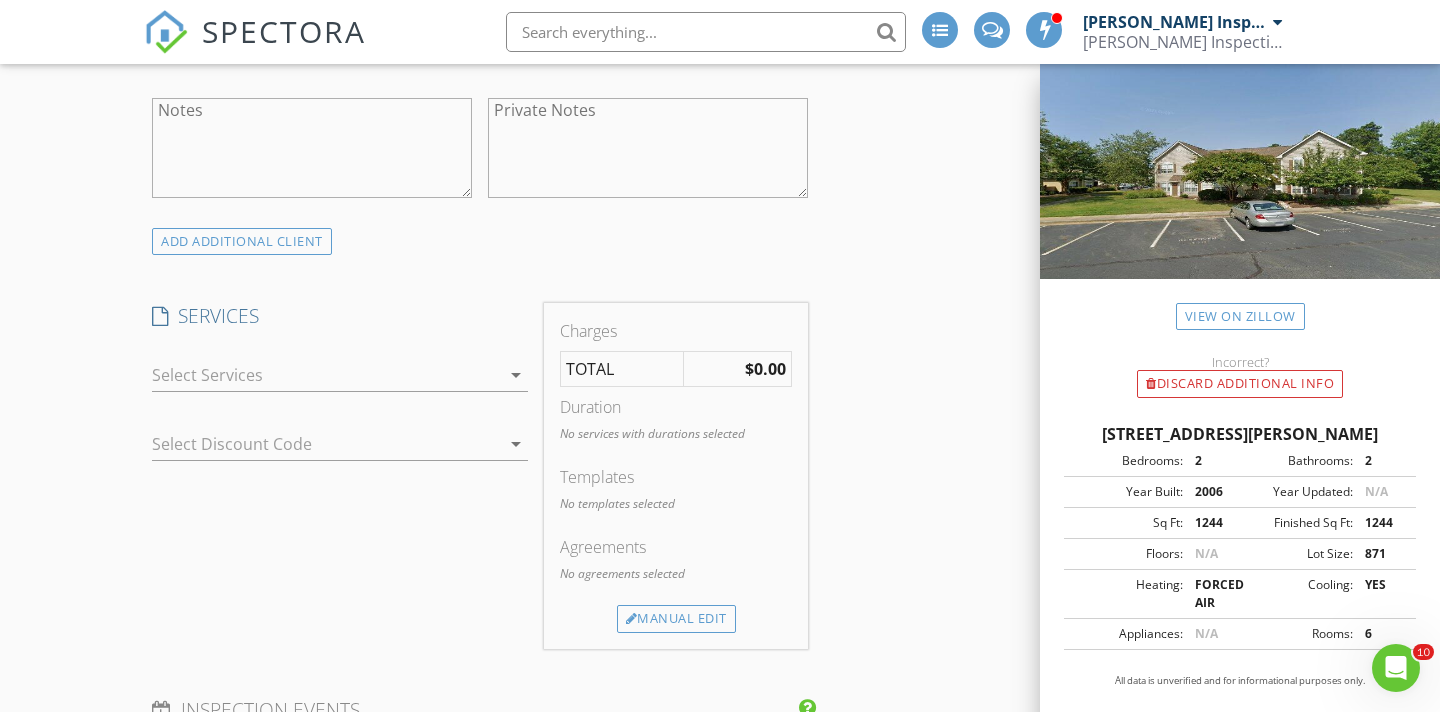 scroll, scrollTop: 1348, scrollLeft: 0, axis: vertical 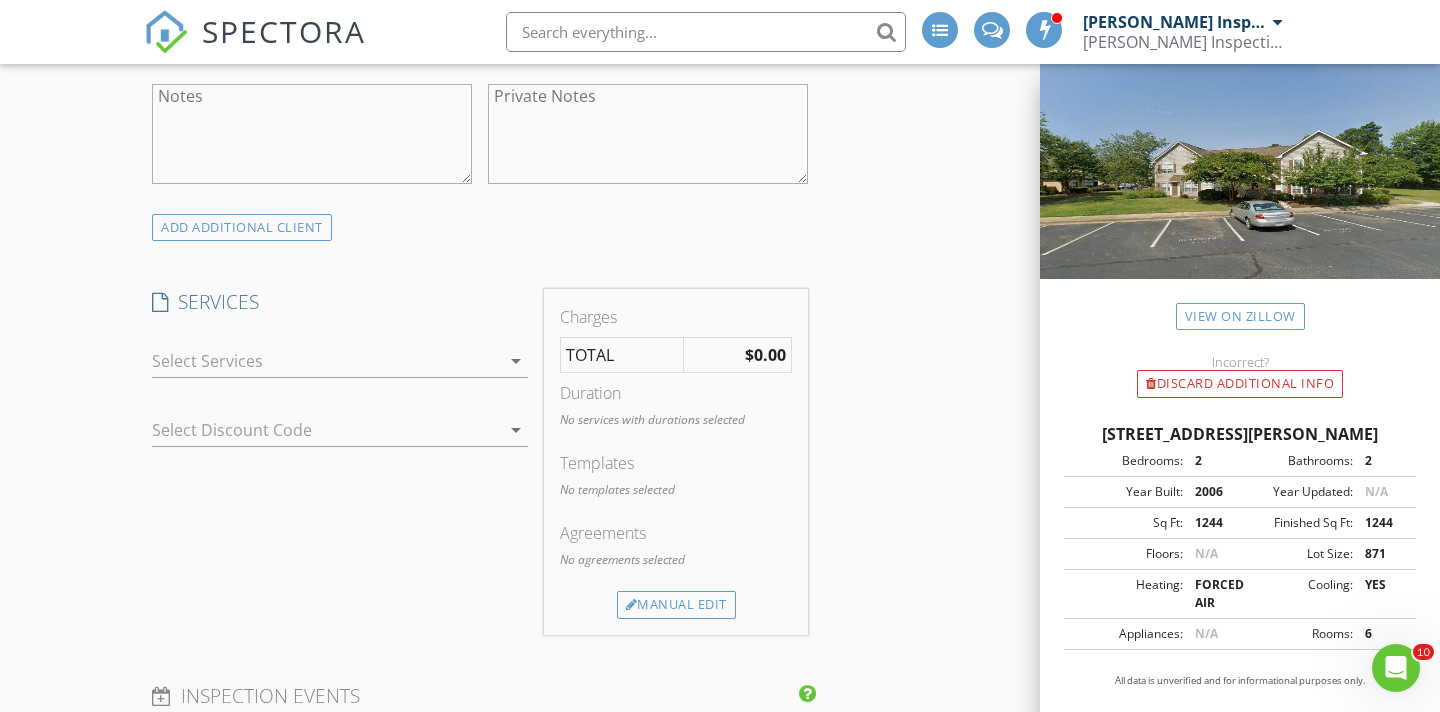 type on "Barbara" 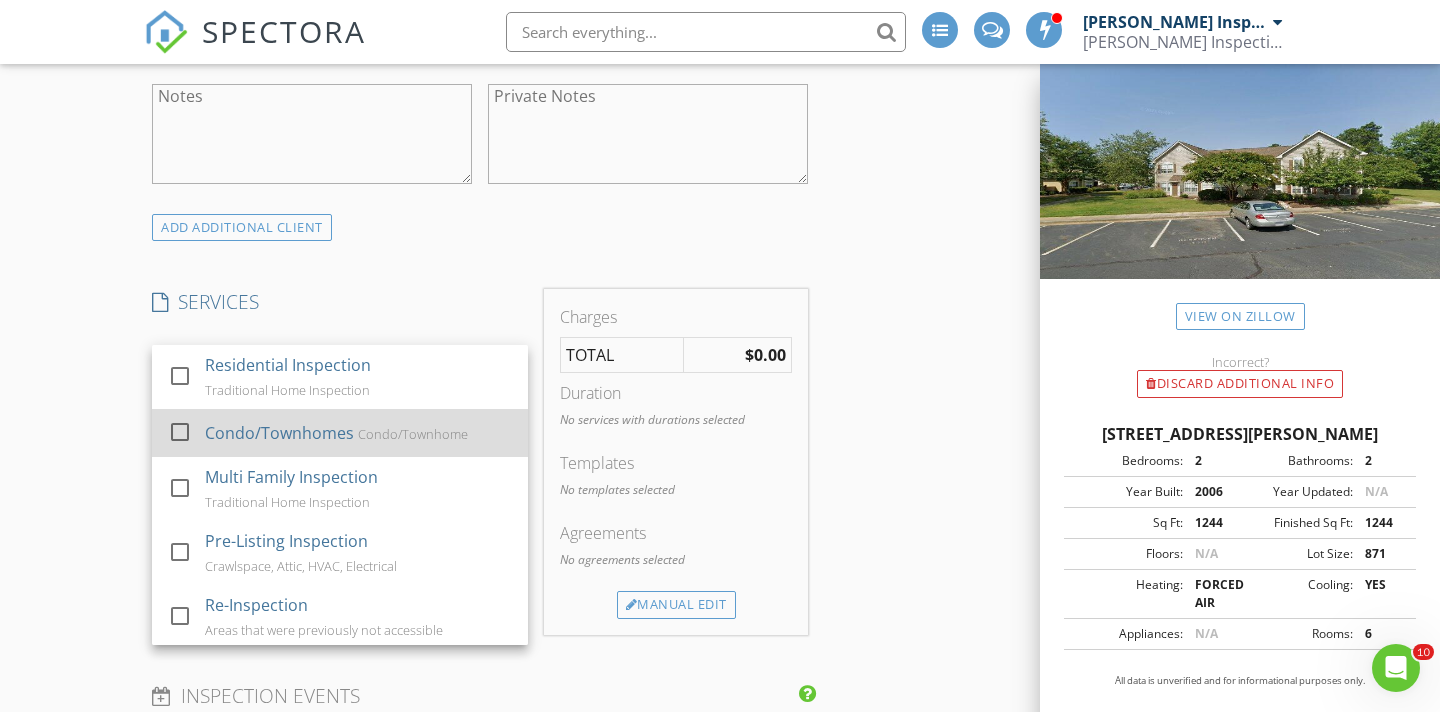 click at bounding box center [180, 432] 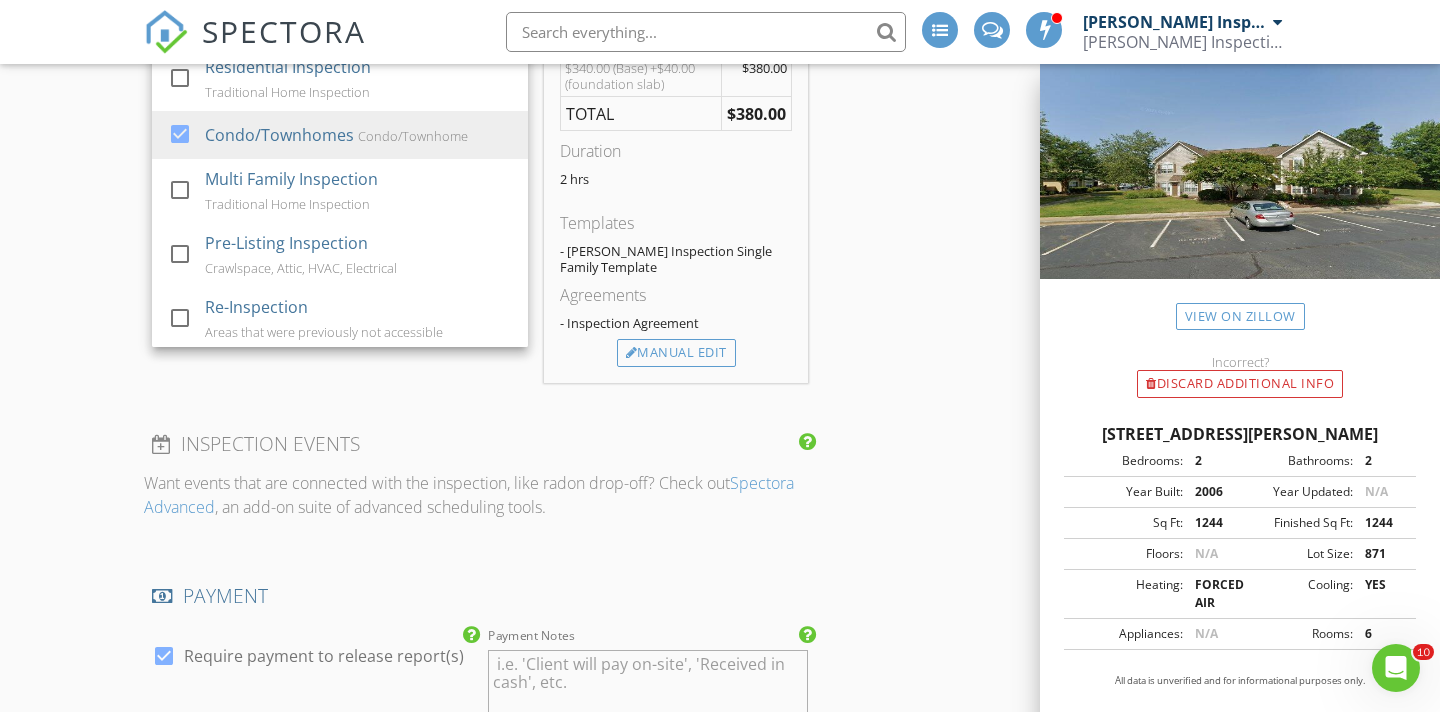 scroll, scrollTop: 1649, scrollLeft: 0, axis: vertical 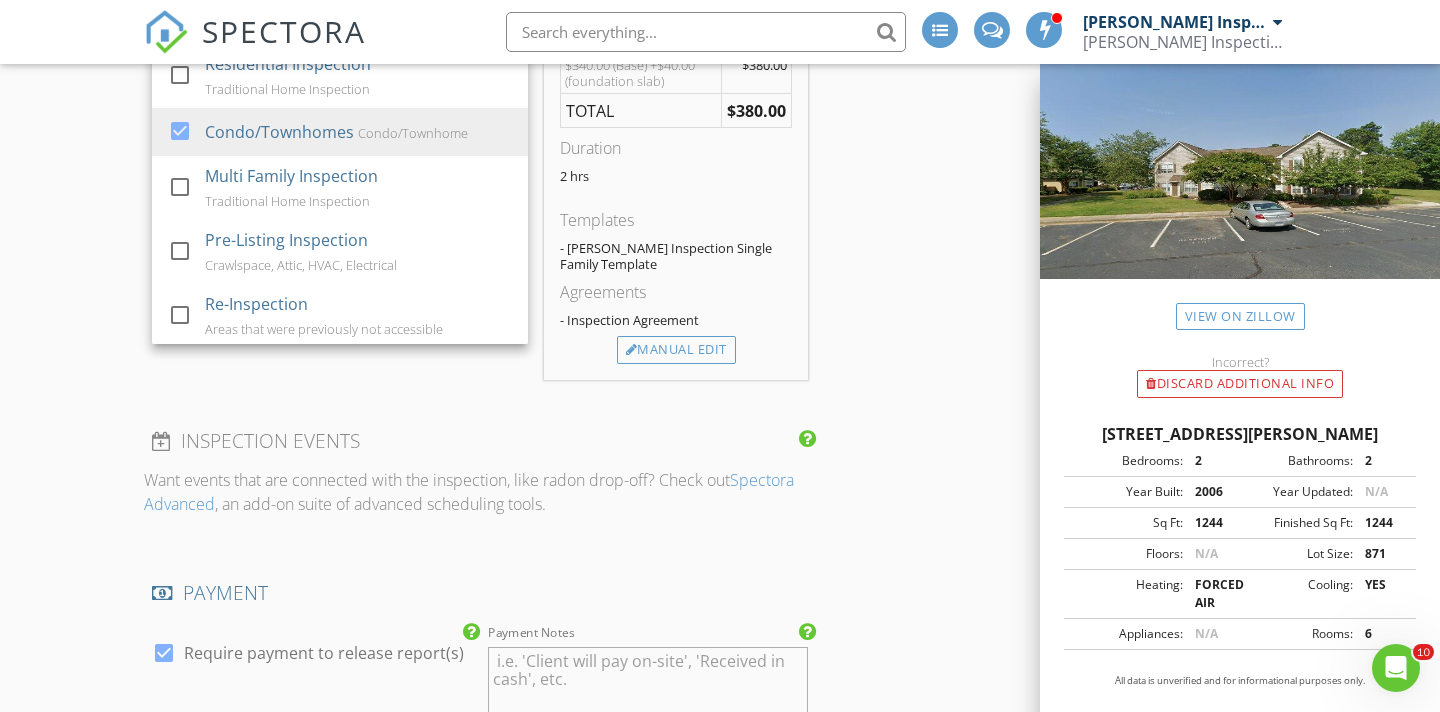 click on "INSPECTOR(S)
check_box   Thomas Inspections   PRIMARY   Thomas Inspections arrow_drop_down   check_box_outline_blank Thomas Inspections specifically requested
Date/Time
07/12/2025 8:00 AM
Location
Address Search       Address 3001 Craig End   Unit   City Williamsburg   State VA   Zip 23188   County James City     Square Feet 1244   Year Built 2006   Foundation Slab arrow_drop_down     Thomas Inspections     29.0 miles     (44 minutes)
client
check_box Enable Client CC email for this inspection   Client Search     check_box_outline_blank Client is a Company/Organization     First Name Barbara   Last Name   Email   CC Email   Phone         Tags         Notes   Private Notes
ADD ADDITIONAL client
SERVICES
check_box_outline_blank   Residential Inspection   check_box" at bounding box center (720, 364) 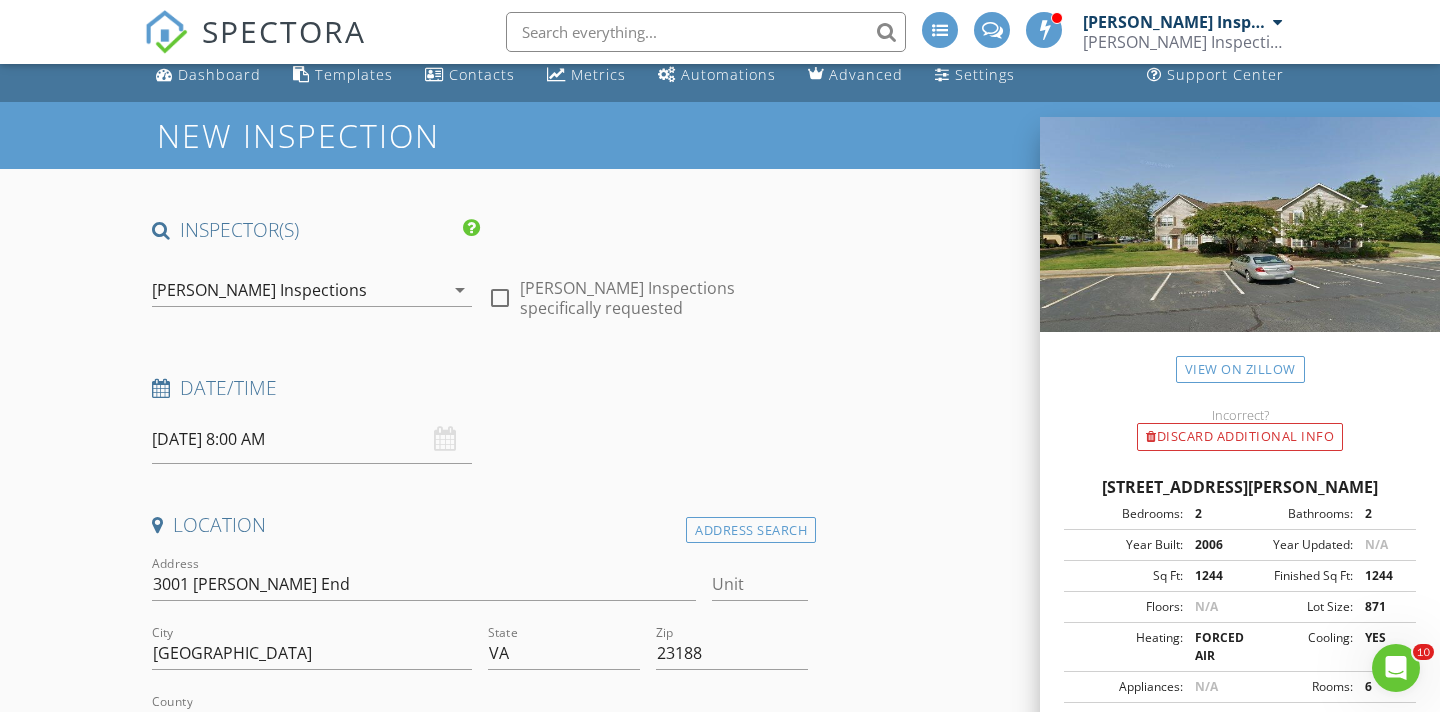 scroll, scrollTop: 0, scrollLeft: 0, axis: both 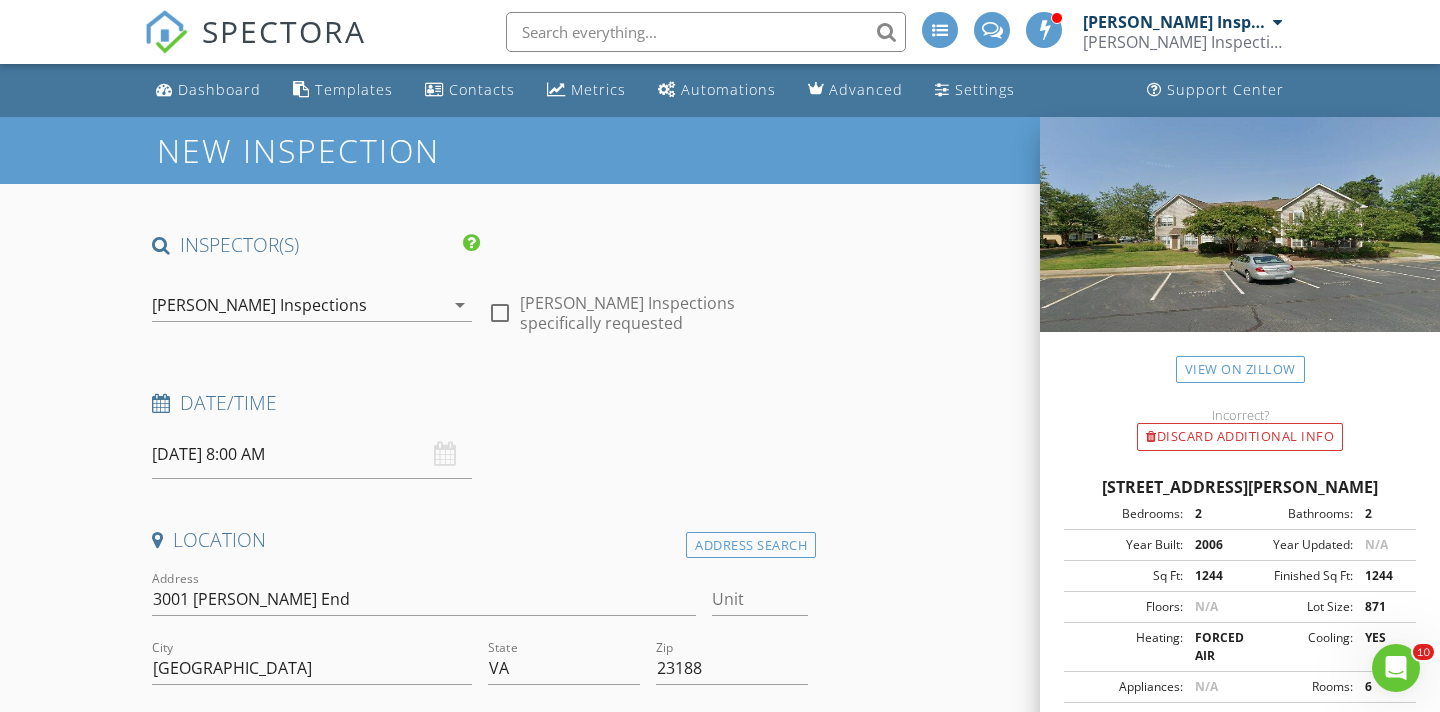 click on "07/12/2025 8:00 AM" at bounding box center (312, 454) 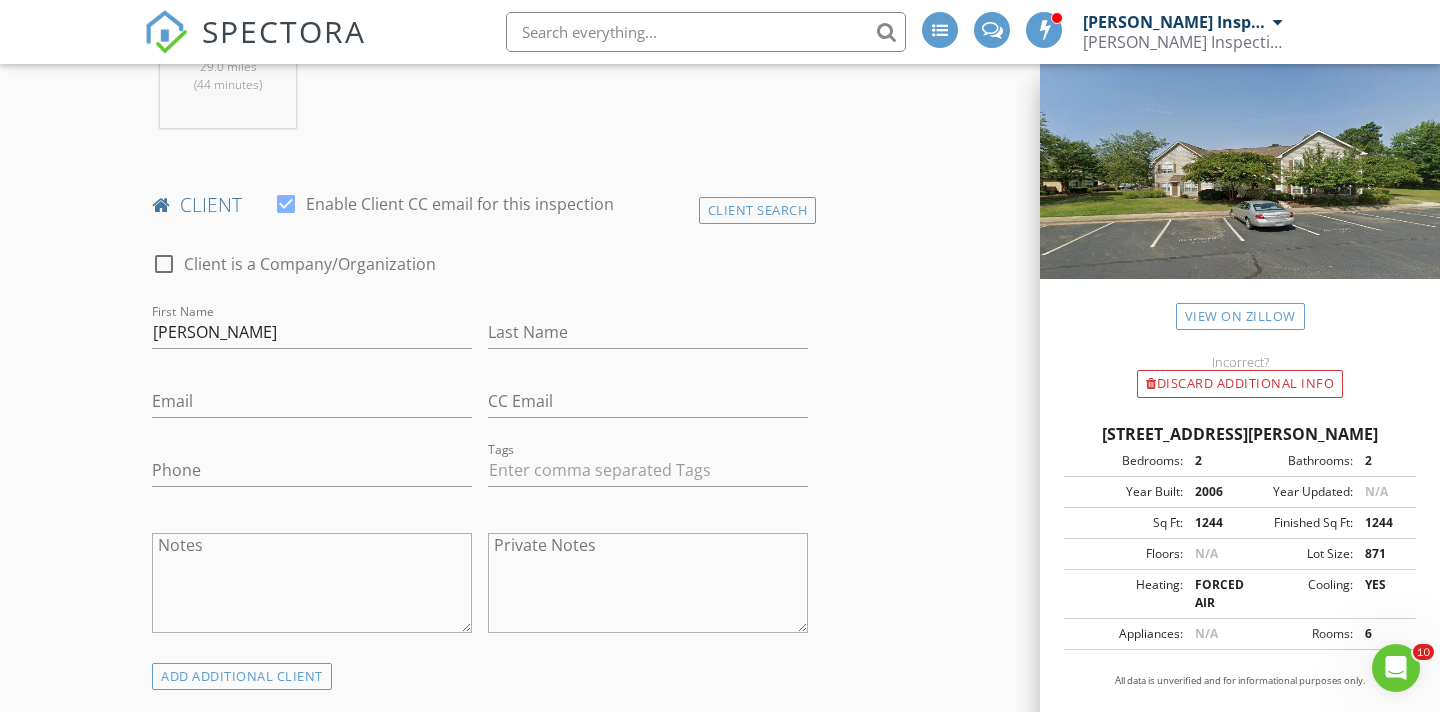 scroll, scrollTop: 947, scrollLeft: 0, axis: vertical 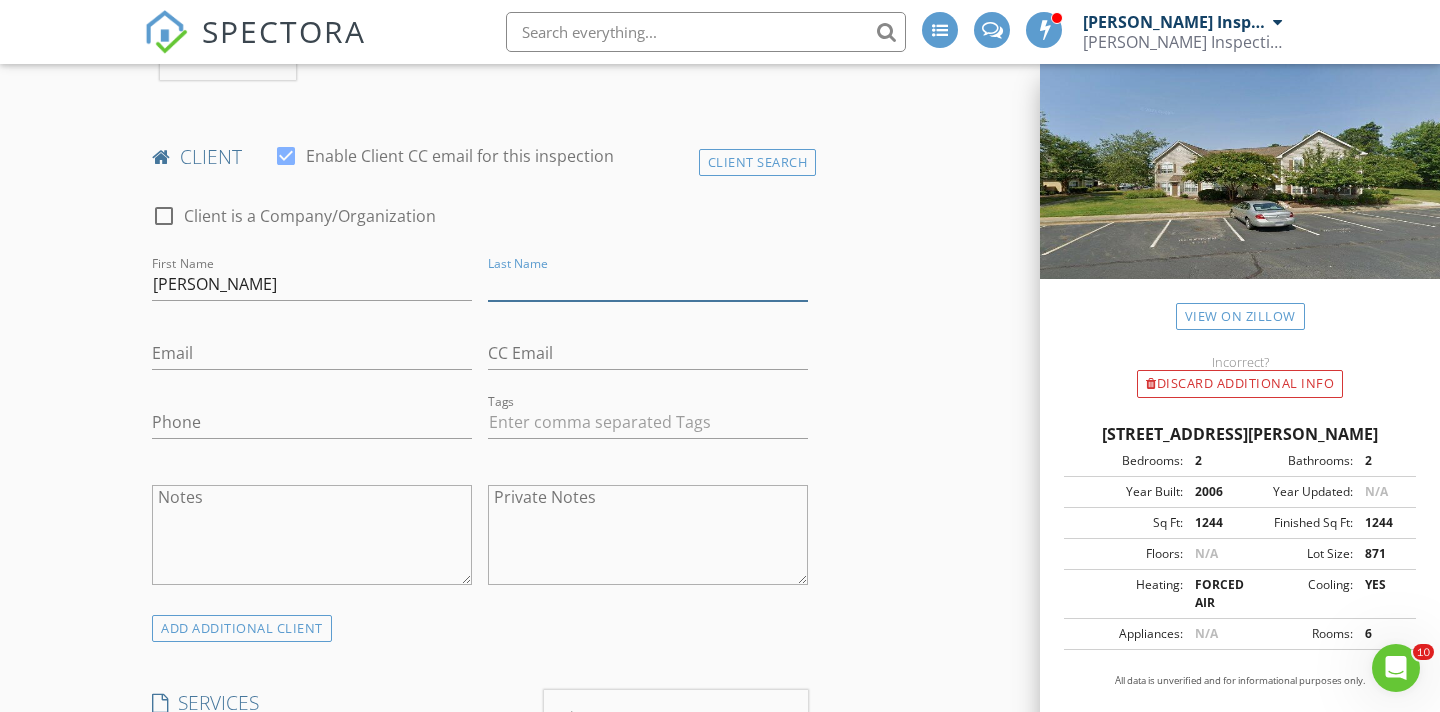 click on "Last Name" at bounding box center (648, 284) 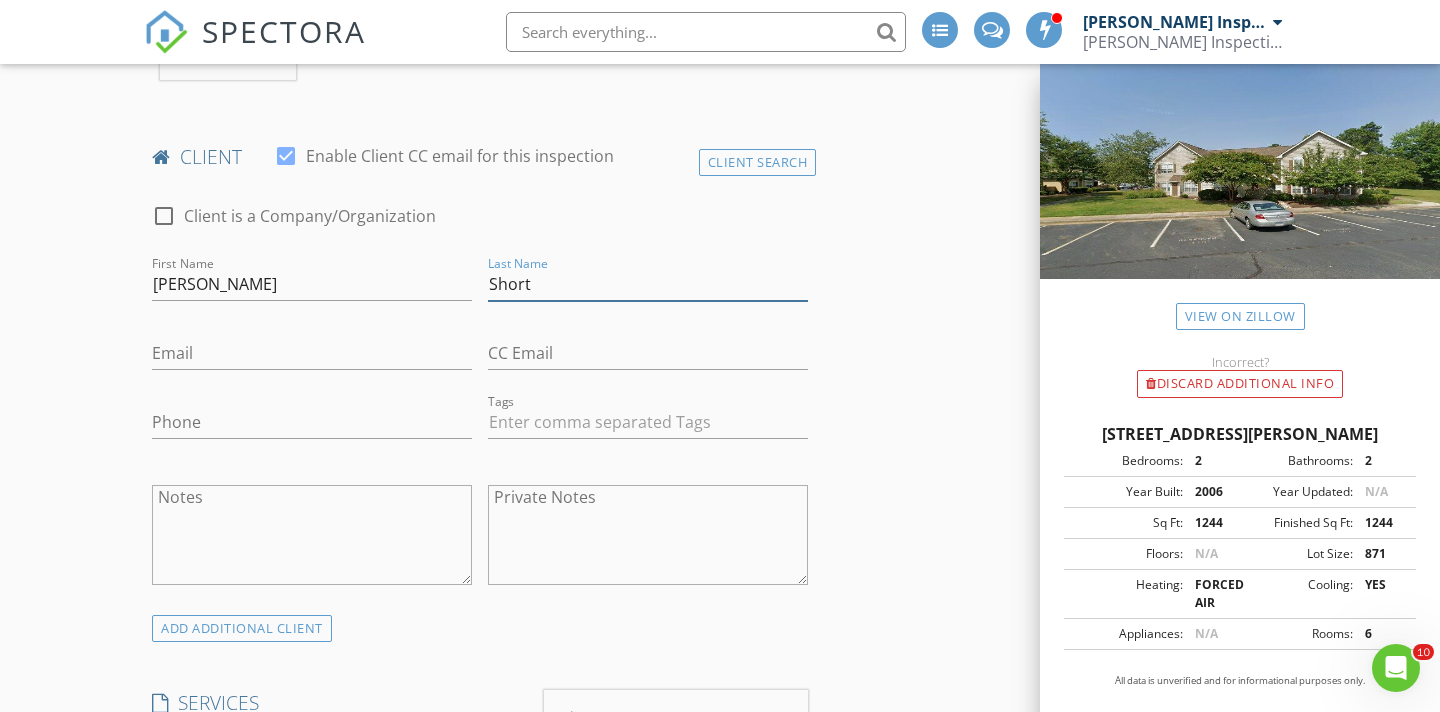 type on "Short" 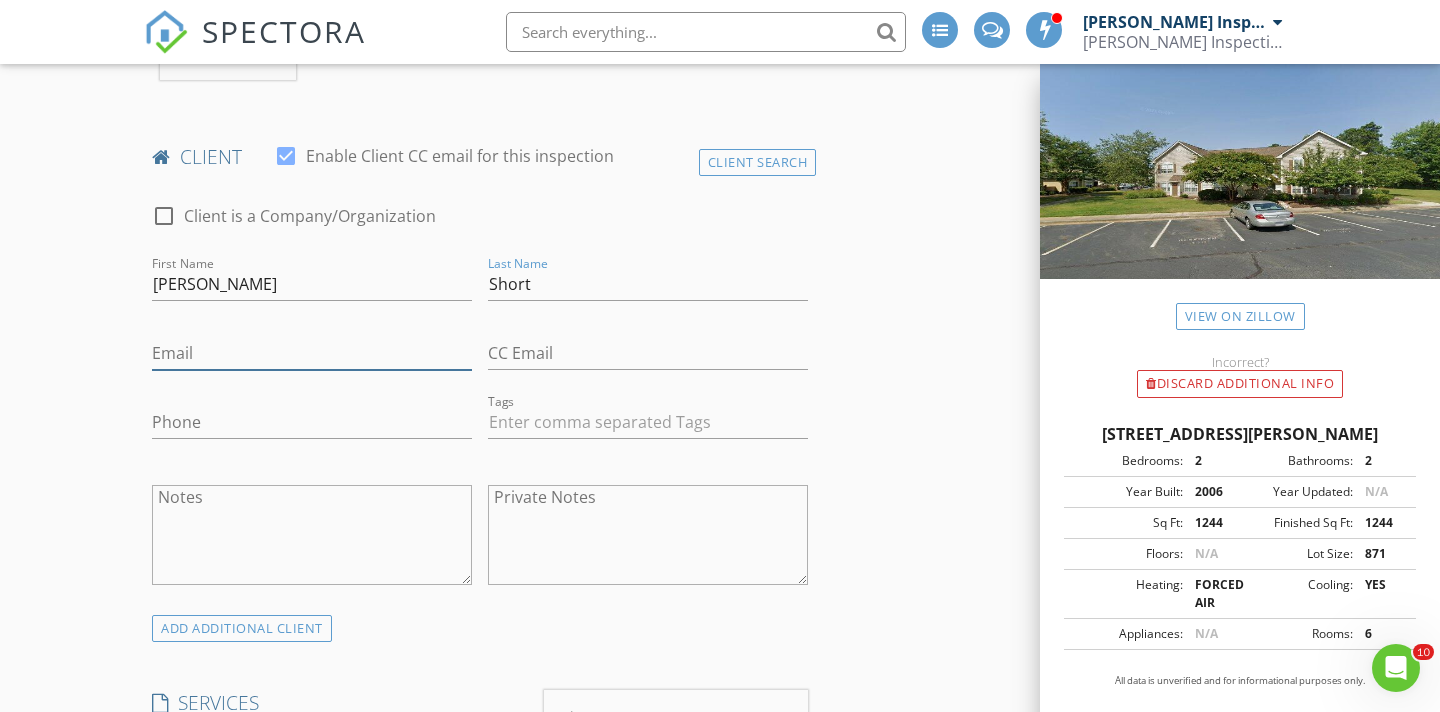 click on "Email" at bounding box center [312, 353] 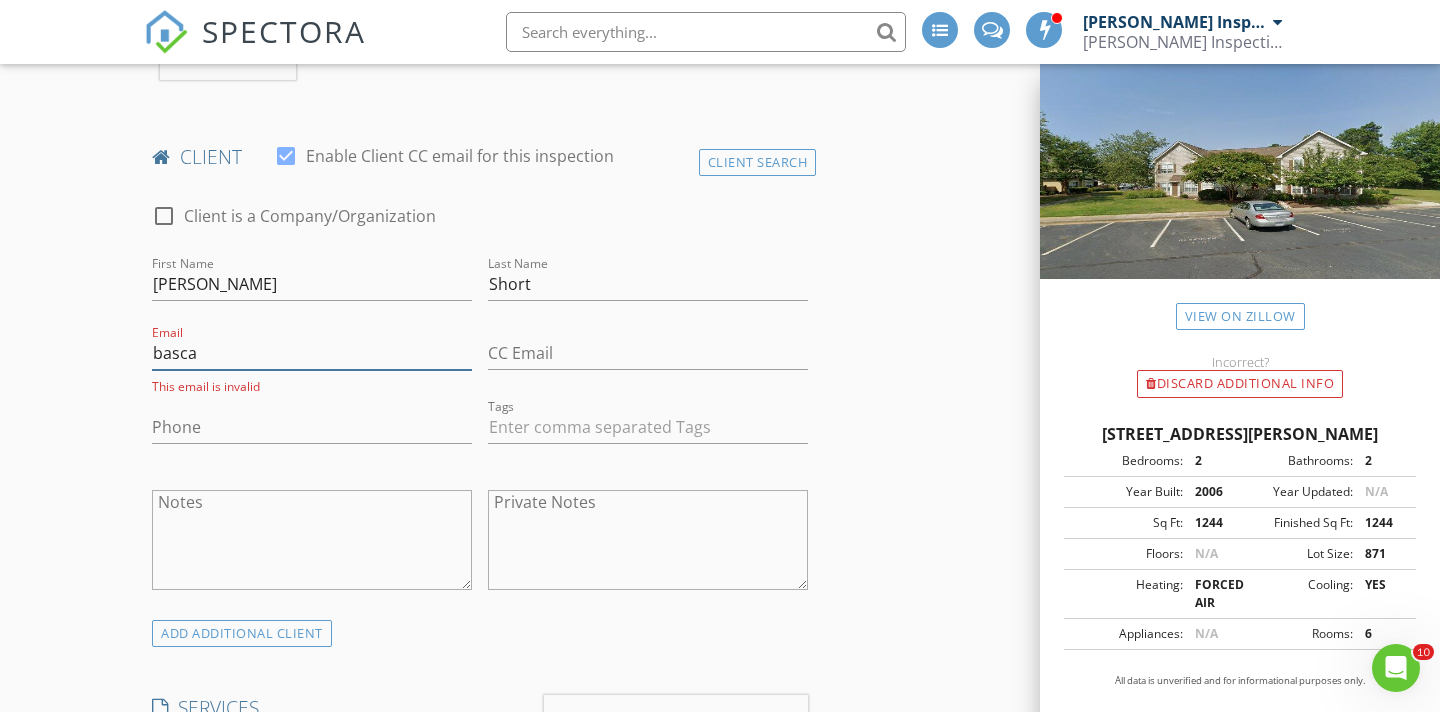 click on "basca" at bounding box center [312, 353] 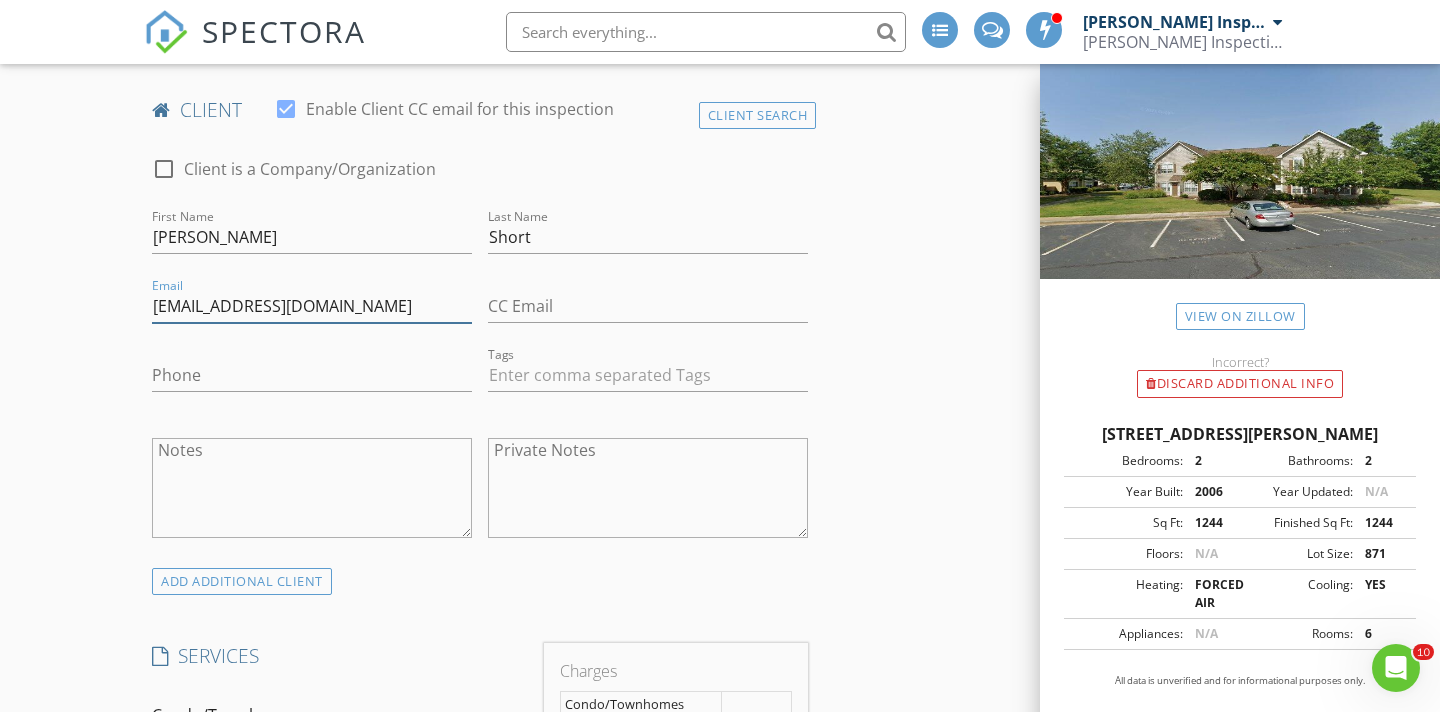 scroll, scrollTop: 1022, scrollLeft: 0, axis: vertical 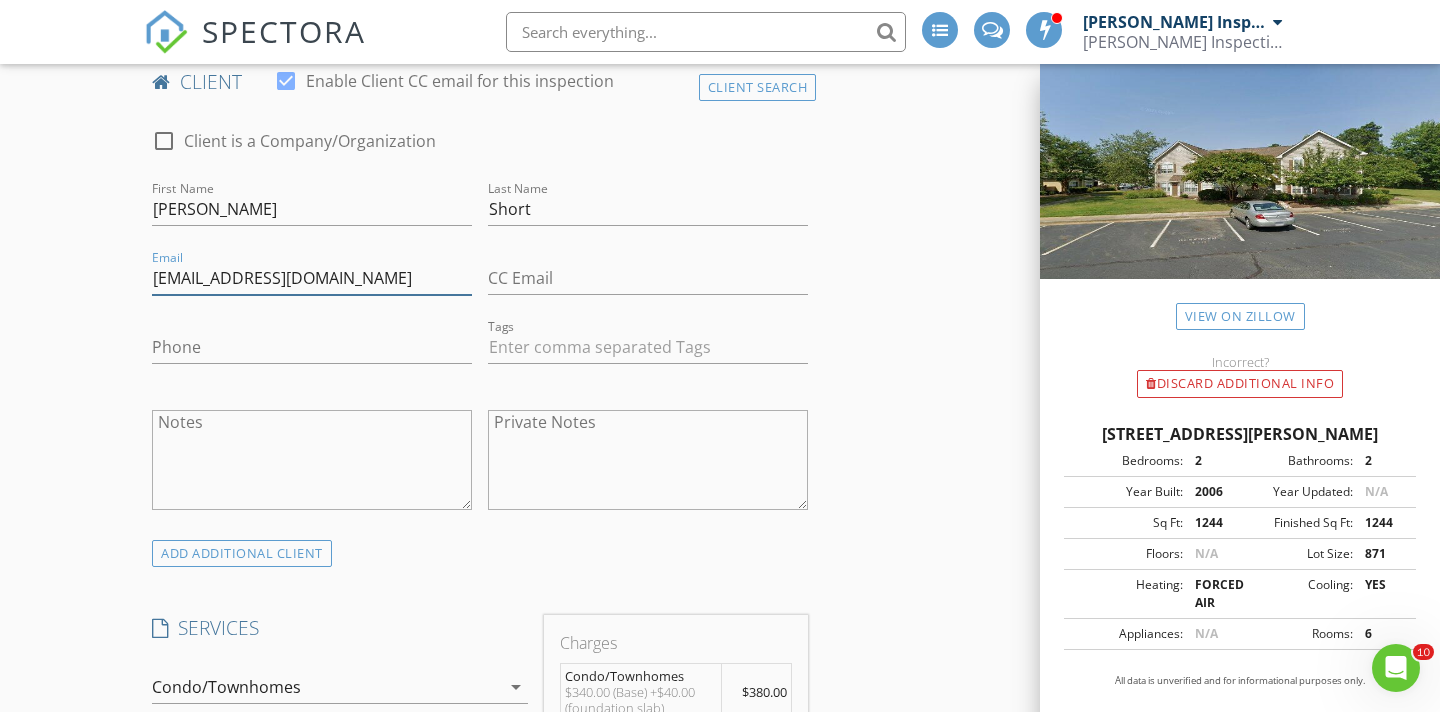 type on "bascatering@gmail.com" 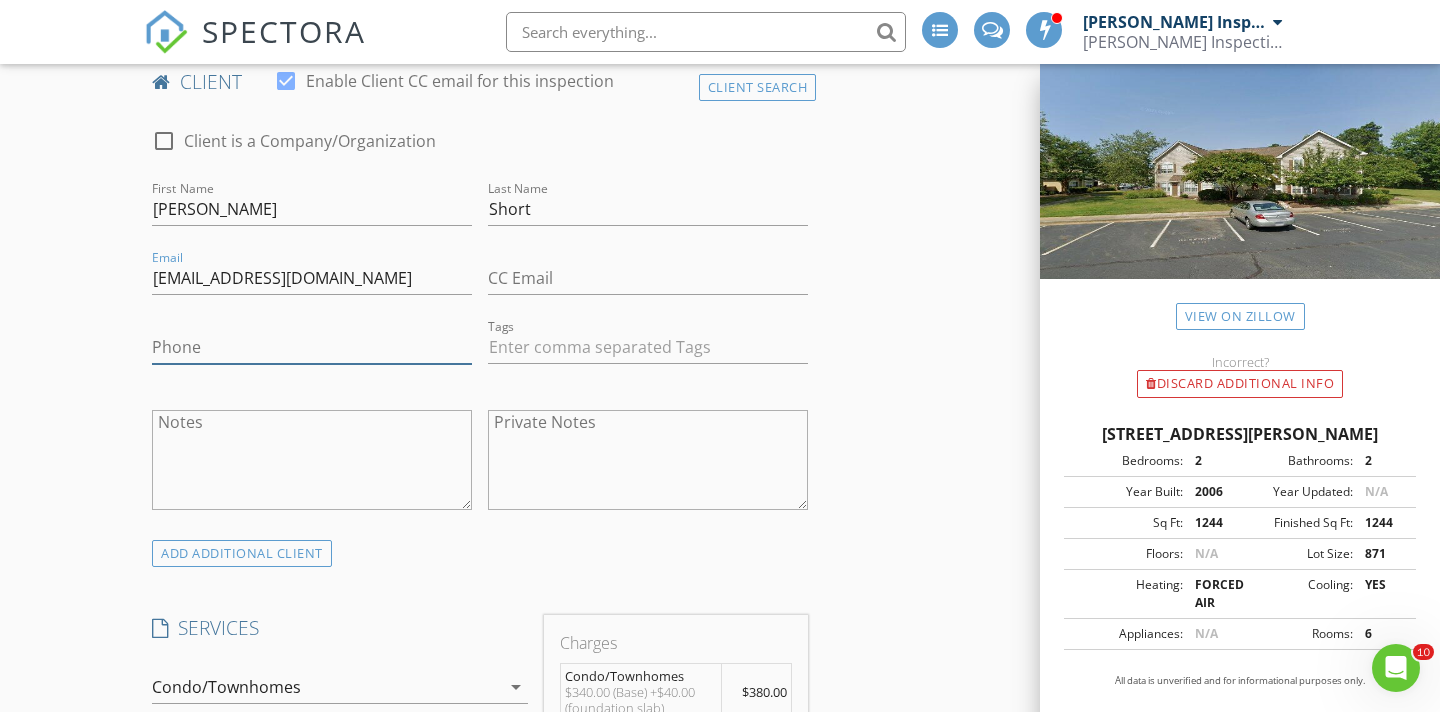 click on "Phone" at bounding box center [312, 347] 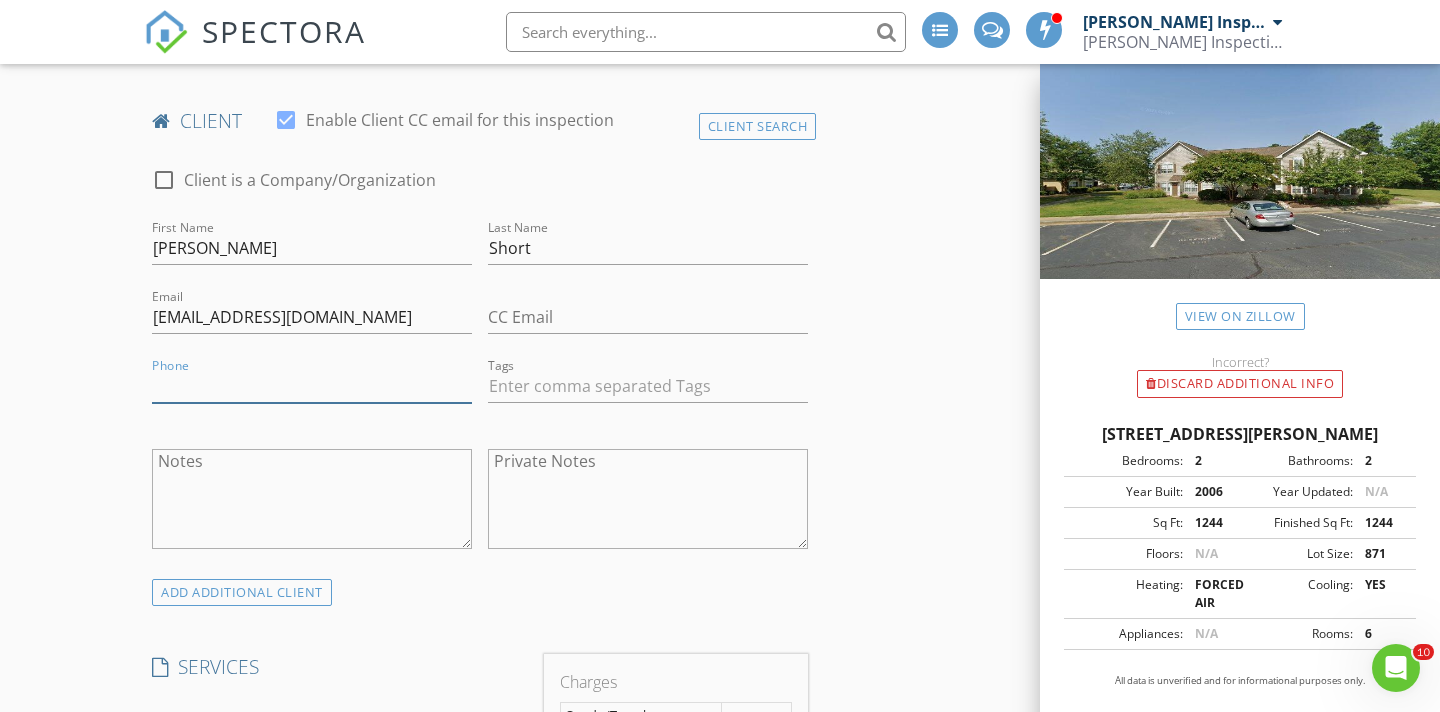 scroll, scrollTop: 981, scrollLeft: 0, axis: vertical 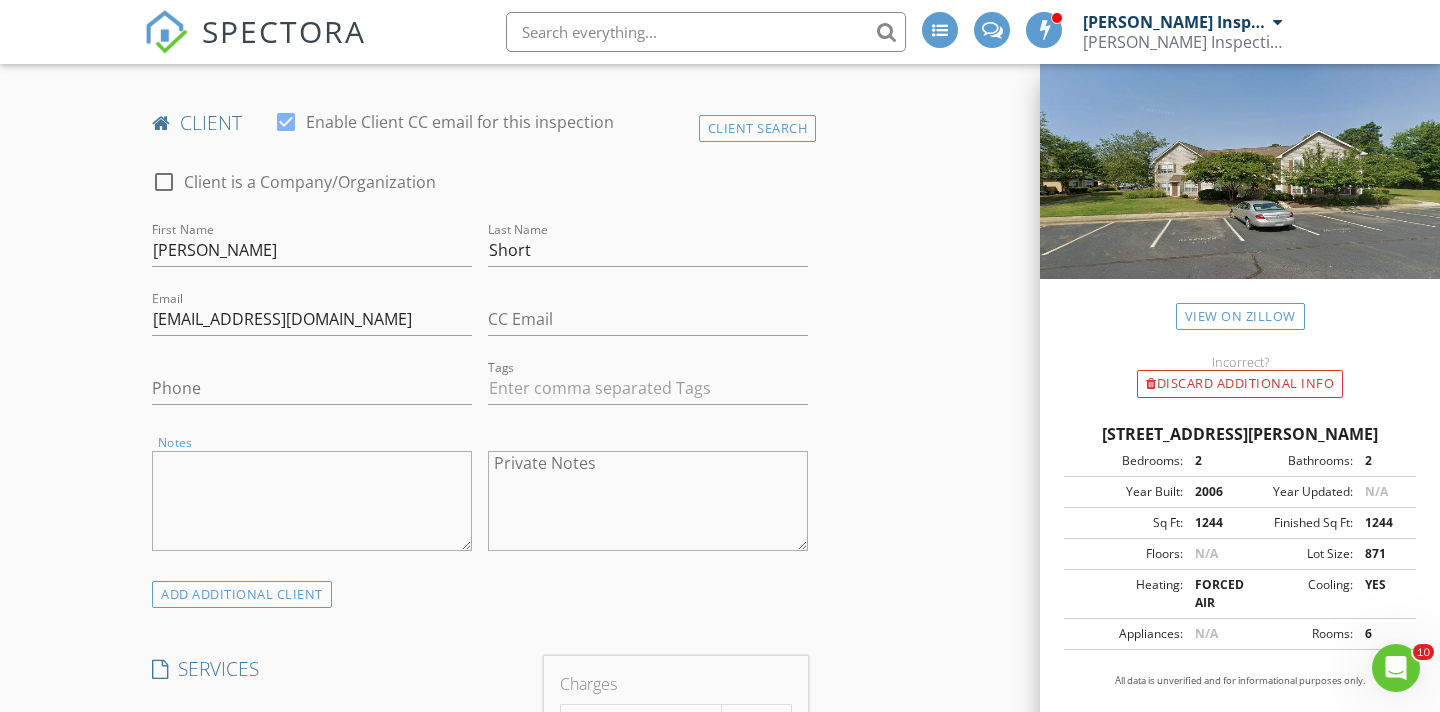 click on "Notes" at bounding box center (312, 501) 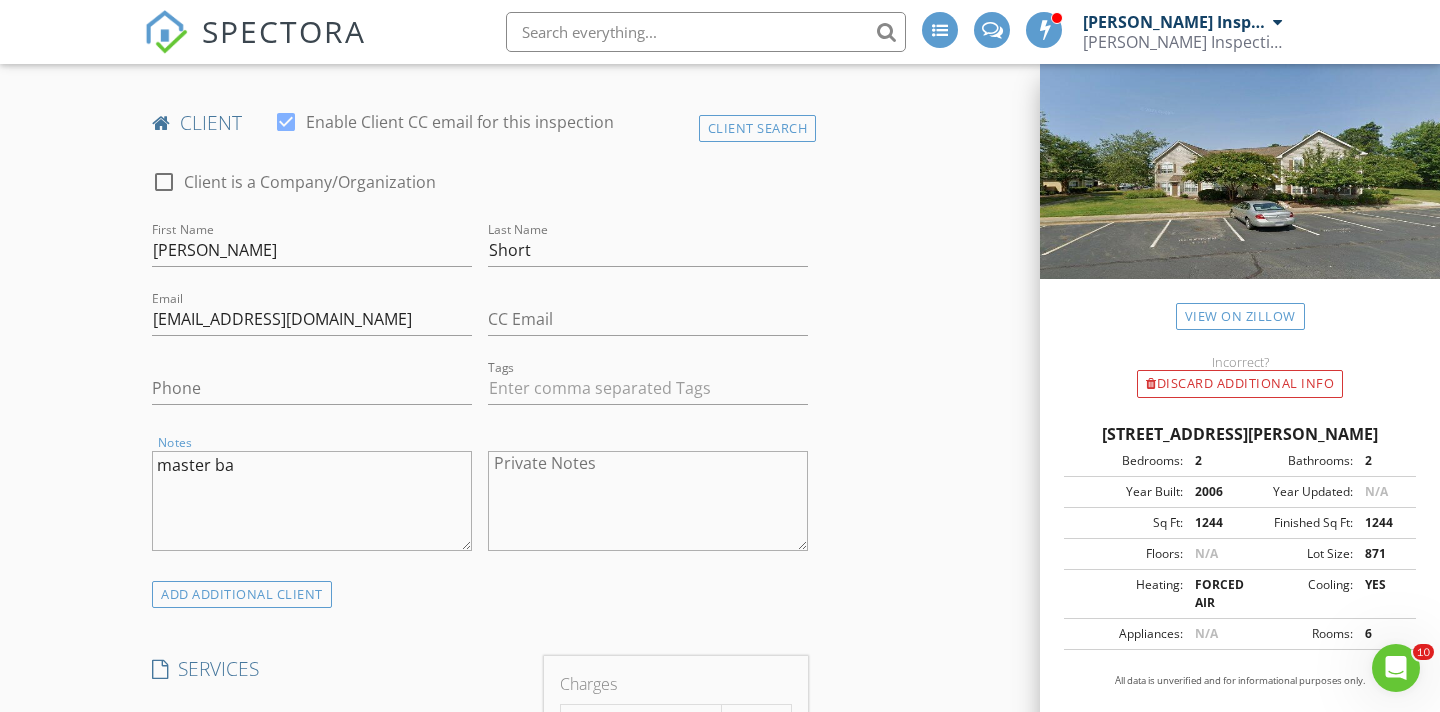 click on "master ba" at bounding box center [312, 501] 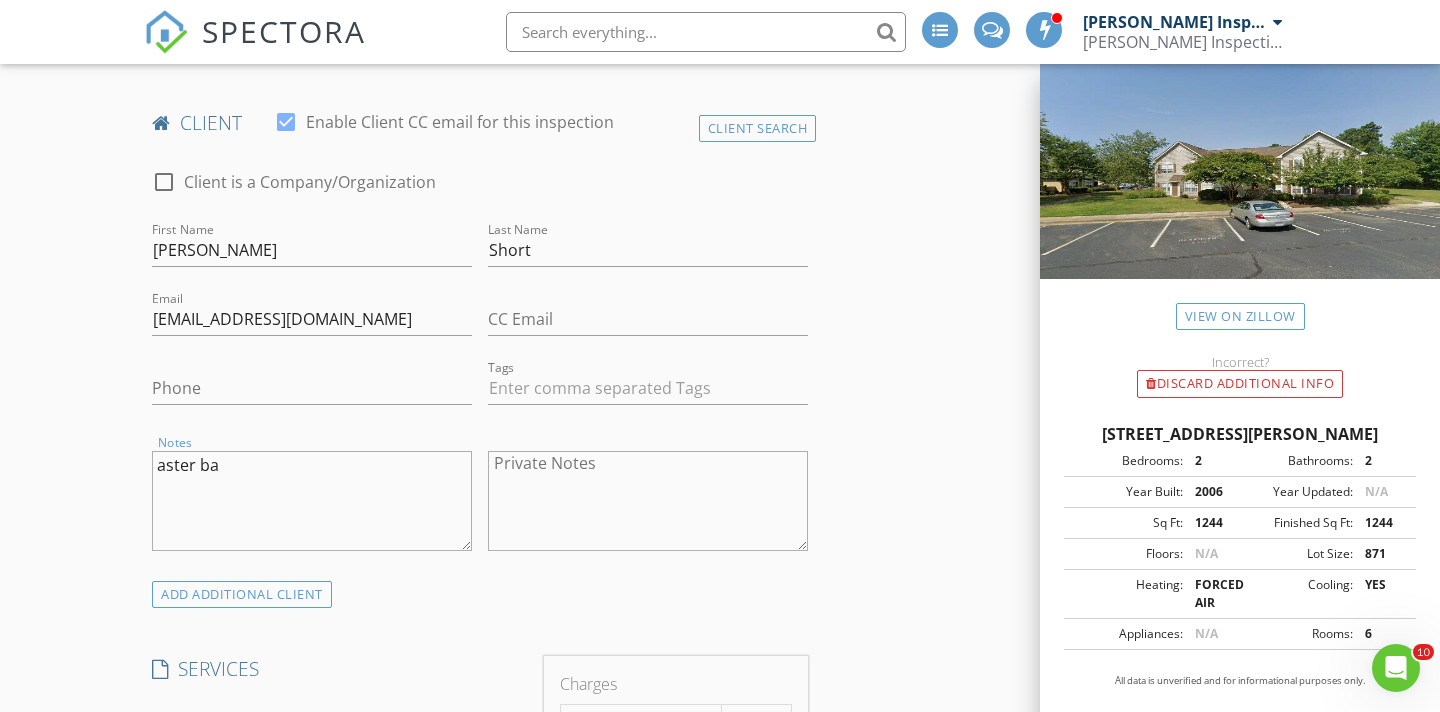 click on "aster ba" at bounding box center [312, 501] 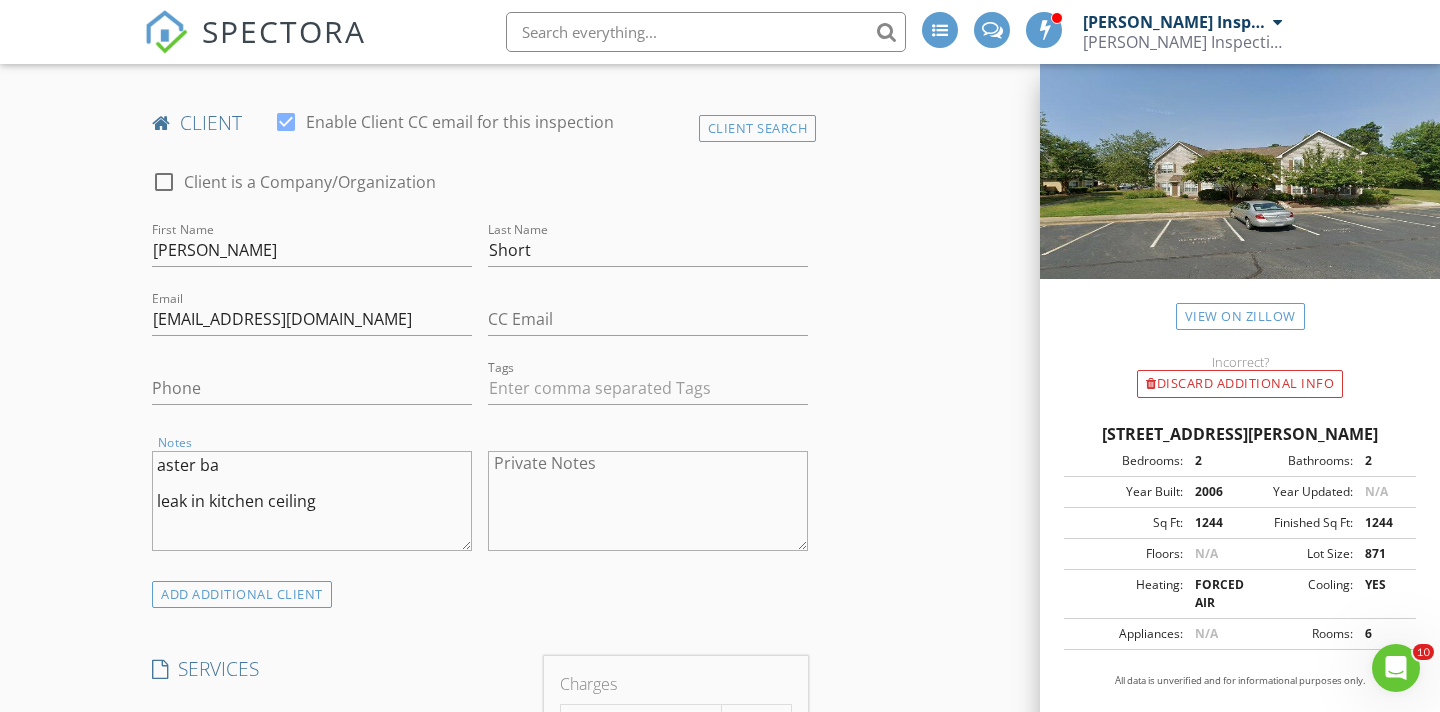 click on "aster ba
leak in kitchen ceiling" at bounding box center [312, 501] 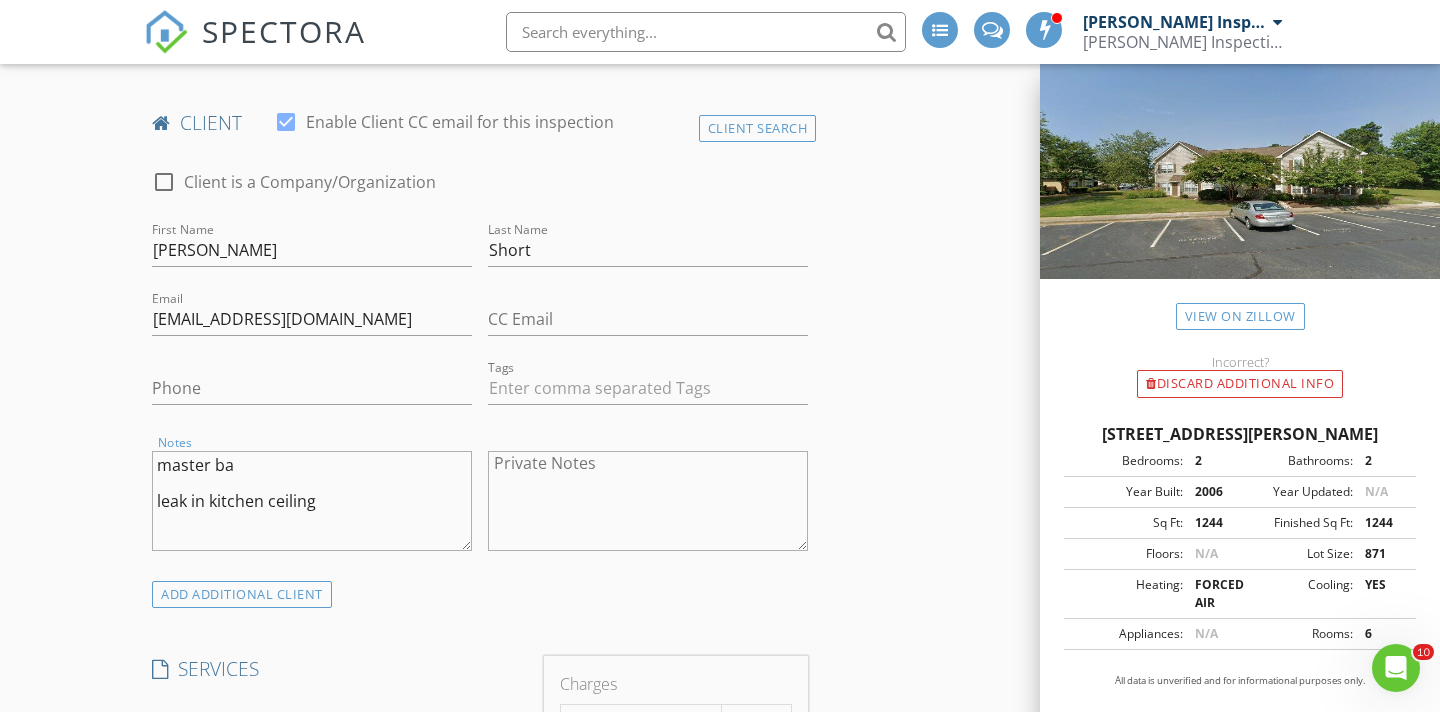 click on "master ba
leak in kitchen ceiling" at bounding box center (312, 501) 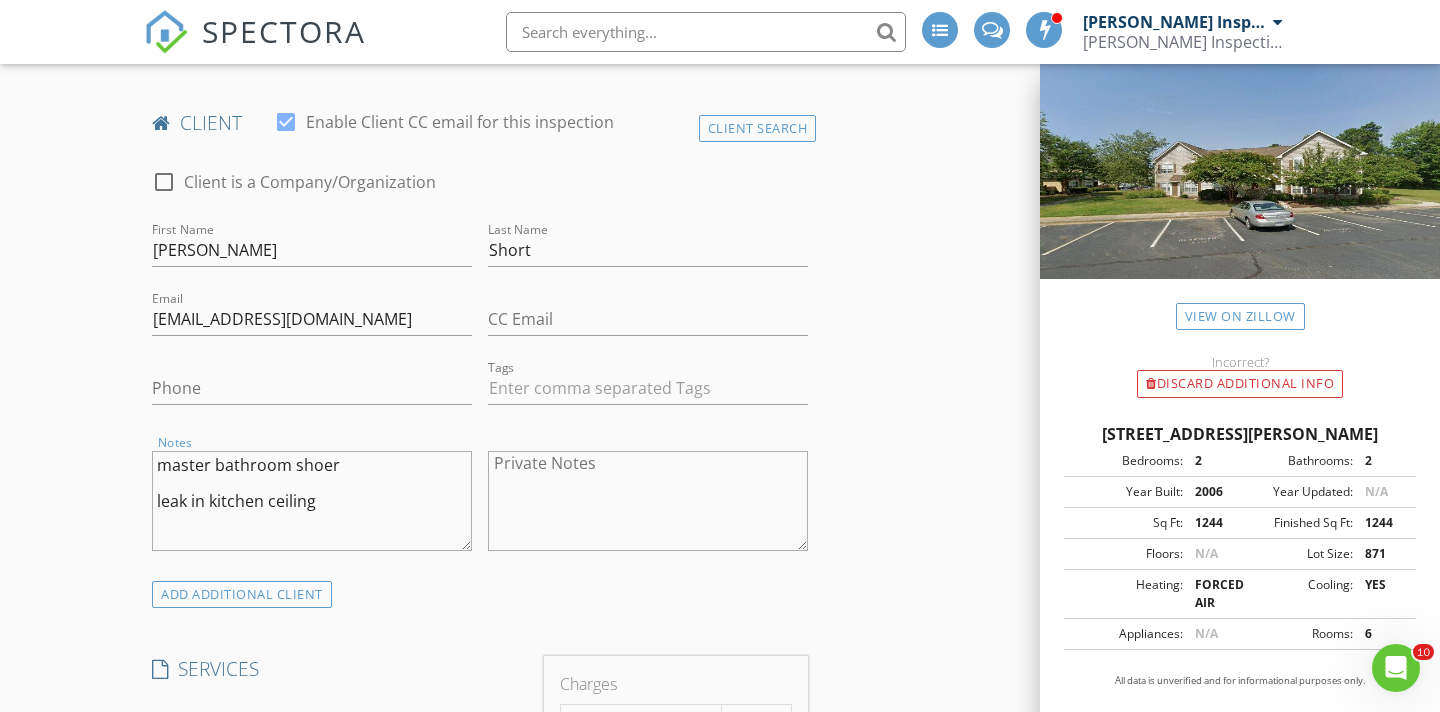 click on "master bathroom shoer
leak in kitchen ceiling" at bounding box center [312, 501] 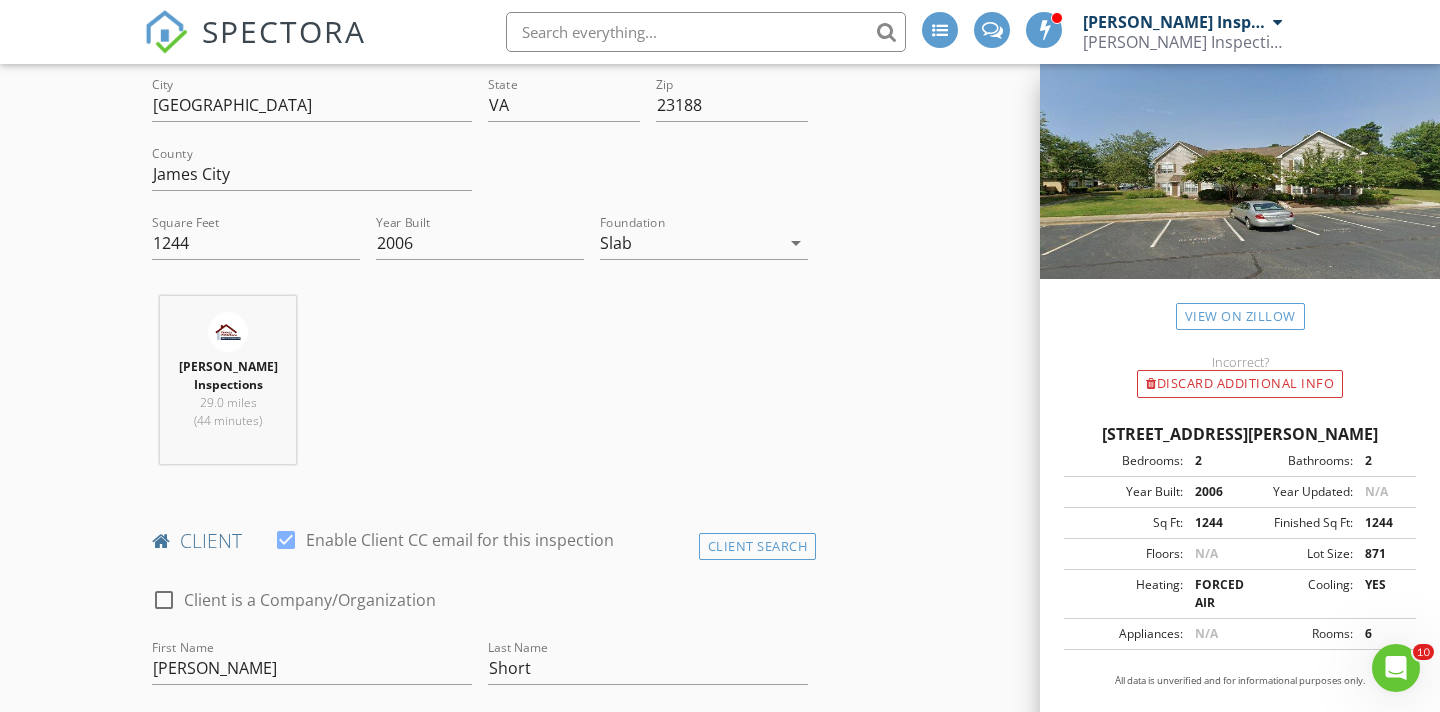 scroll, scrollTop: 572, scrollLeft: 0, axis: vertical 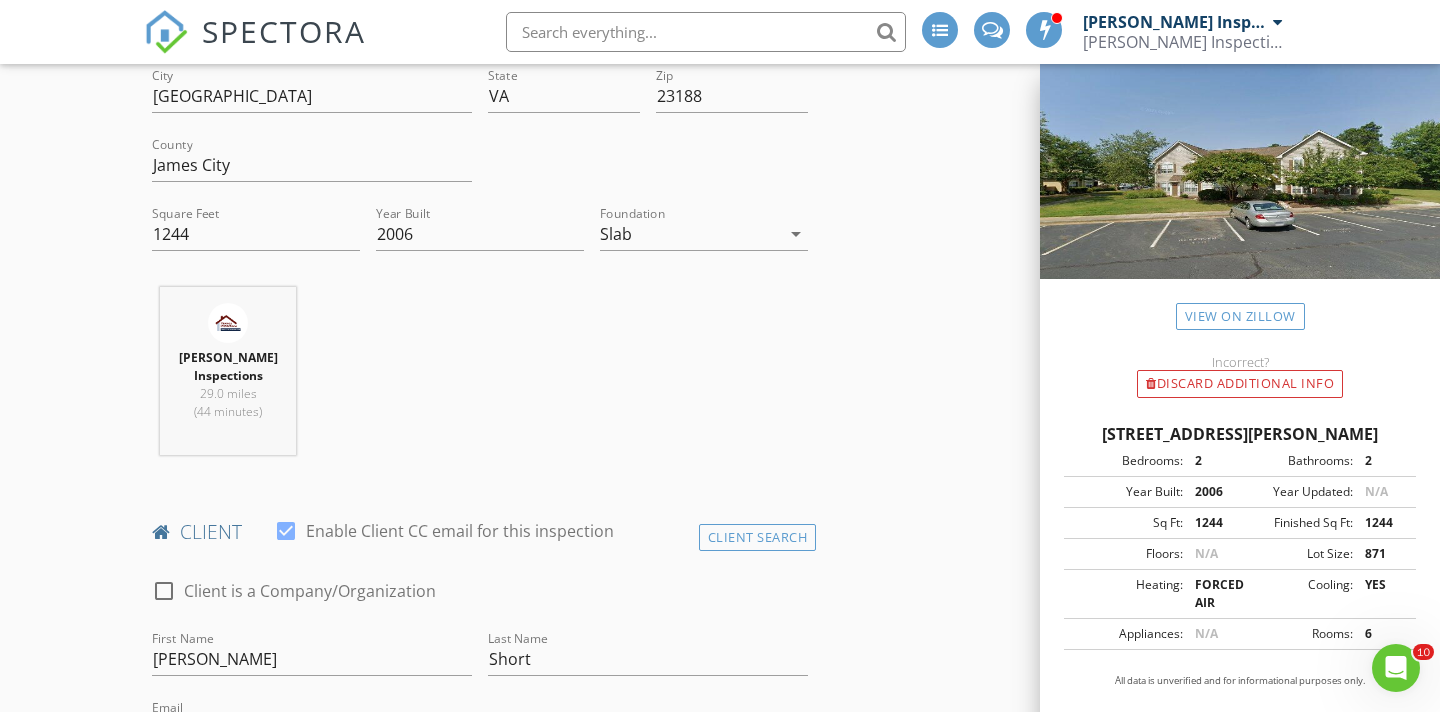 type on "master bathroom shower
leak in kitchen ceiling" 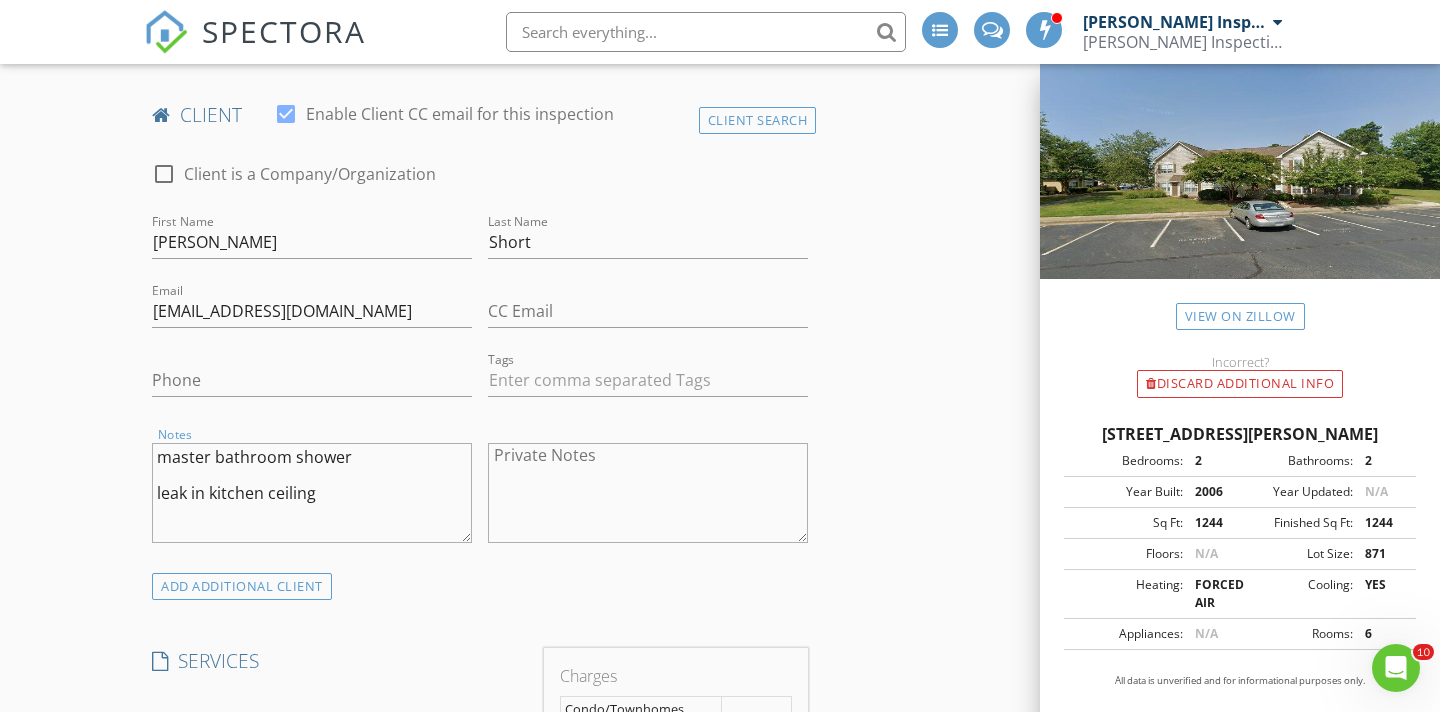 scroll, scrollTop: 988, scrollLeft: 0, axis: vertical 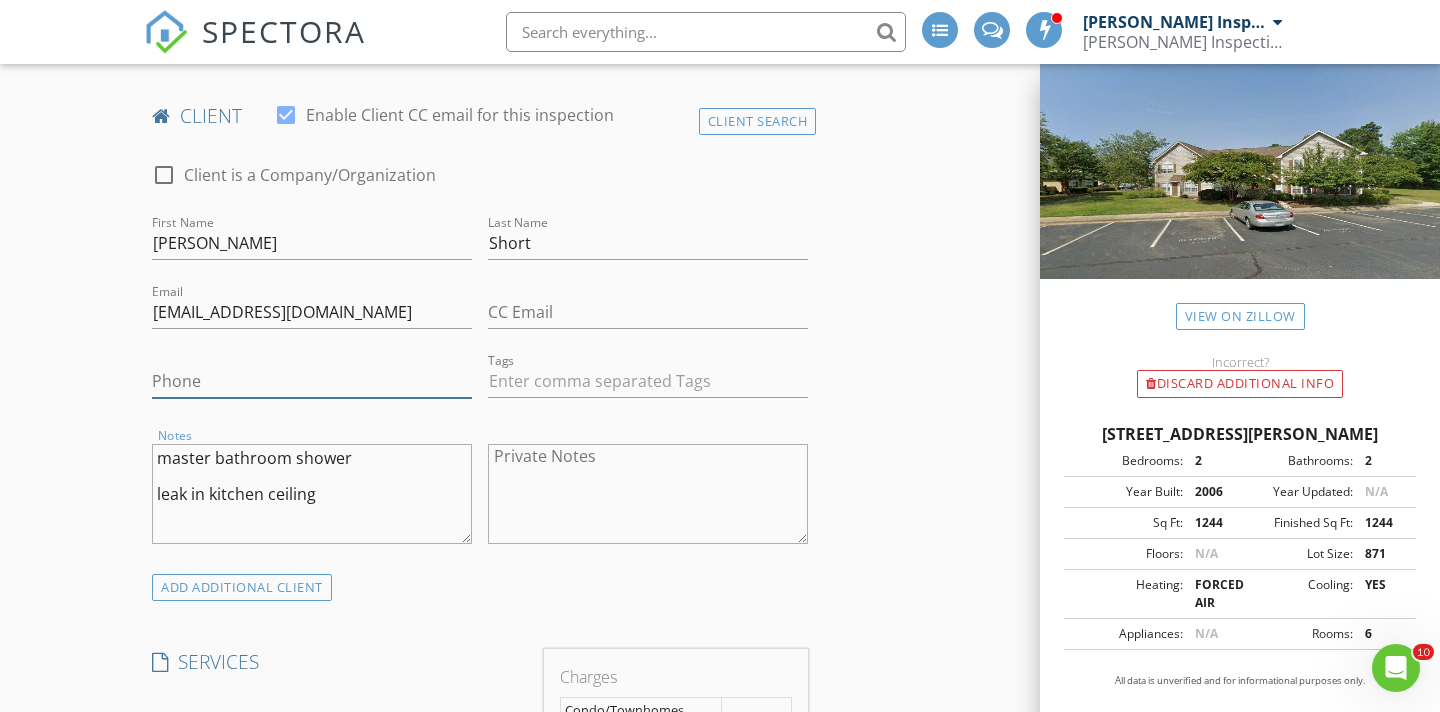 click on "Phone" at bounding box center [312, 381] 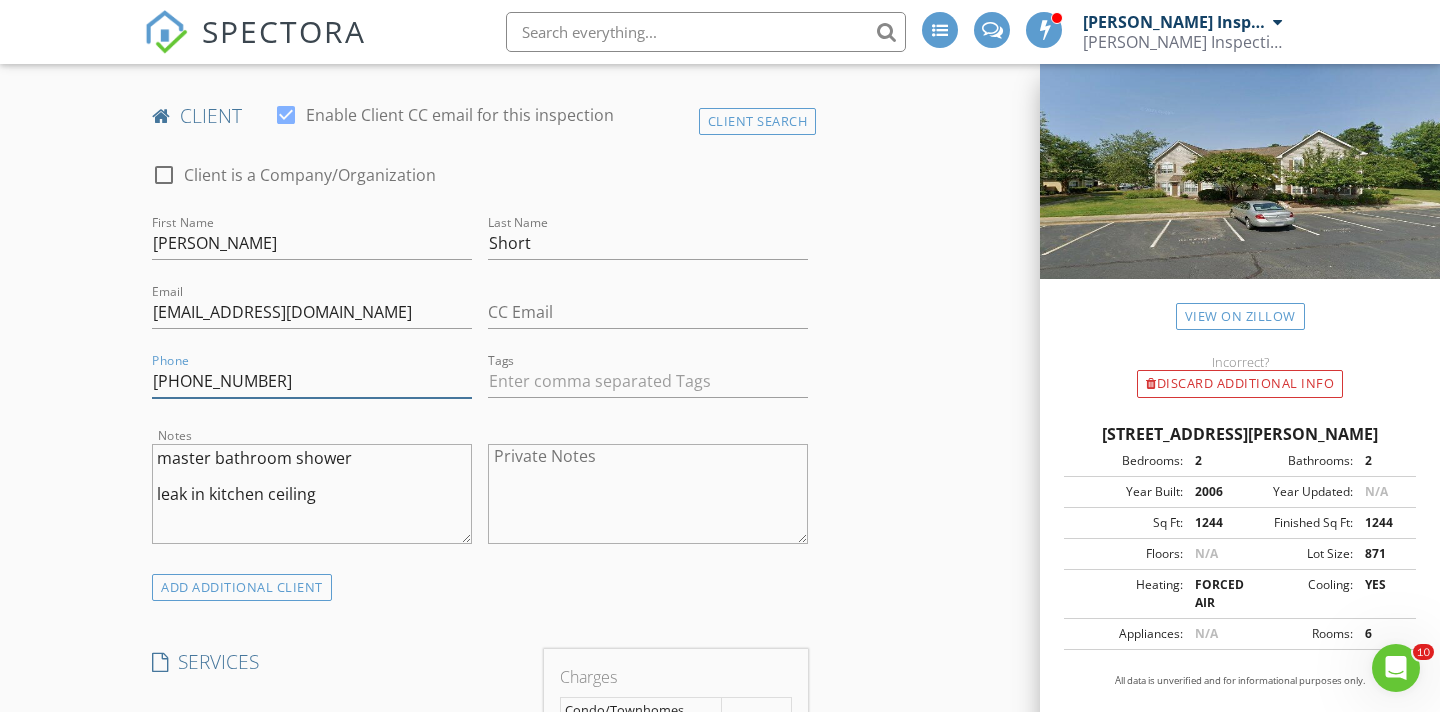 type on "757-634-9839" 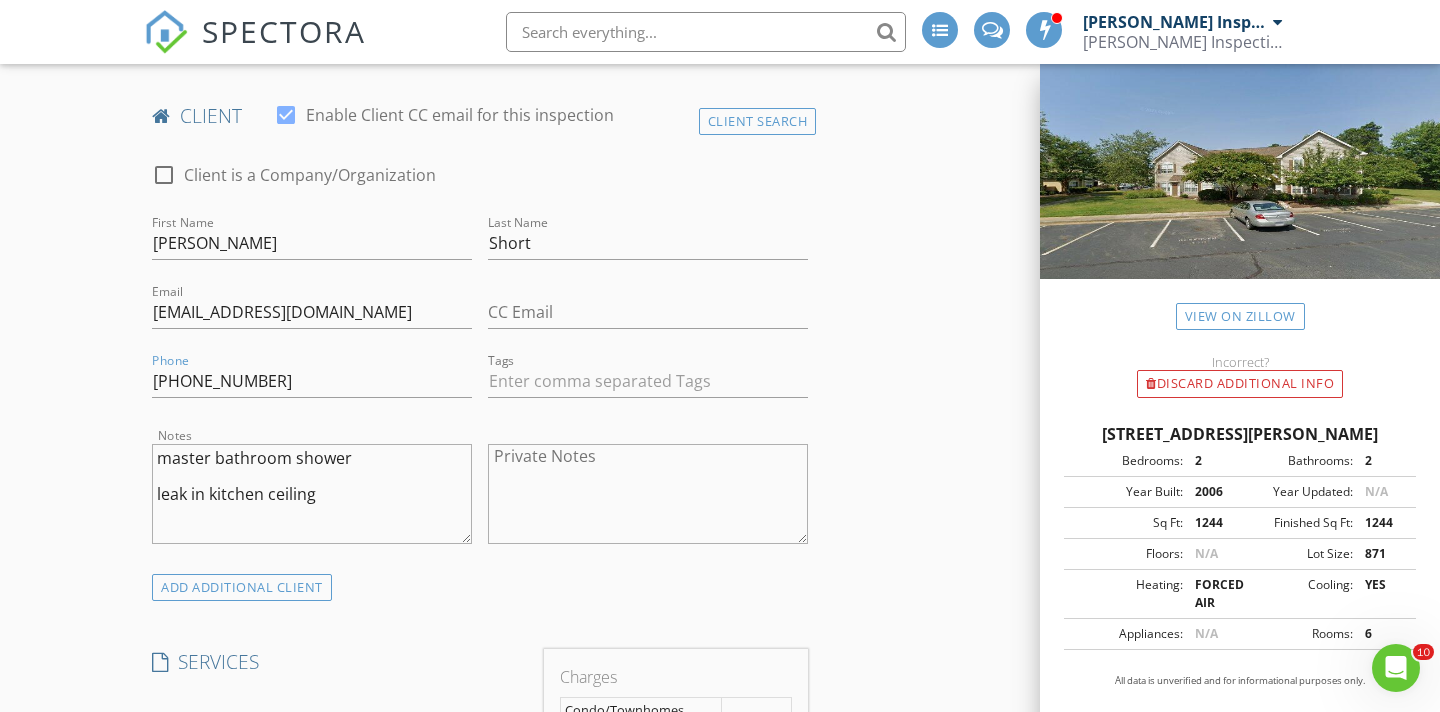 click on "INSPECTOR(S)
check_box   Thomas Inspections   PRIMARY   Thomas Inspections arrow_drop_down   check_box_outline_blank Thomas Inspections specifically requested
Date/Time
07/12/2025 8:00 AM
Location
Address Search       Address 3001 Craig End   Unit   City Williamsburg   State VA   Zip 23188   County James City     Square Feet 1244   Year Built 2006   Foundation Slab arrow_drop_down     Thomas Inspections     29.0 miles     (44 minutes)
client
check_box Enable Client CC email for this inspection   Client Search     check_box_outline_blank Client is a Company/Organization     First Name Barbara   Last Name Short   Email bascatering@gmail.com   CC Email   Phone 757-634-9839         Tags         Notes master bathroom shower
leak in kitchen ceiling   Private Notes
ADD ADDITIONAL client
check_box_outline_blank" at bounding box center (720, 1025) 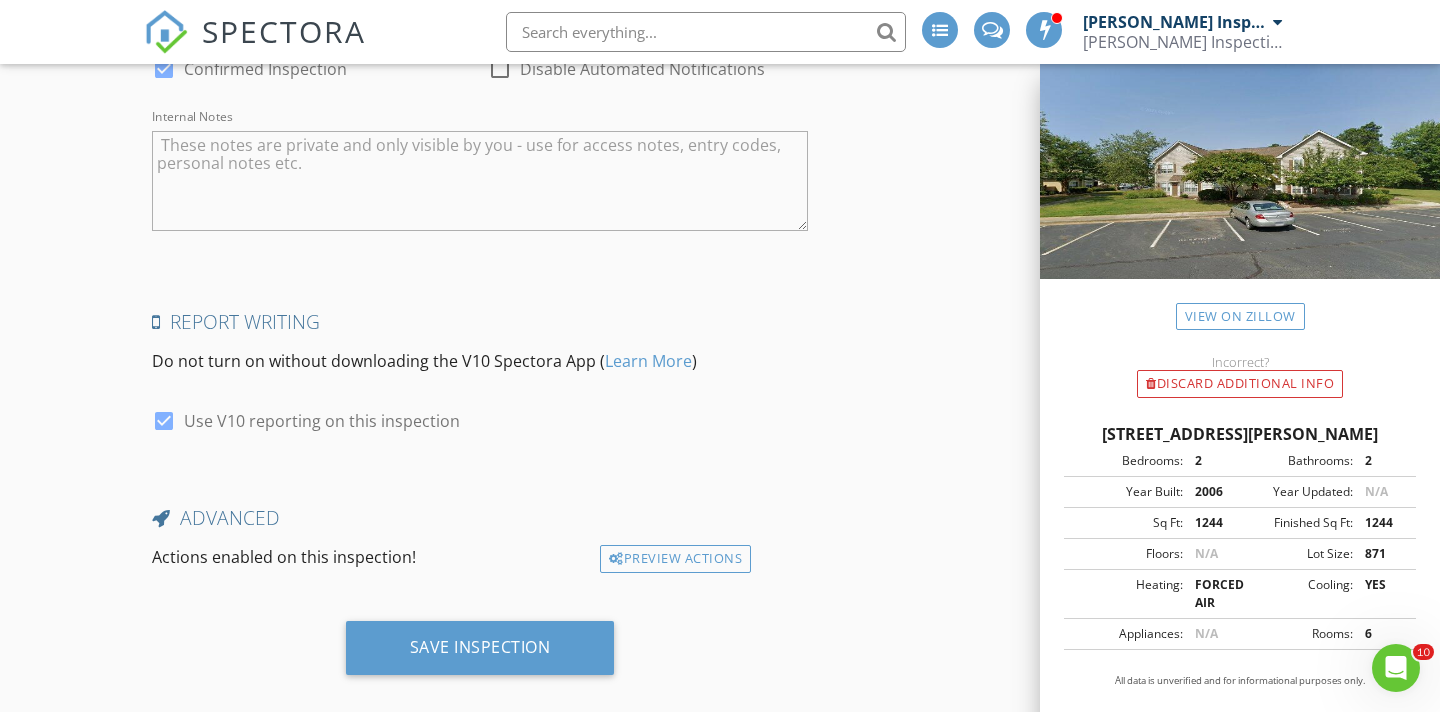 scroll, scrollTop: 3130, scrollLeft: 0, axis: vertical 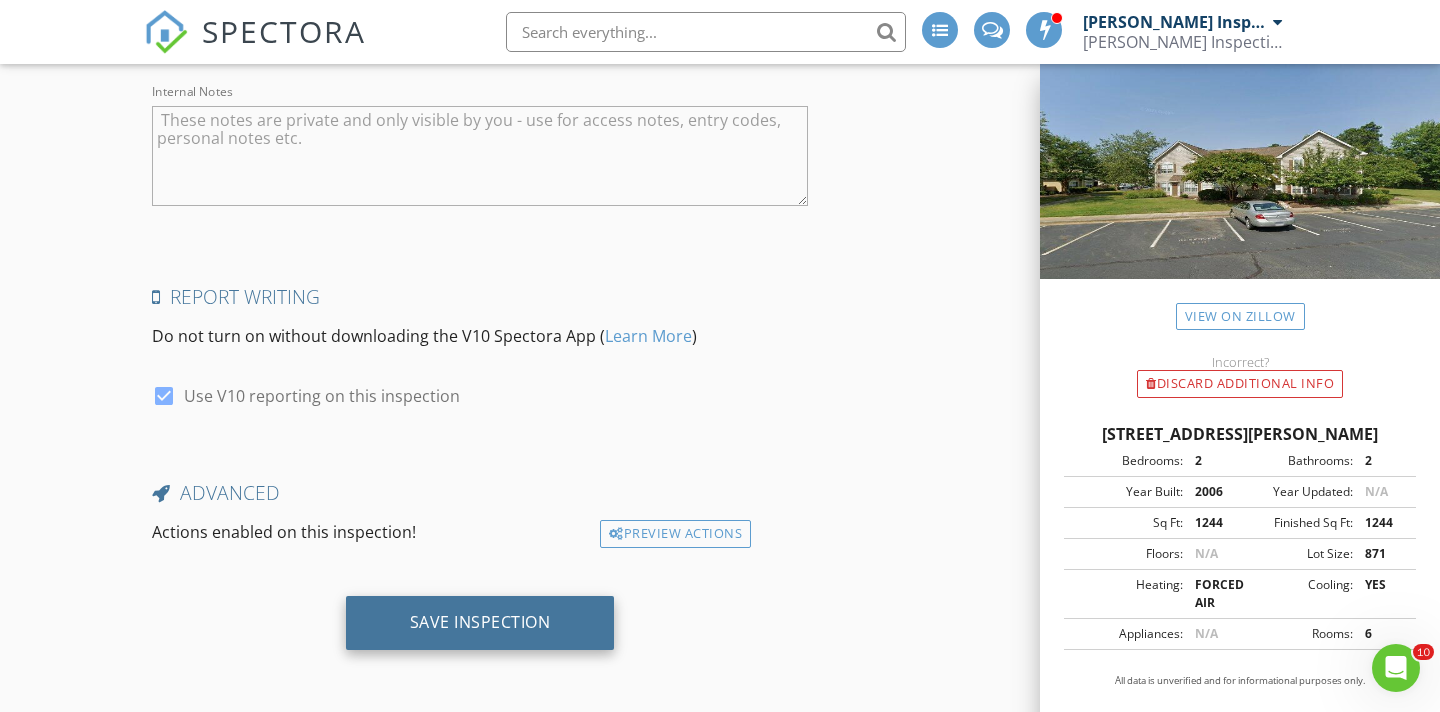 click on "Save Inspection" at bounding box center [480, 622] 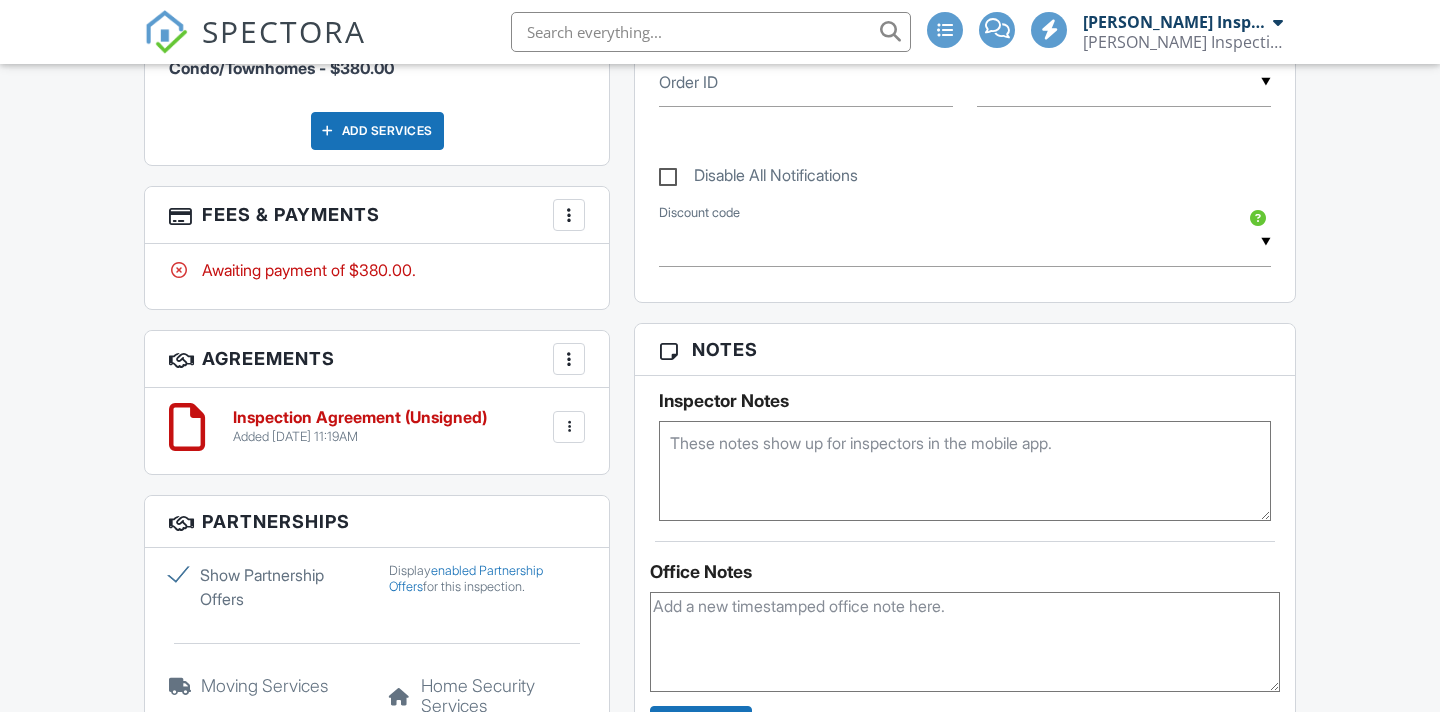 scroll, scrollTop: 1050, scrollLeft: 0, axis: vertical 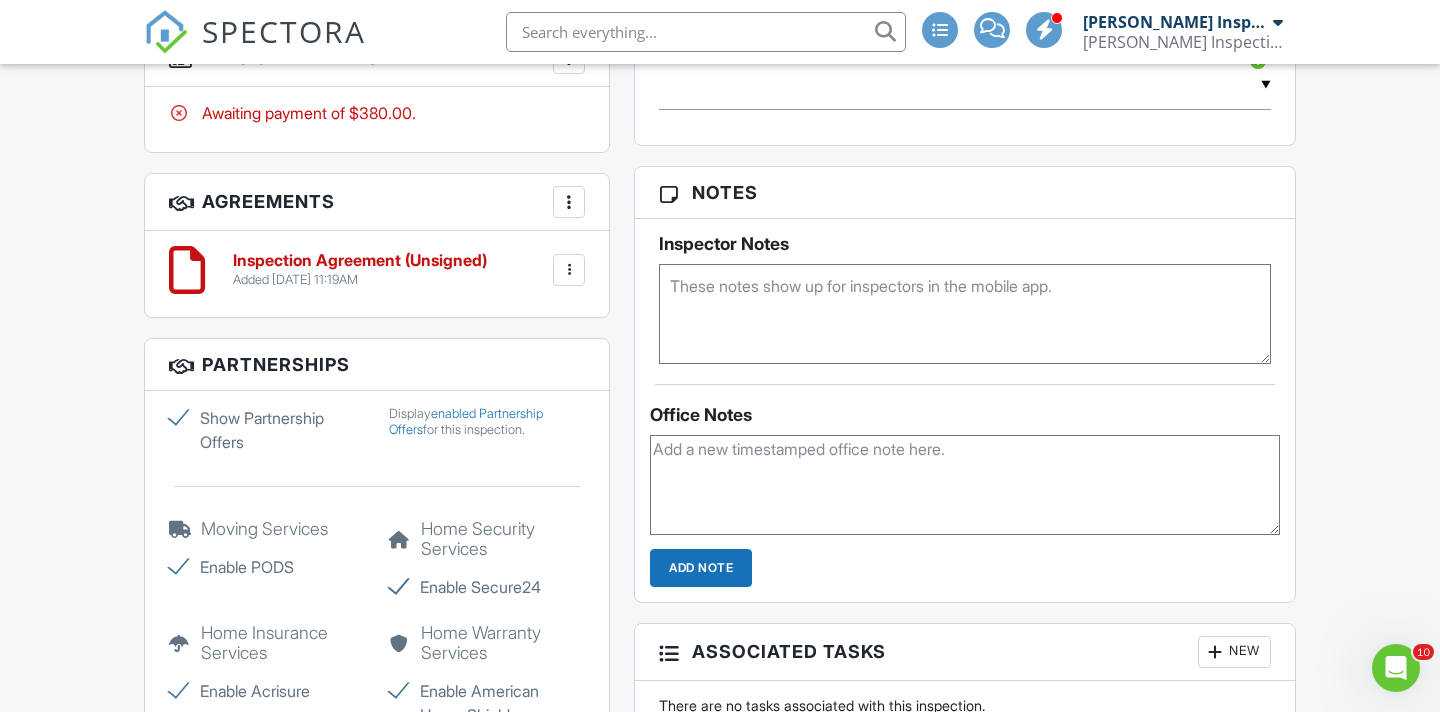 click at bounding box center (965, 314) 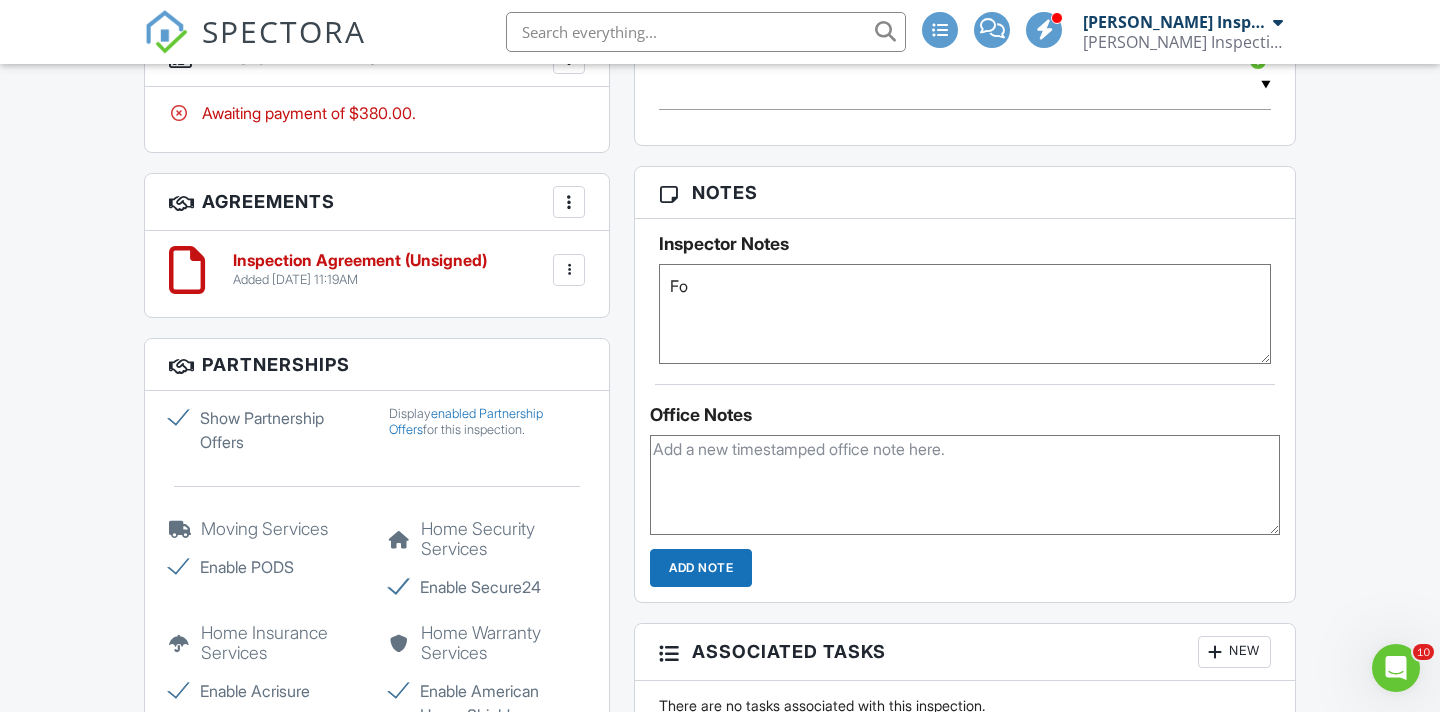 type on "F" 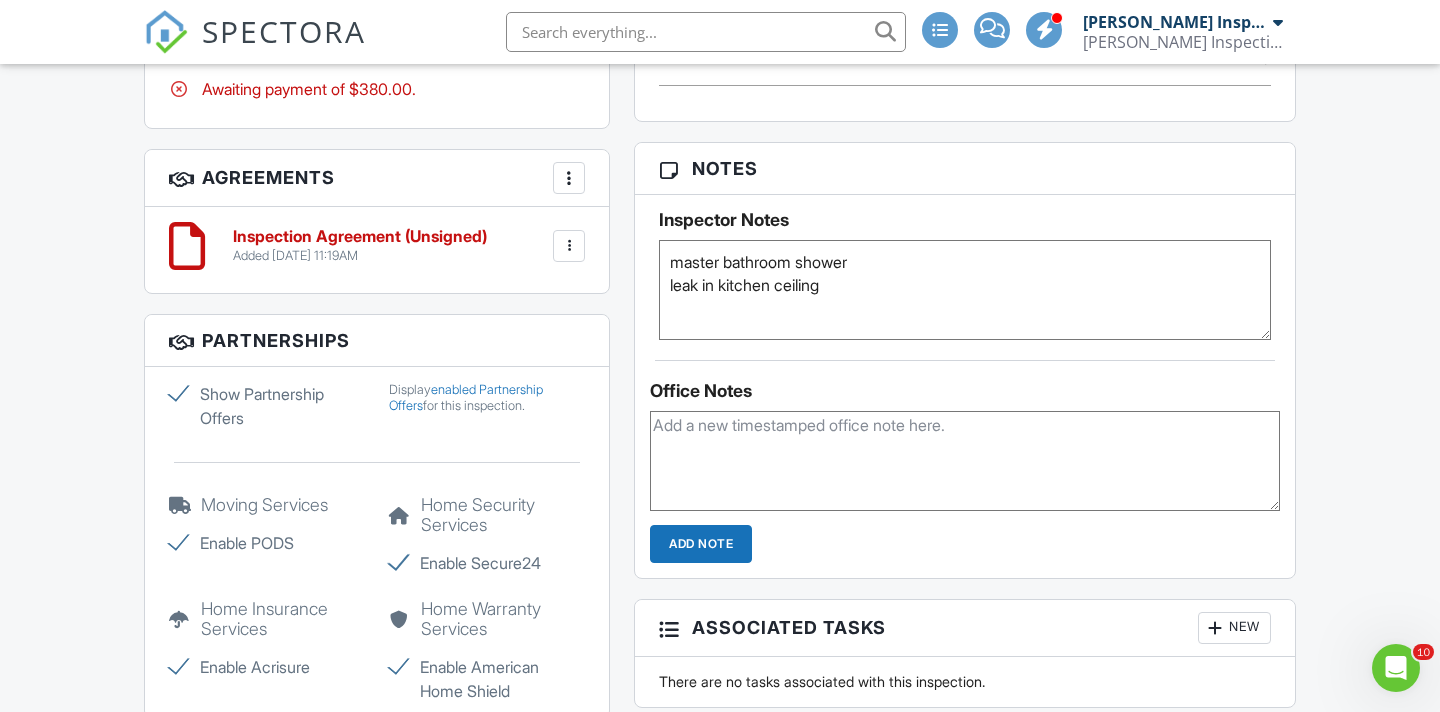 scroll, scrollTop: 1213, scrollLeft: 0, axis: vertical 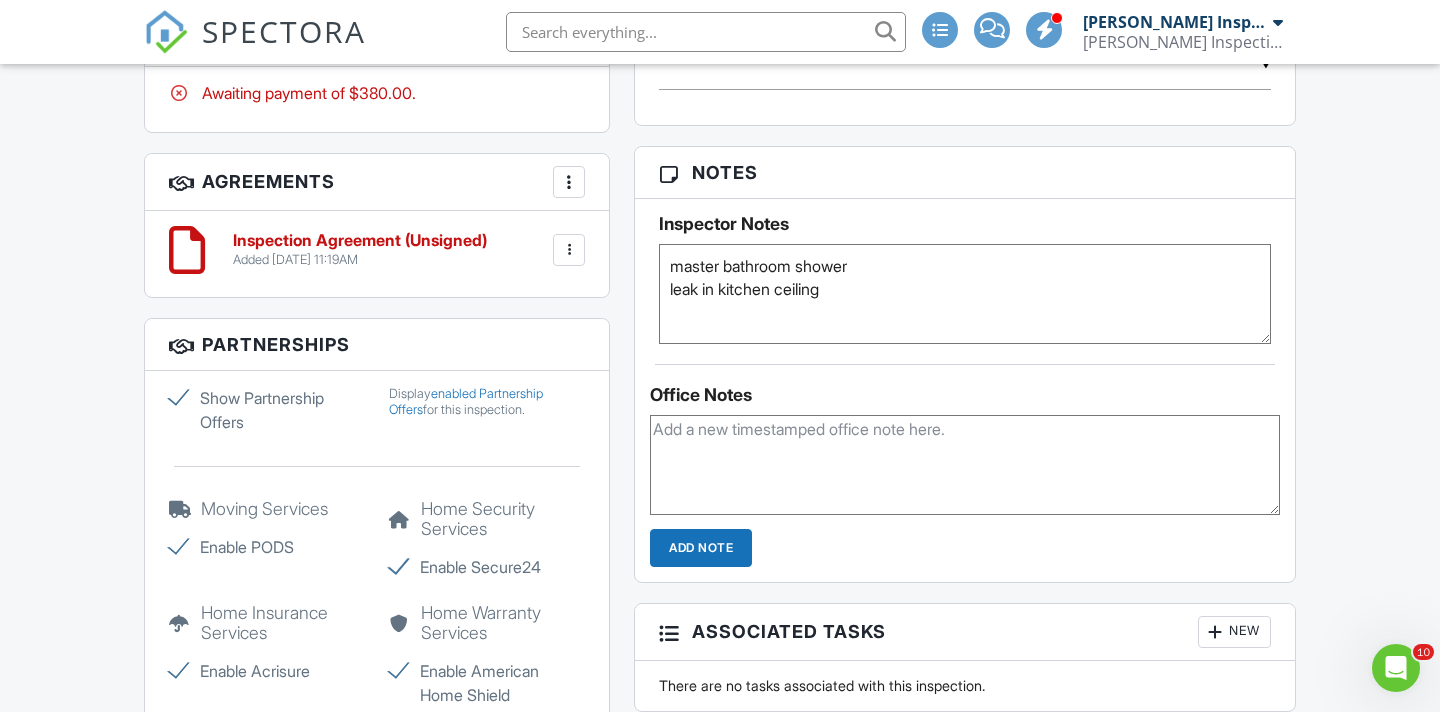 type on "master bathroom shower
leak in kitchen ceiling" 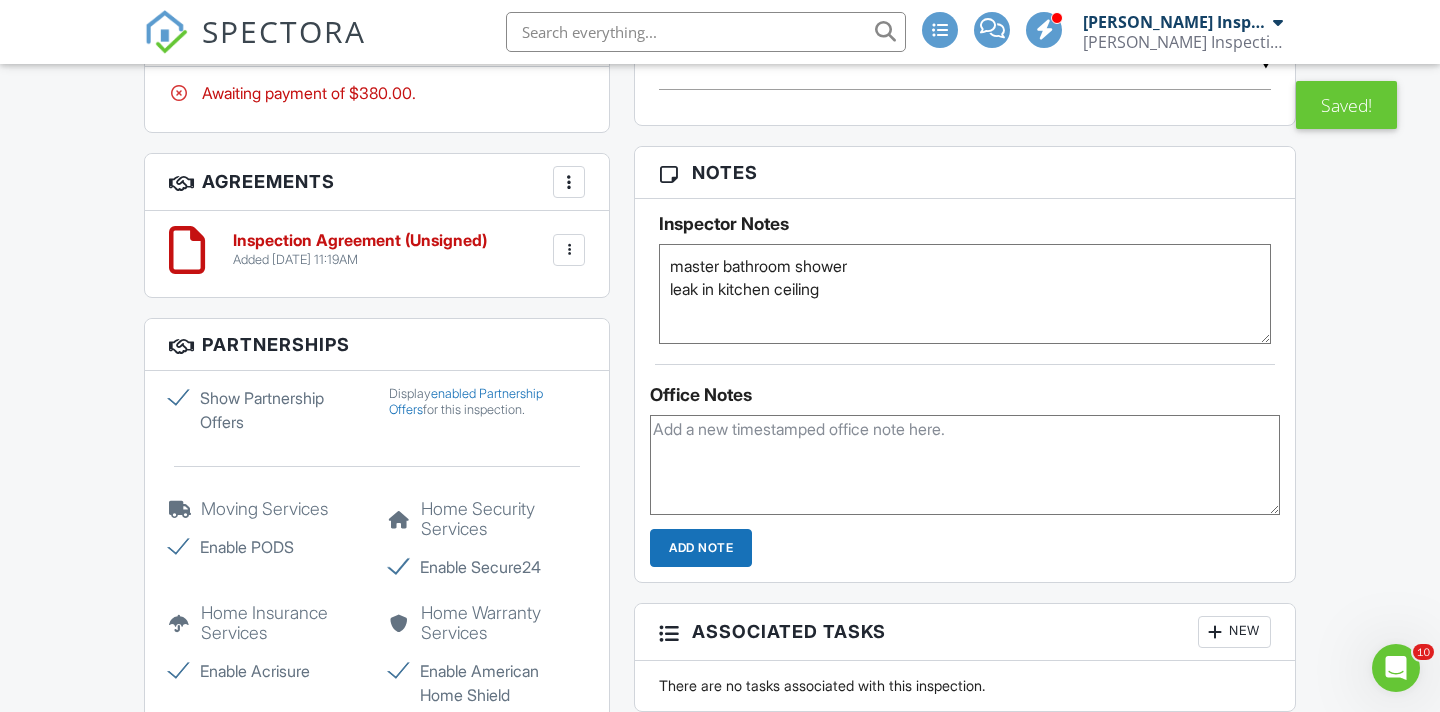 click at bounding box center [965, 465] 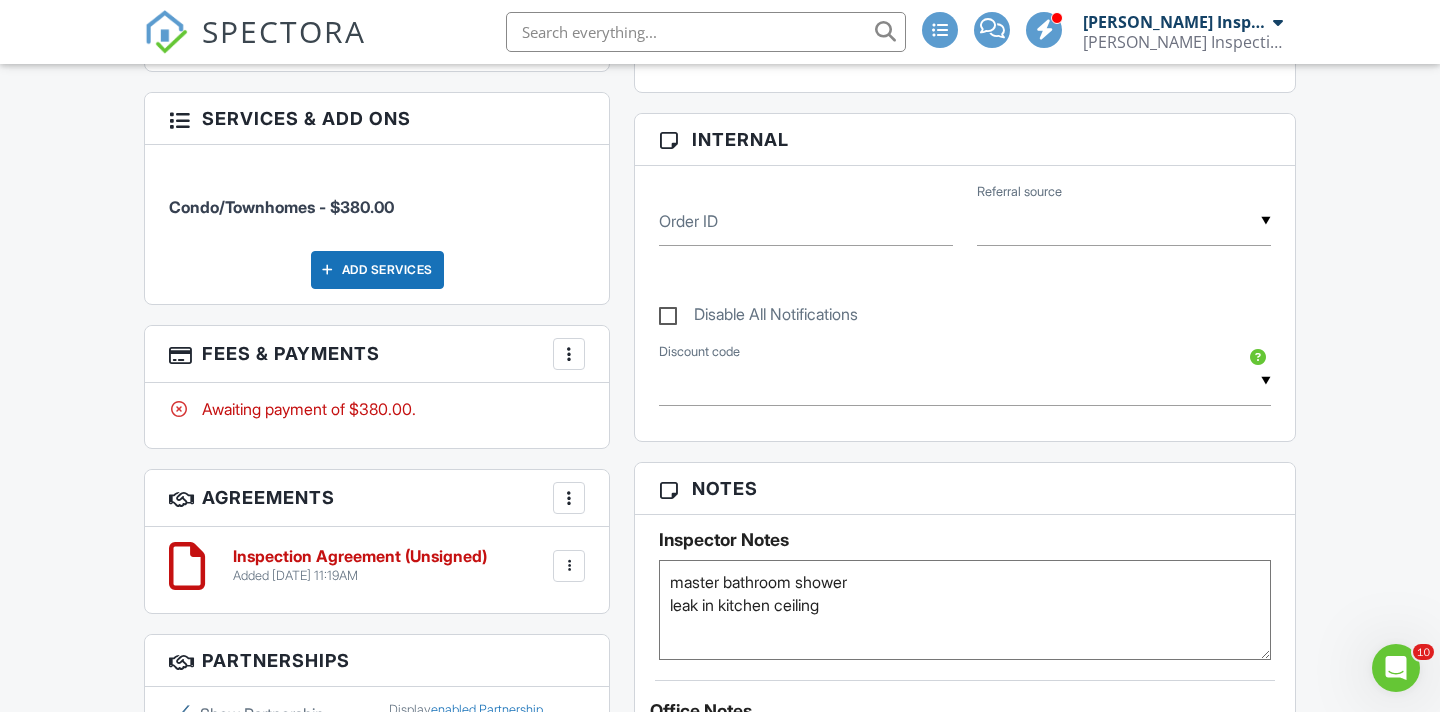 scroll, scrollTop: 894, scrollLeft: 0, axis: vertical 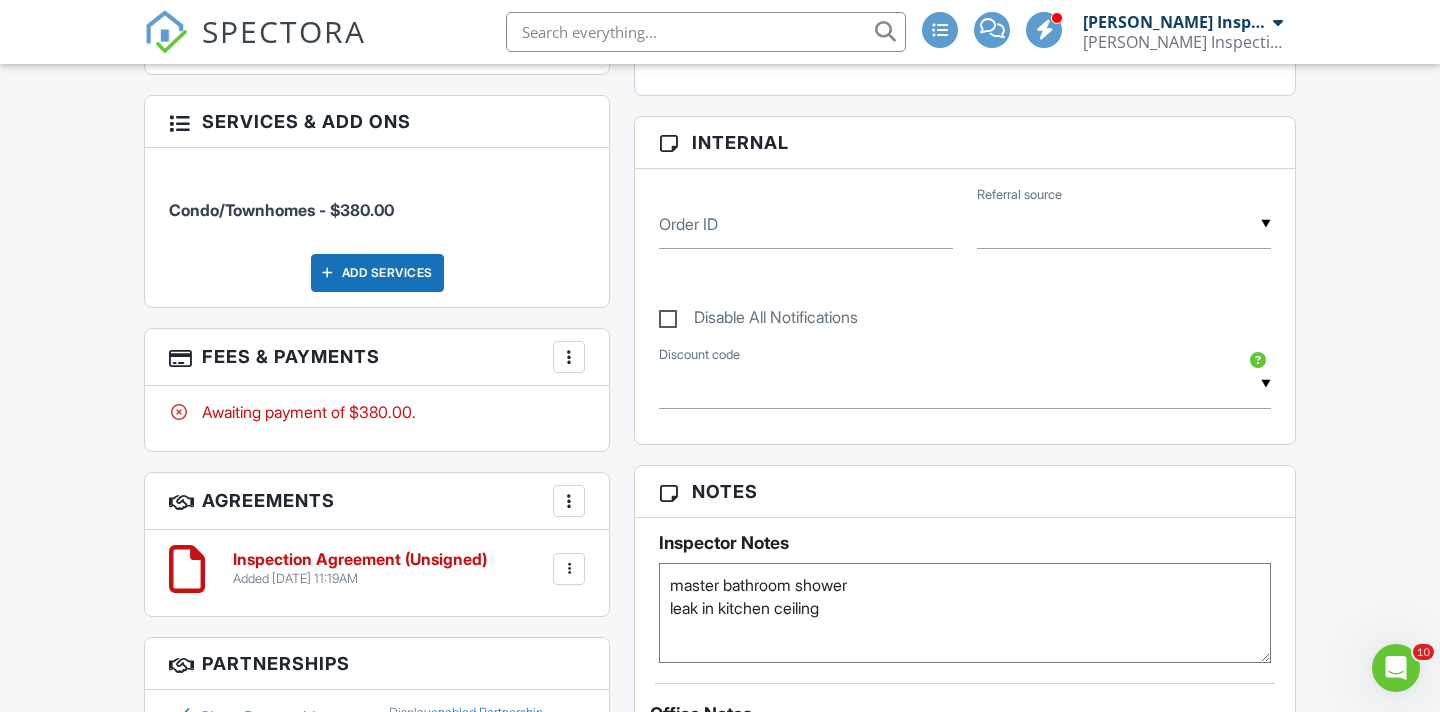click at bounding box center (166, 32) 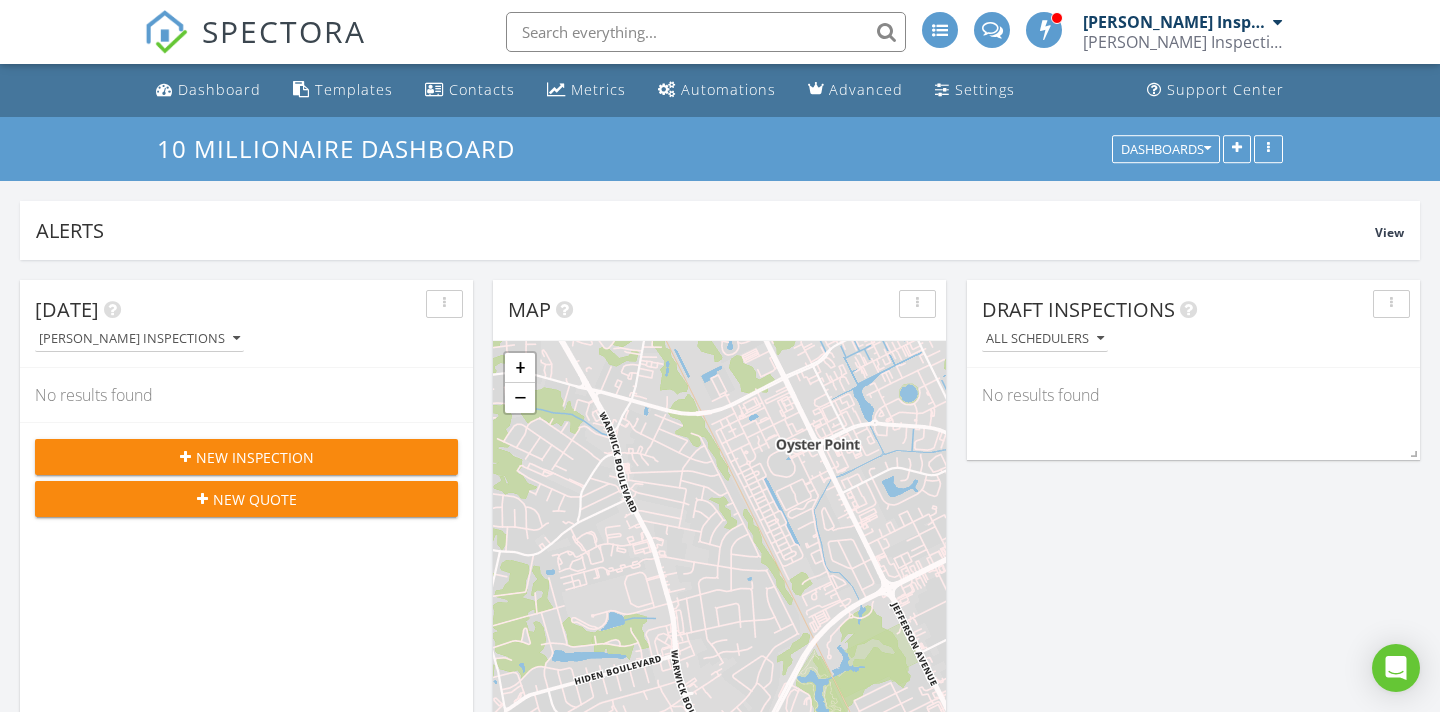 scroll, scrollTop: 426, scrollLeft: 0, axis: vertical 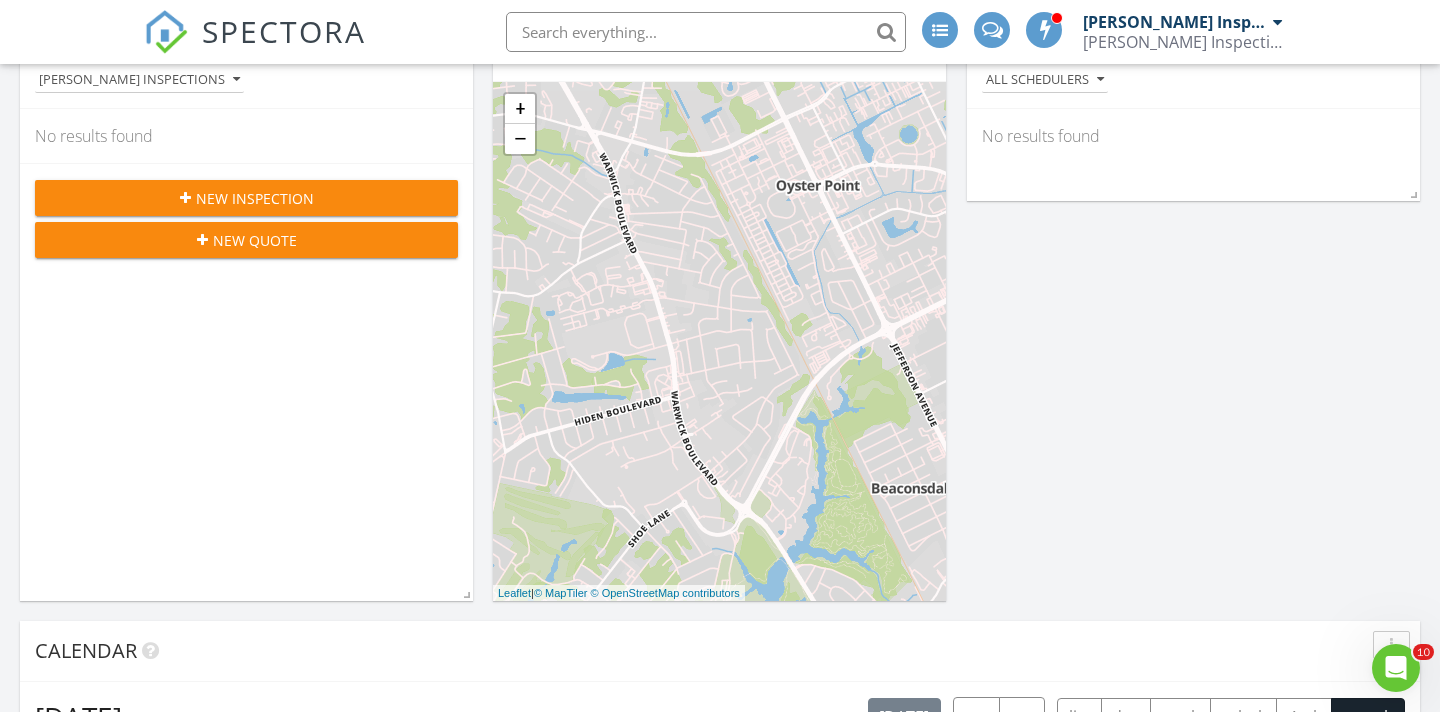 click on "New Inspection" at bounding box center (255, 198) 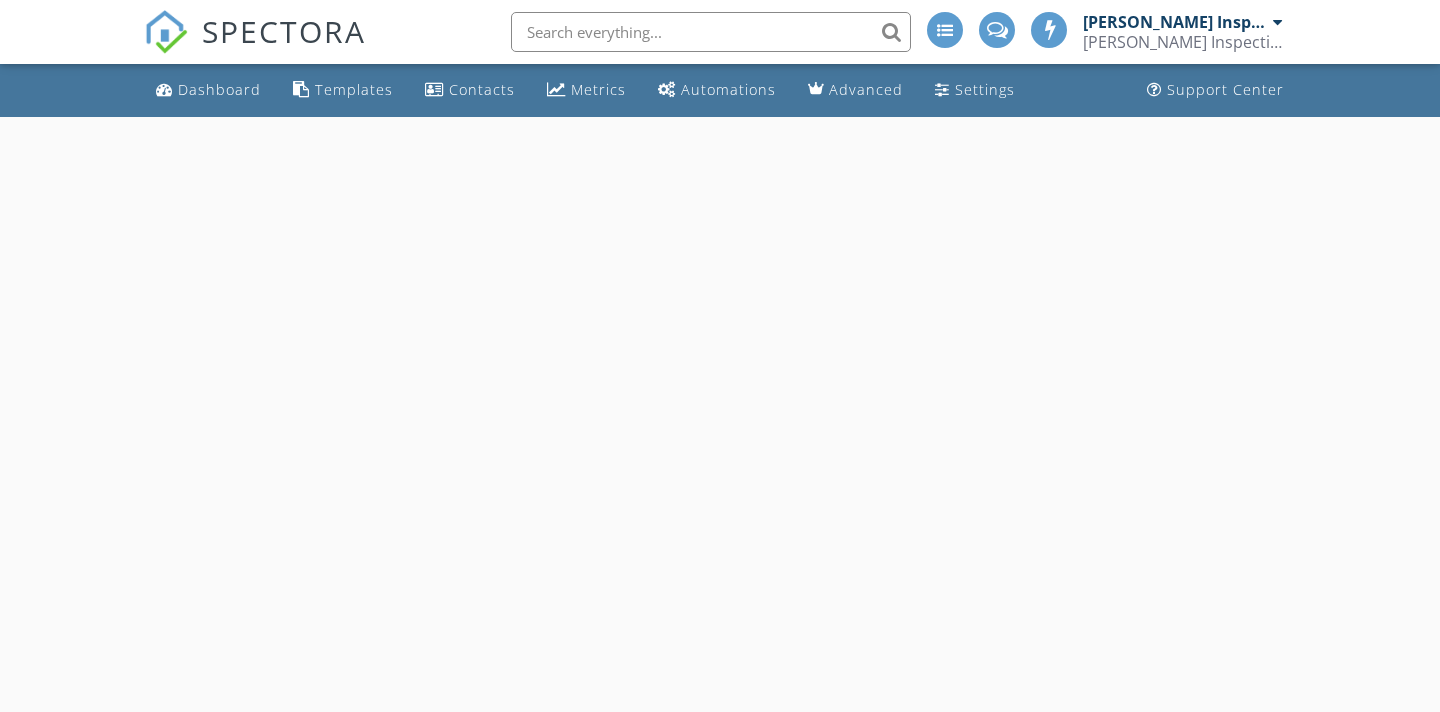 scroll, scrollTop: 0, scrollLeft: 0, axis: both 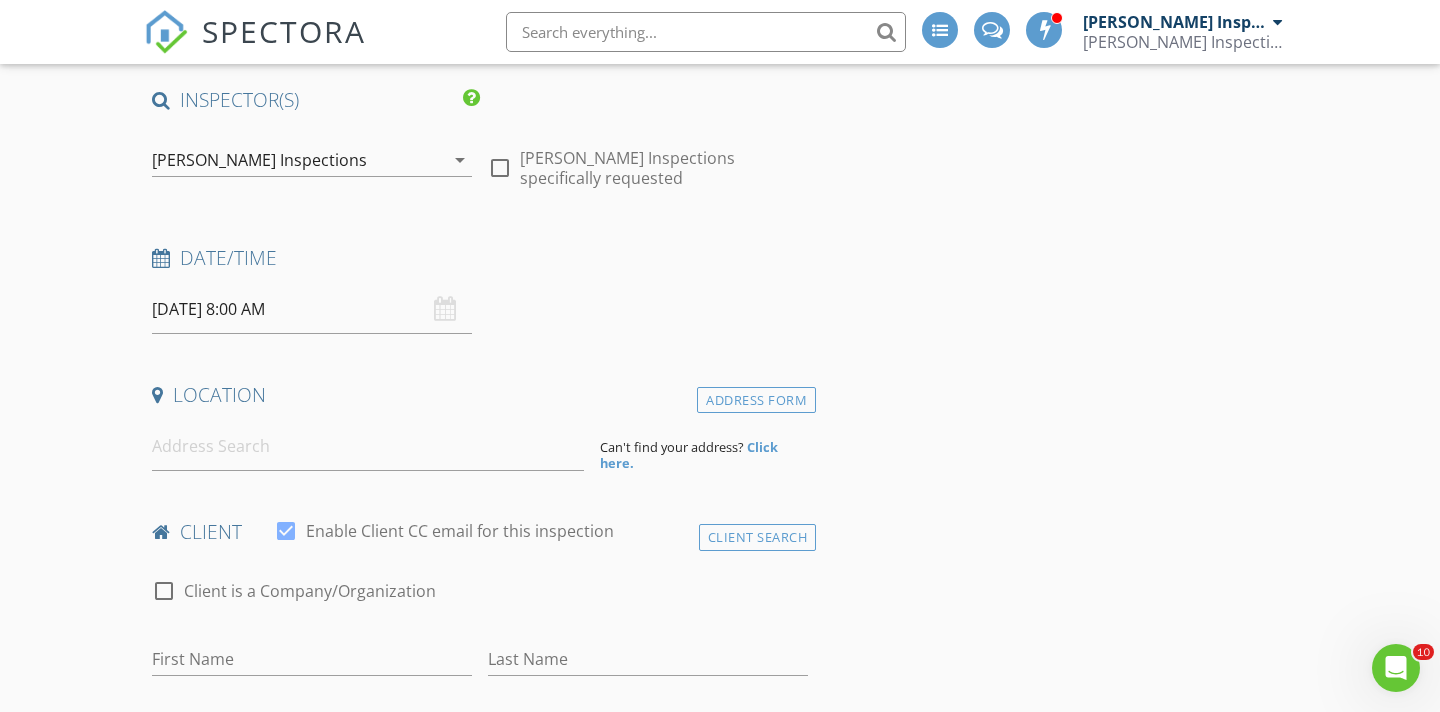 click on "[DATE] 8:00 AM" at bounding box center (312, 309) 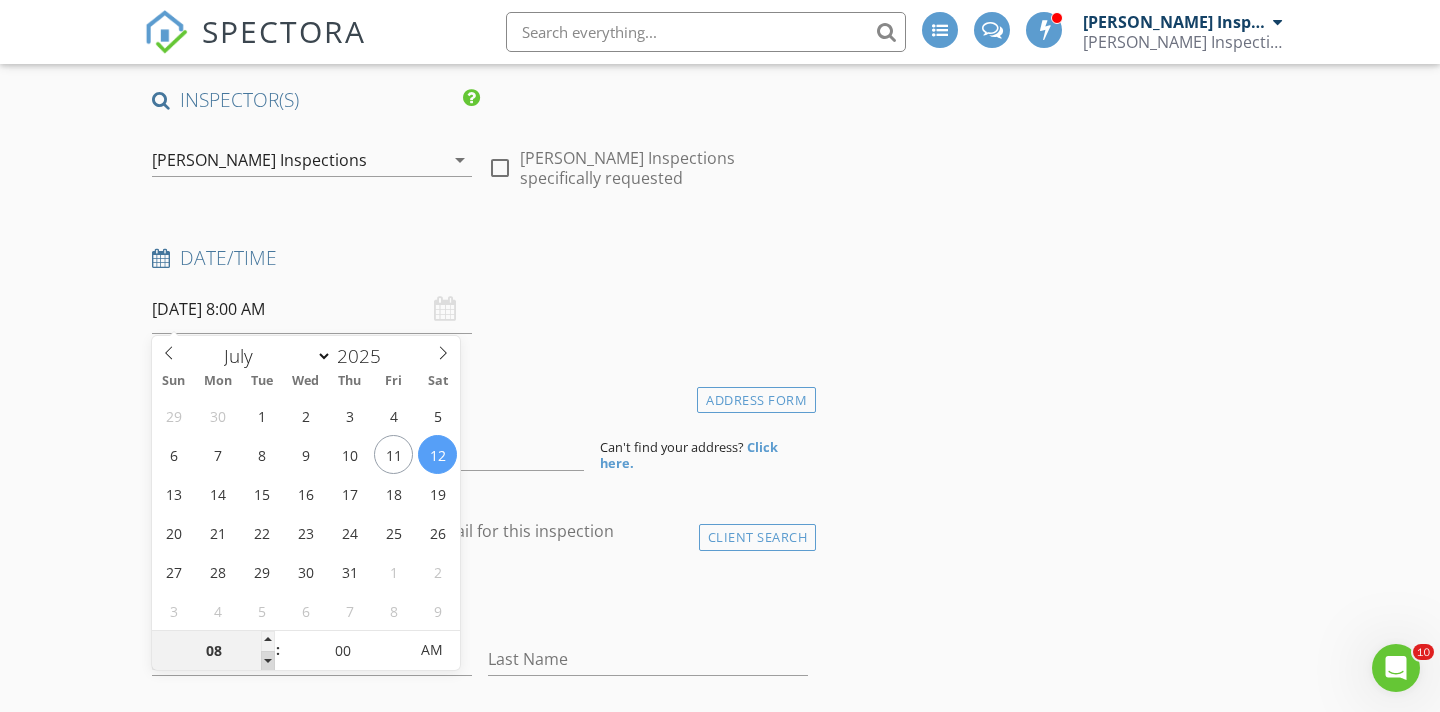 type on "07" 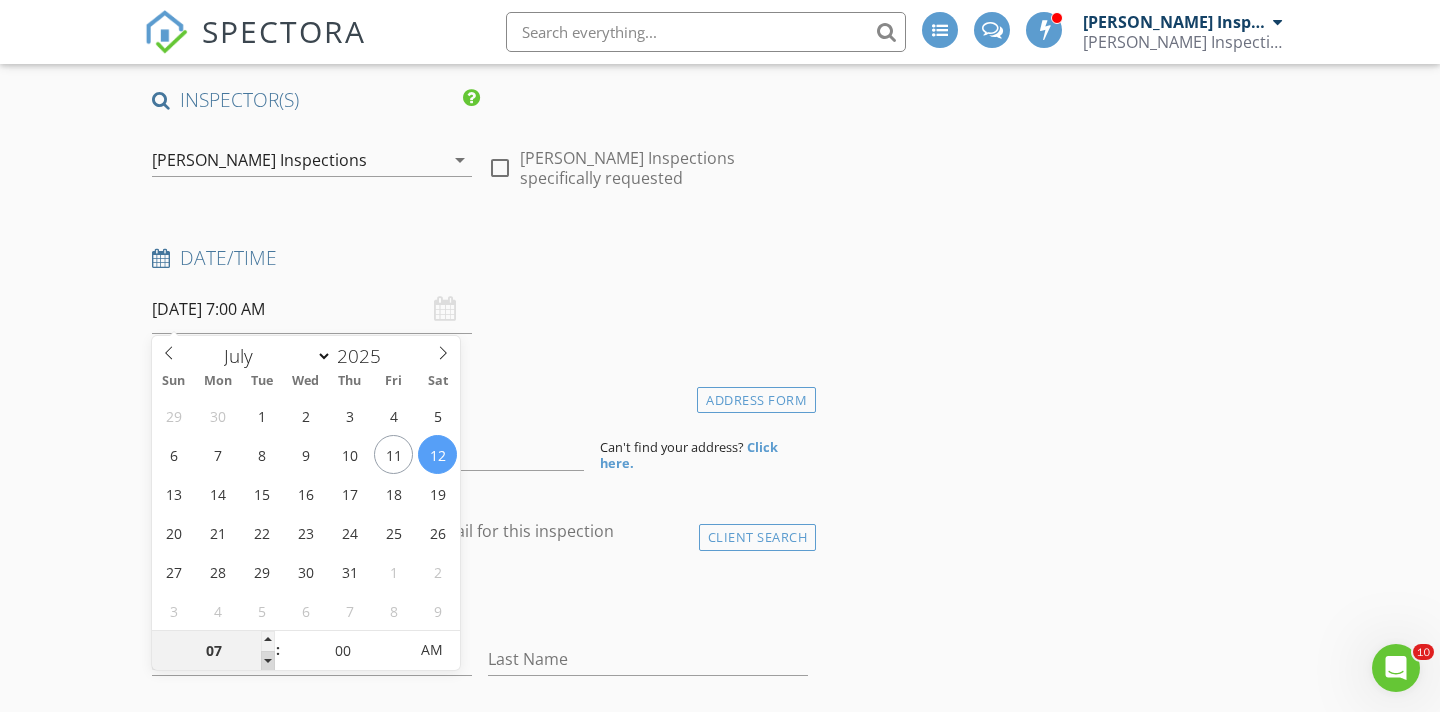 click at bounding box center (268, 661) 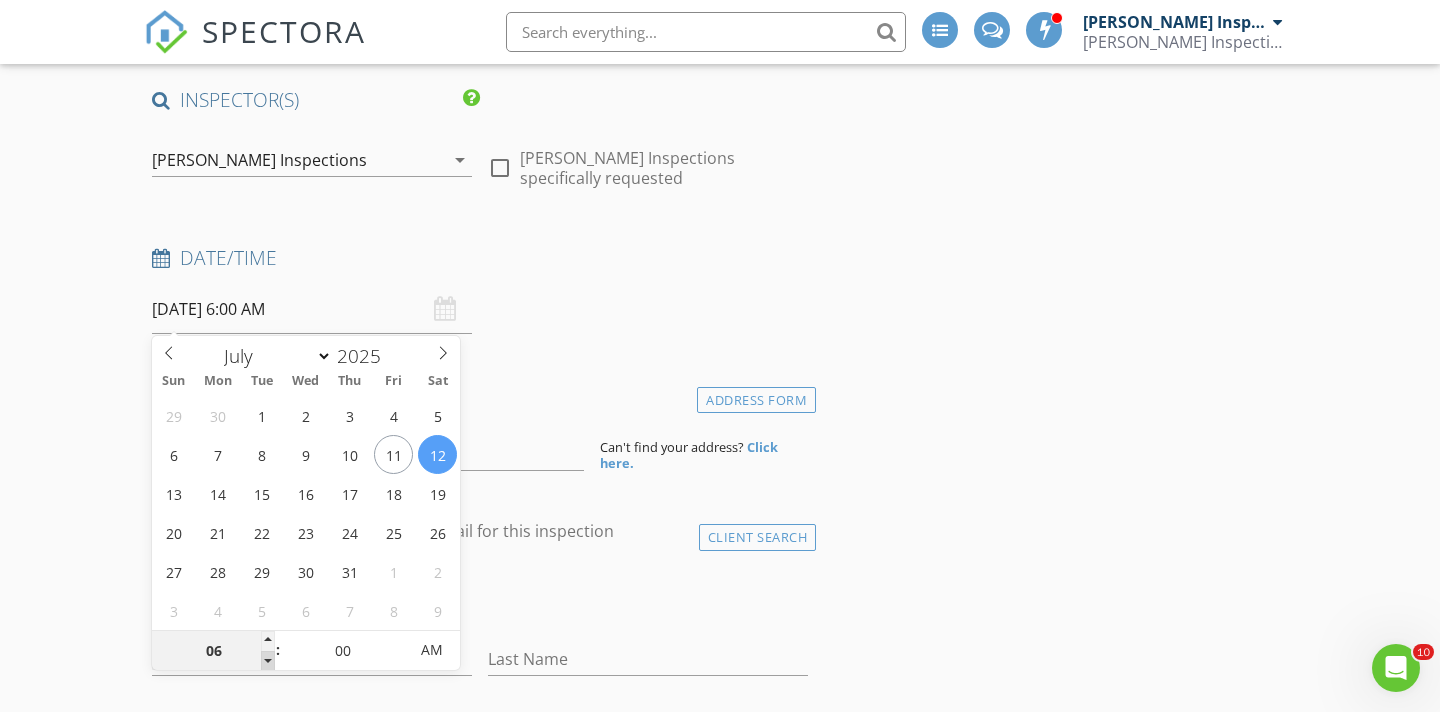 click at bounding box center [268, 661] 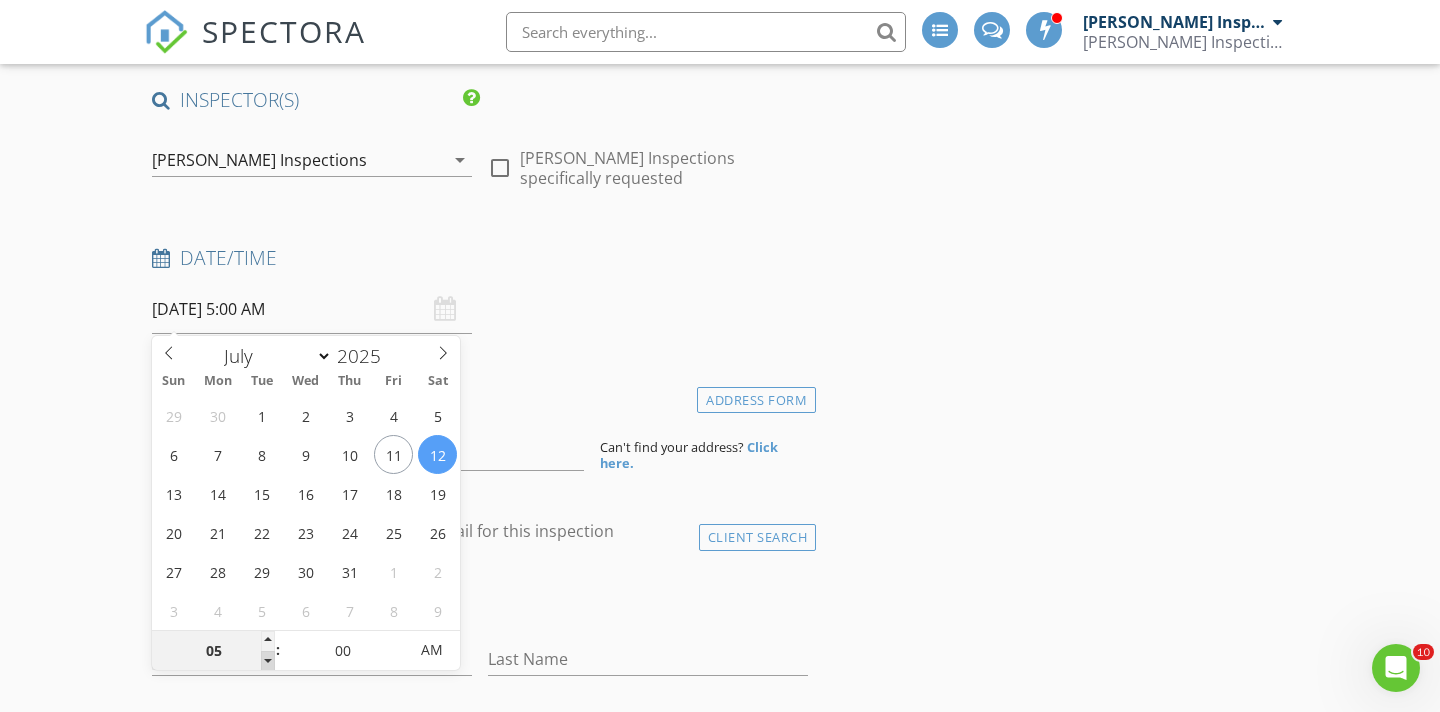 click at bounding box center (268, 661) 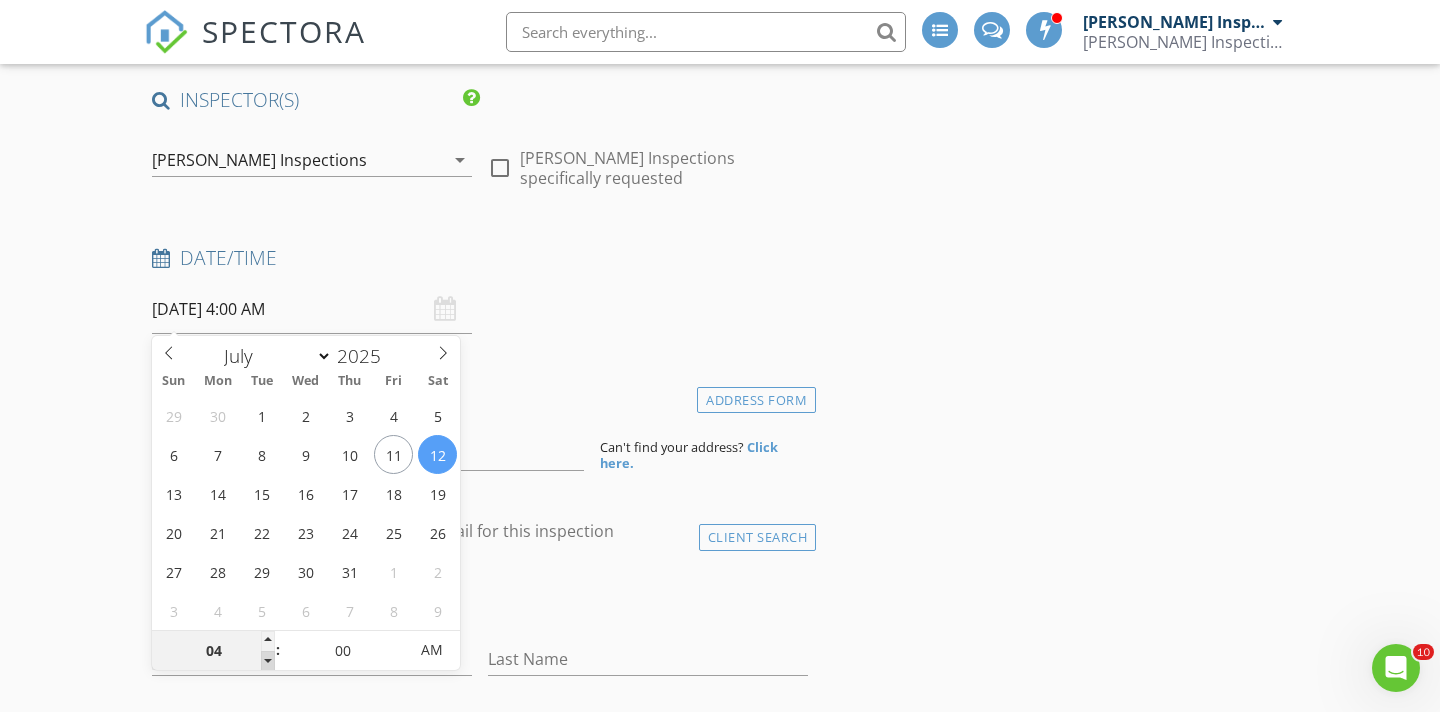 click at bounding box center (268, 661) 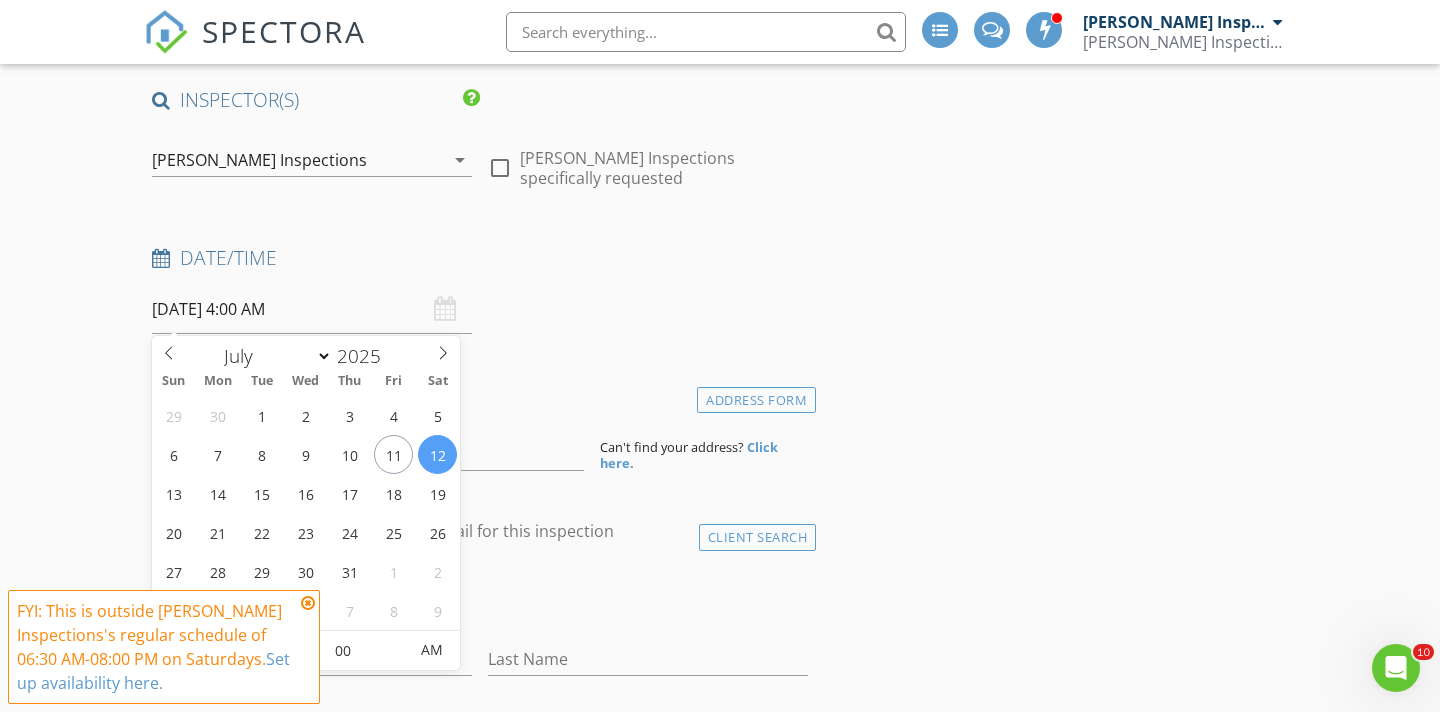 click at bounding box center (308, 603) 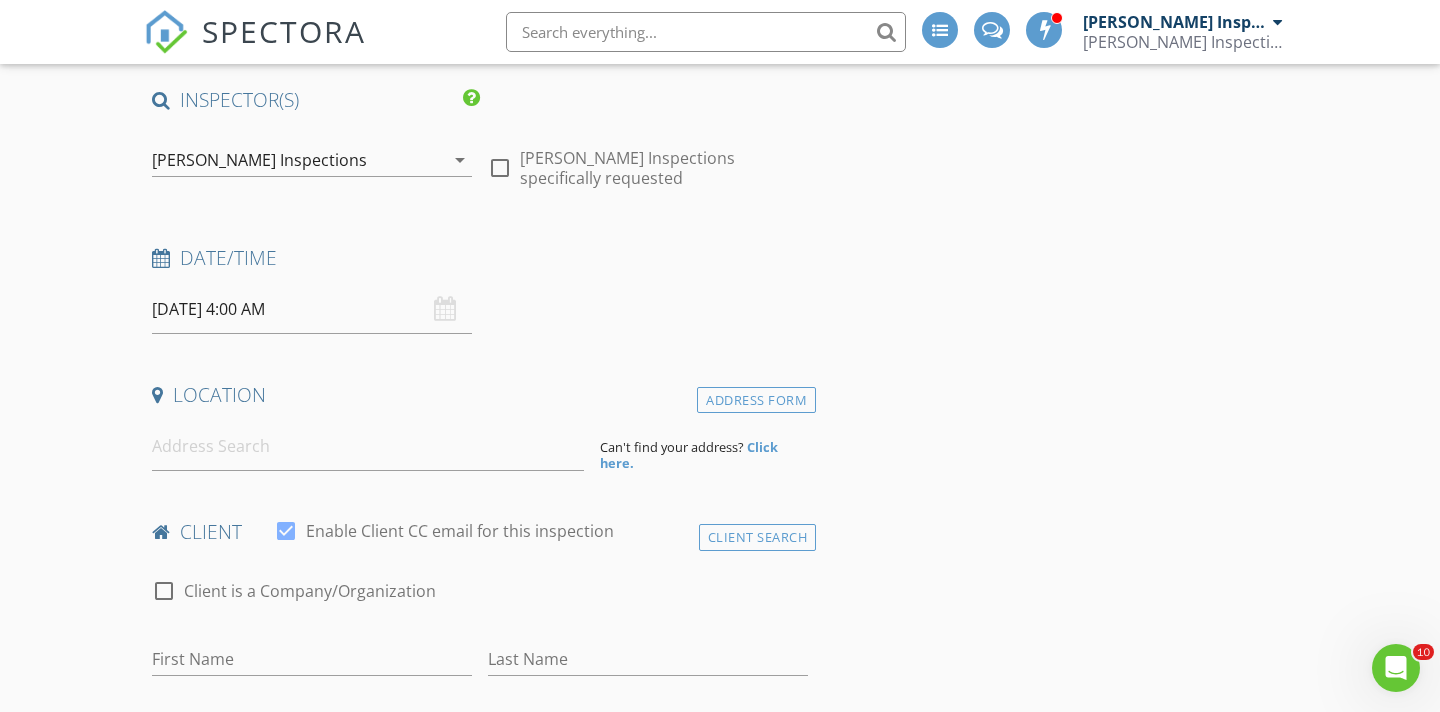 click on "07/12/2025 4:00 AM" at bounding box center [312, 309] 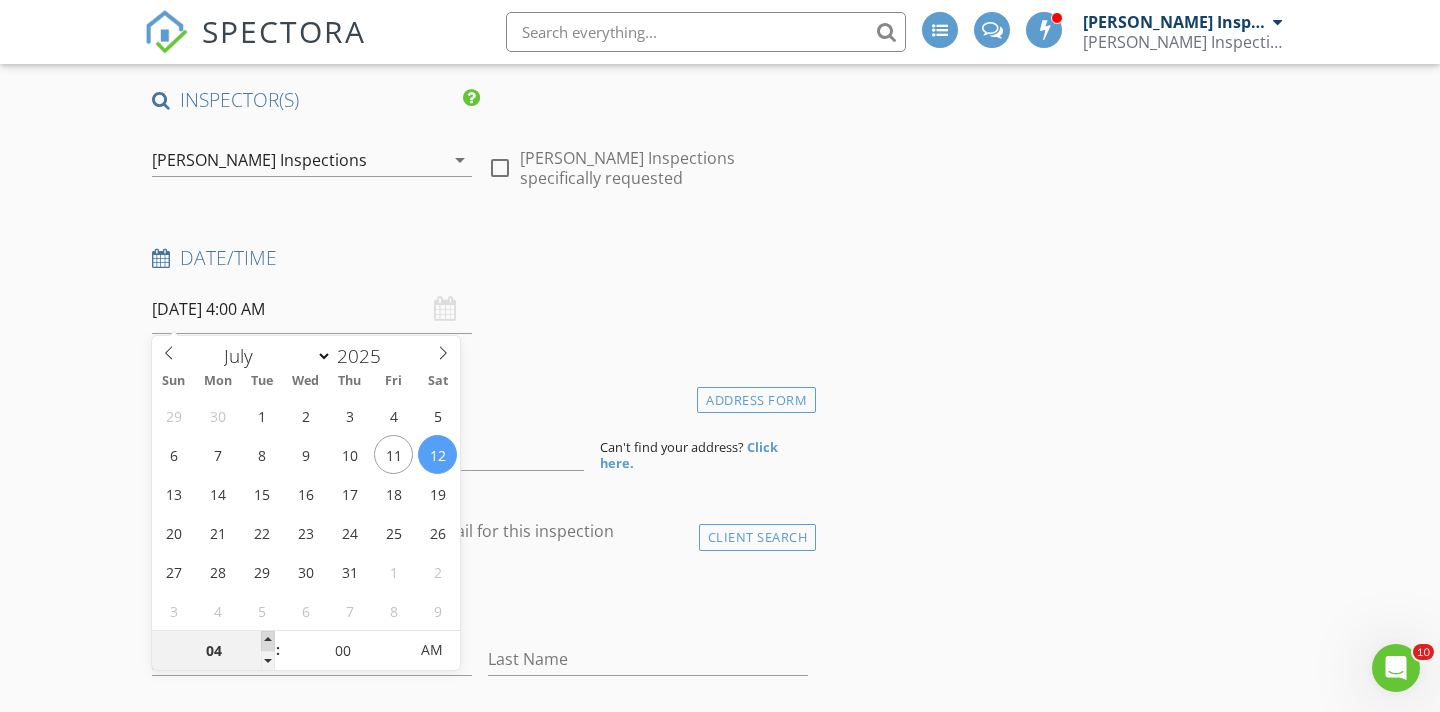 type on "05" 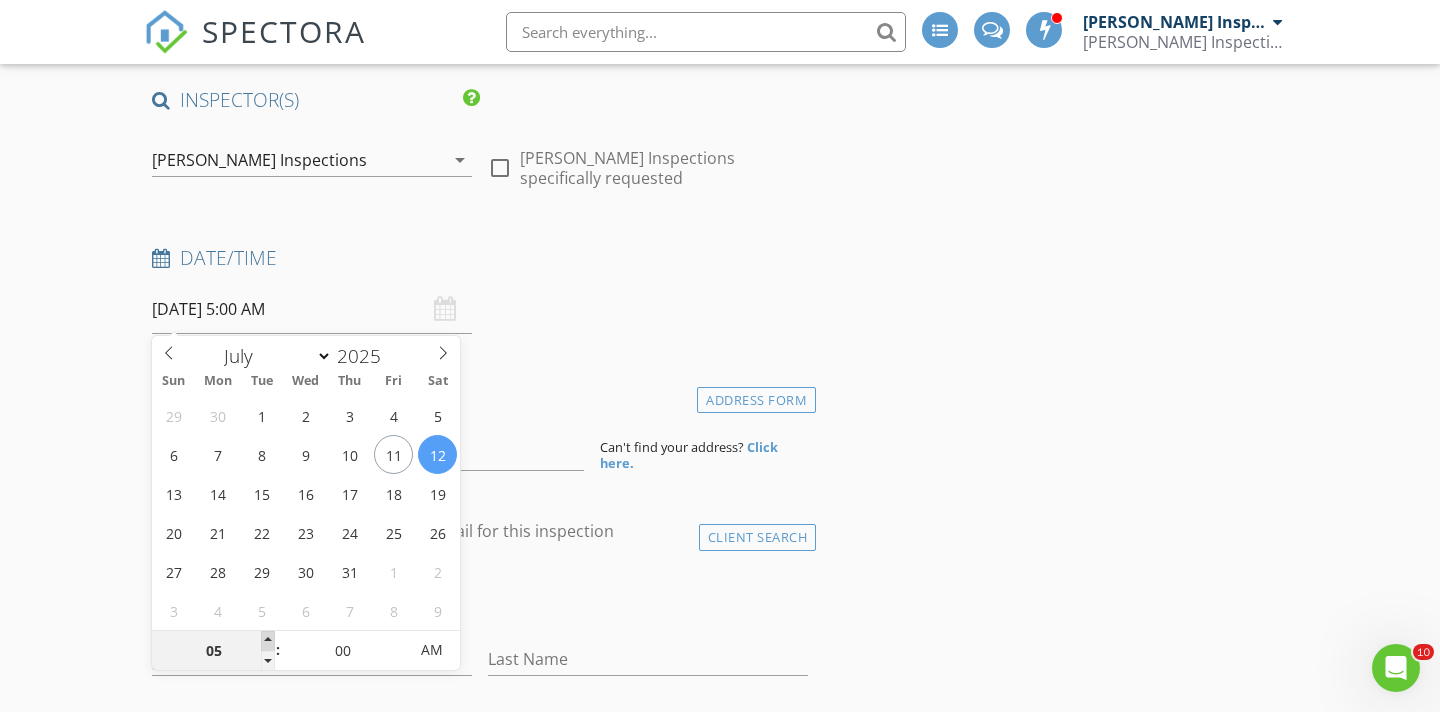 click at bounding box center (268, 641) 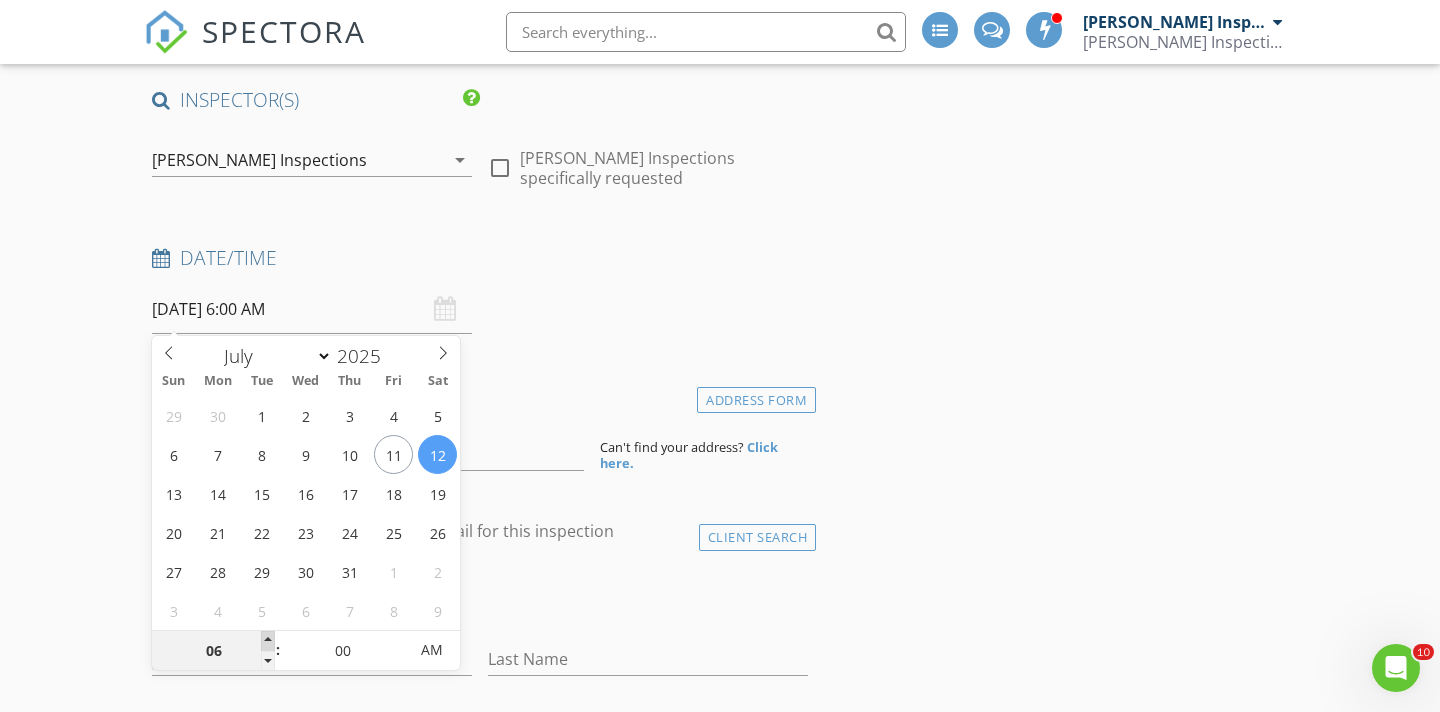click at bounding box center (268, 641) 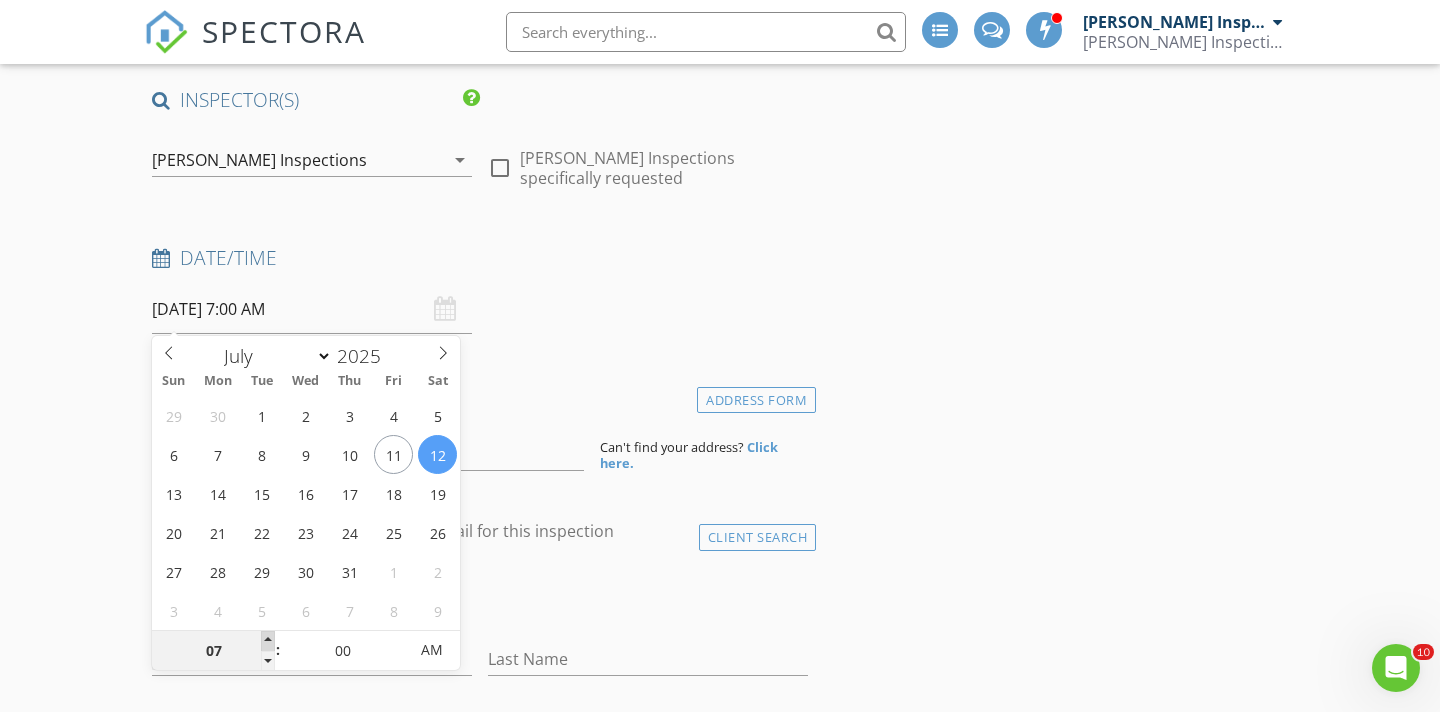 click at bounding box center (268, 641) 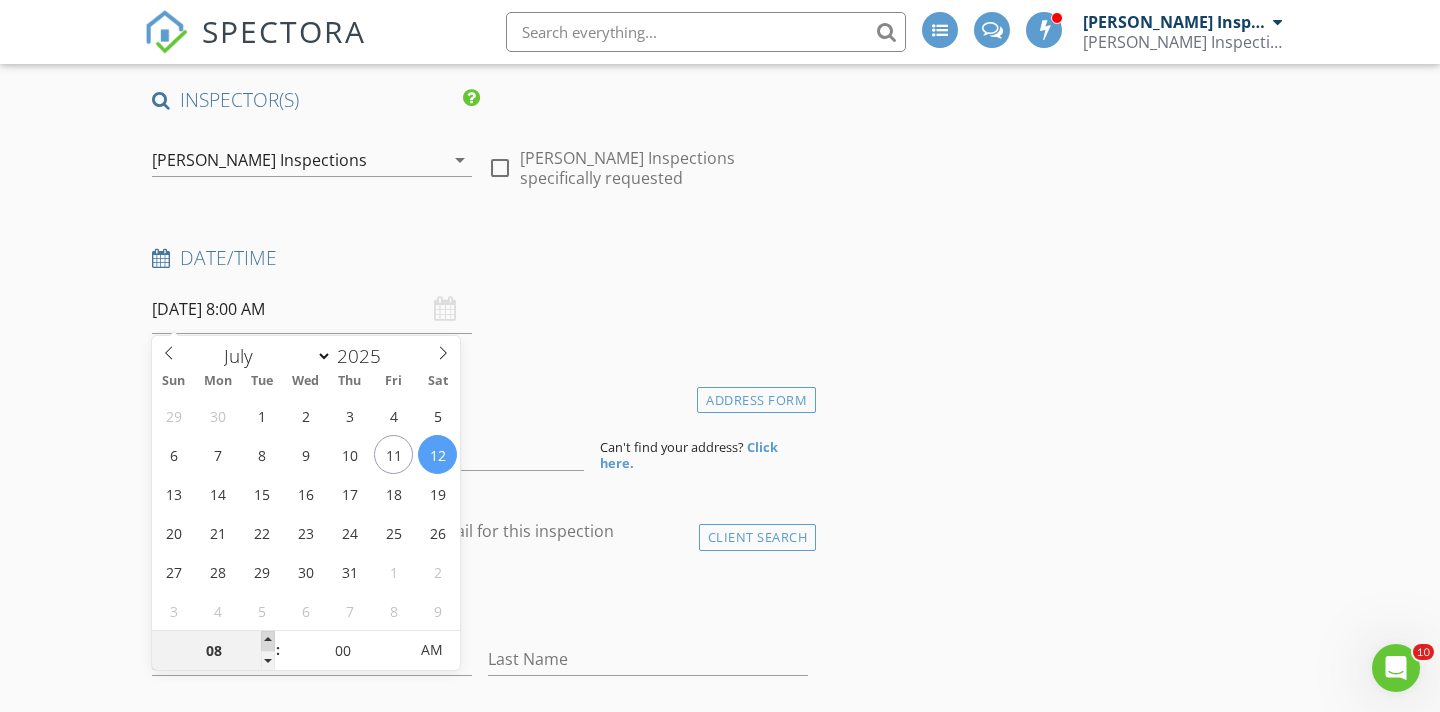 click at bounding box center (268, 641) 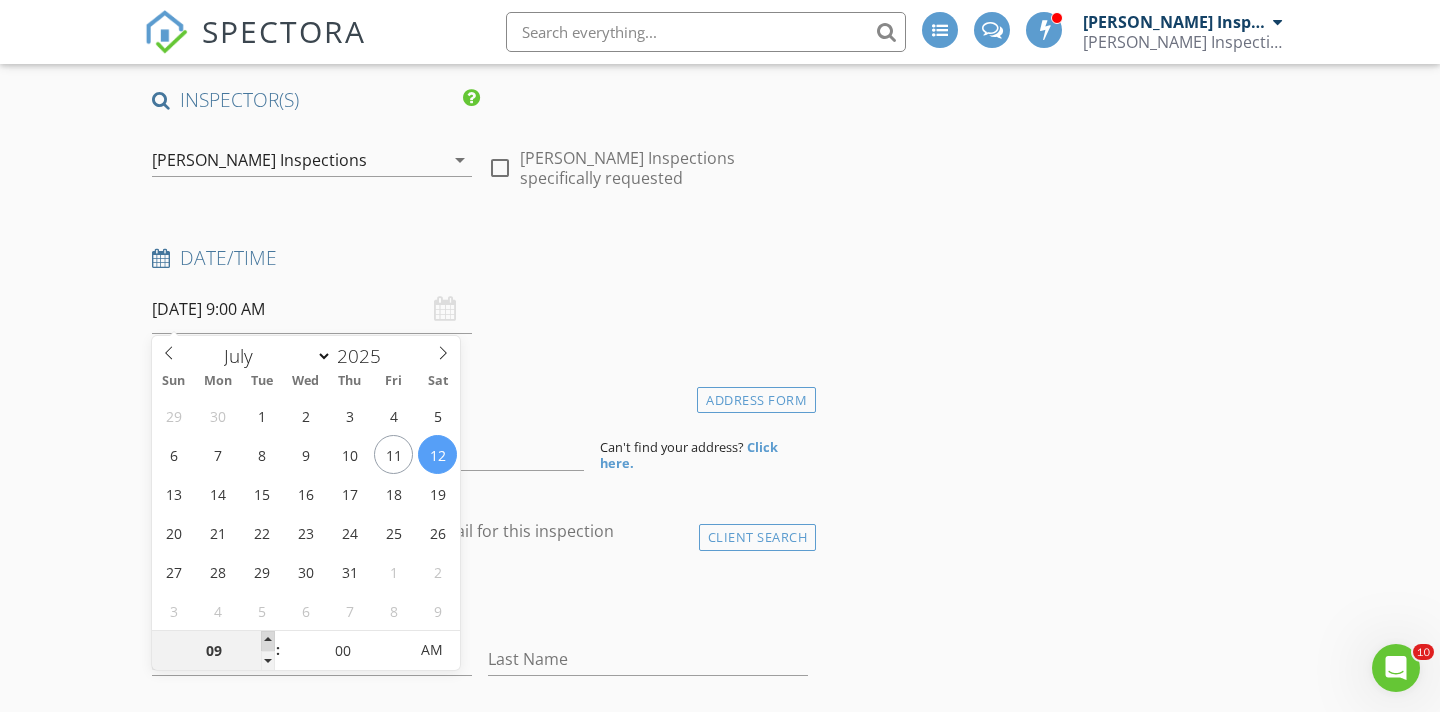 click at bounding box center (268, 641) 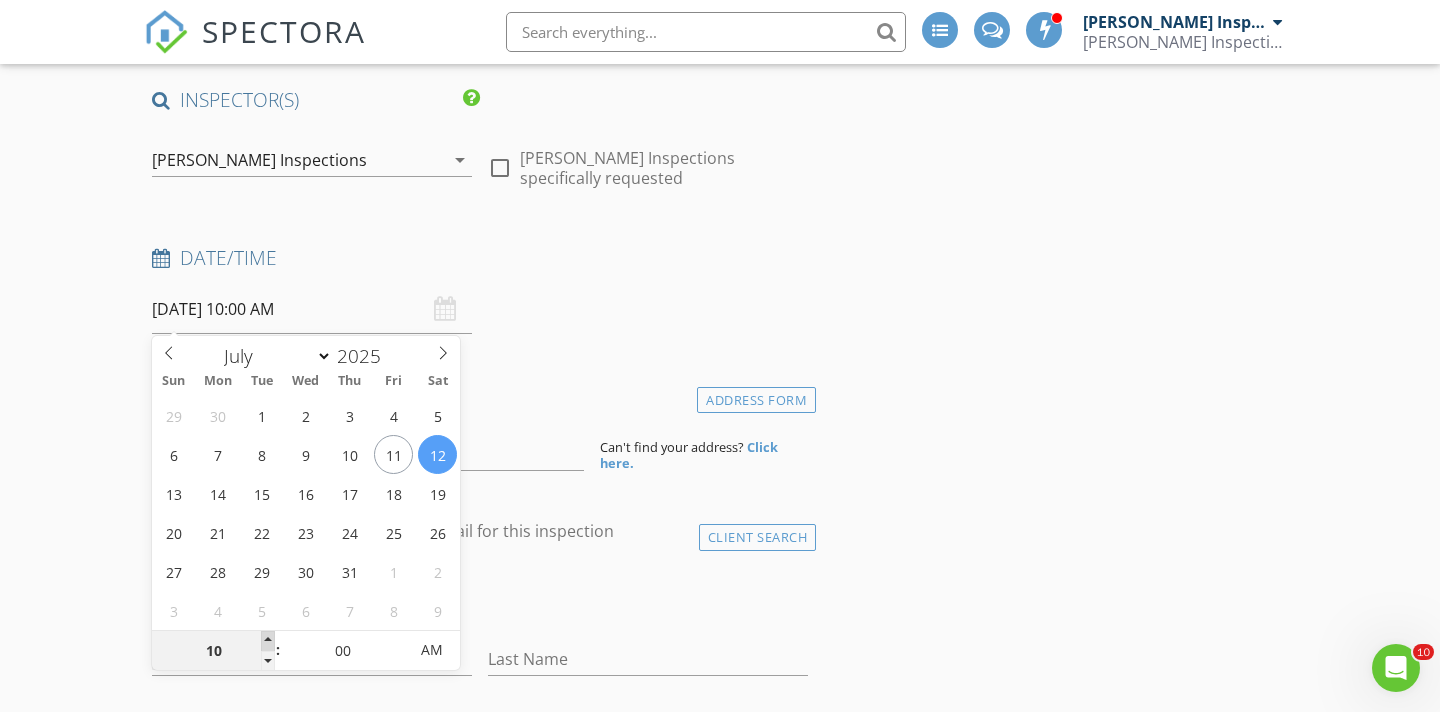 click at bounding box center (268, 641) 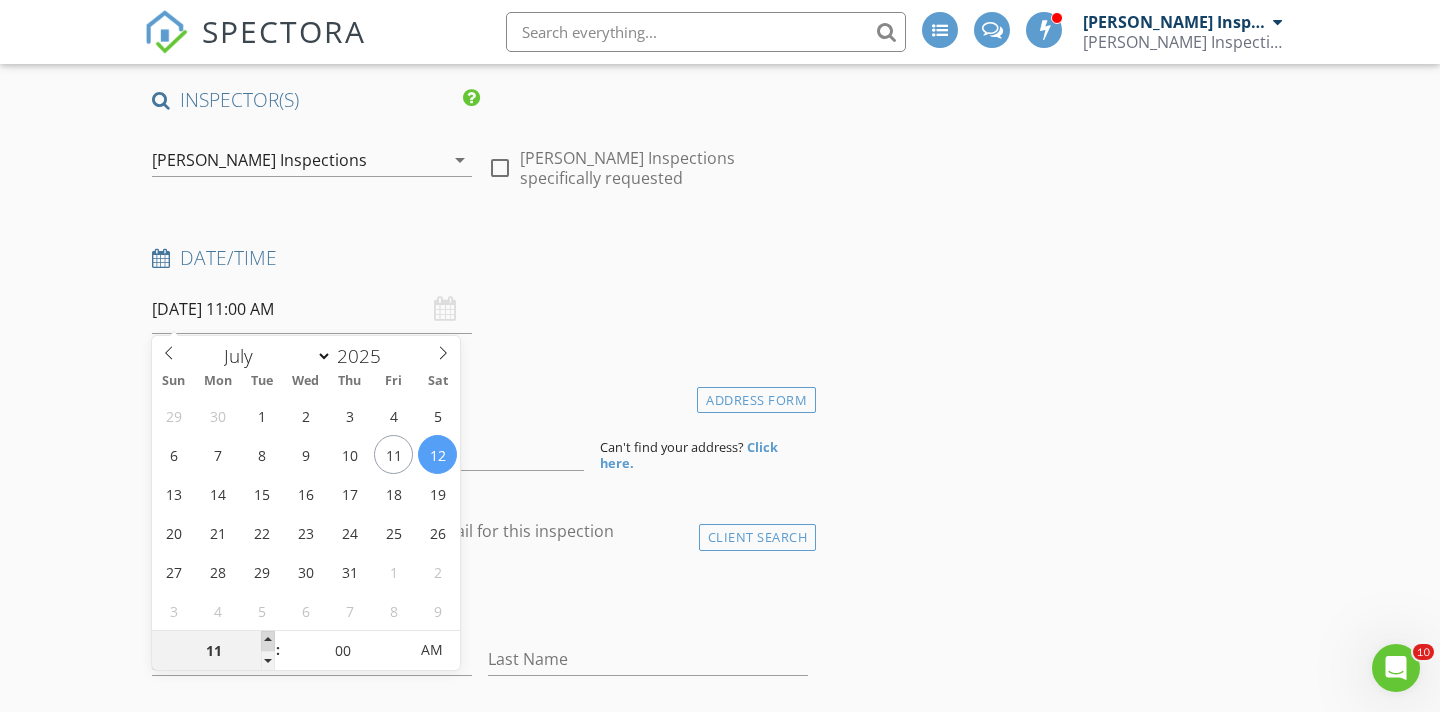 click at bounding box center (268, 641) 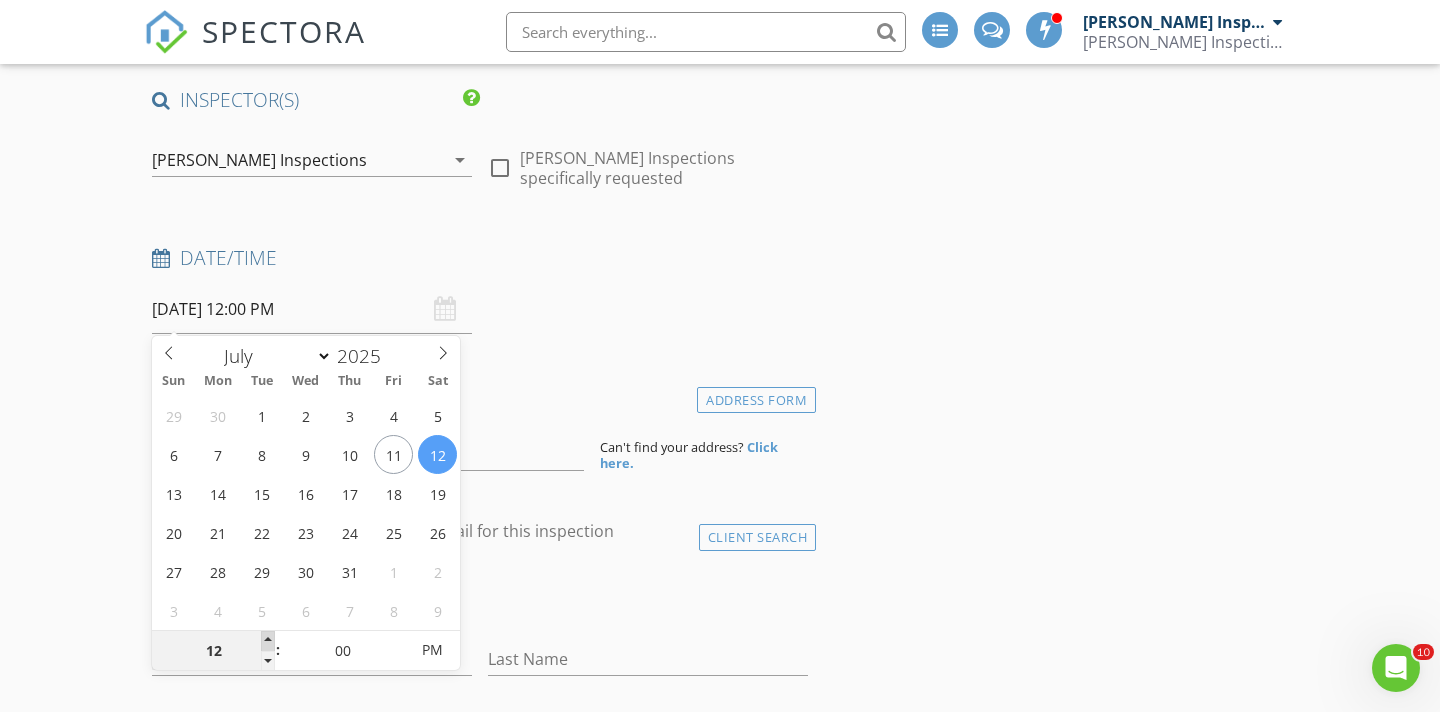 click at bounding box center (268, 641) 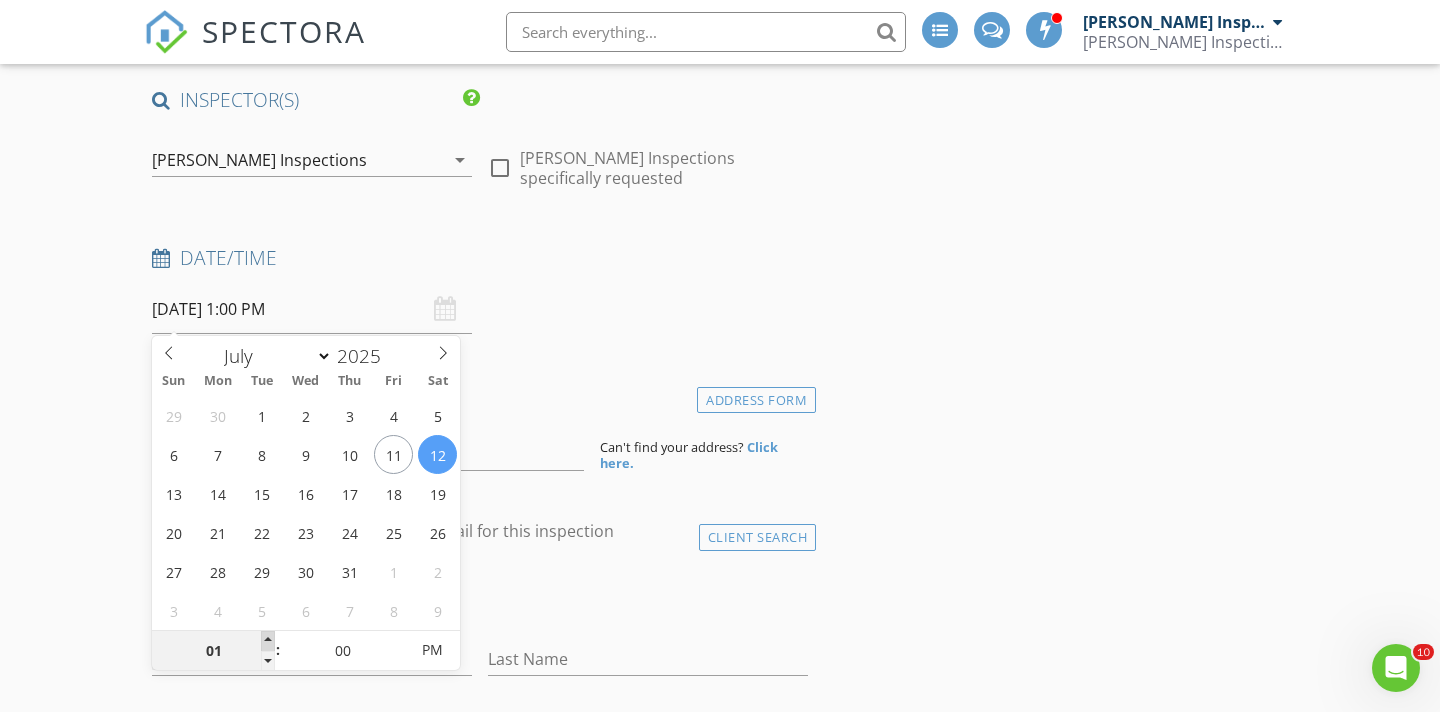 click at bounding box center [268, 641] 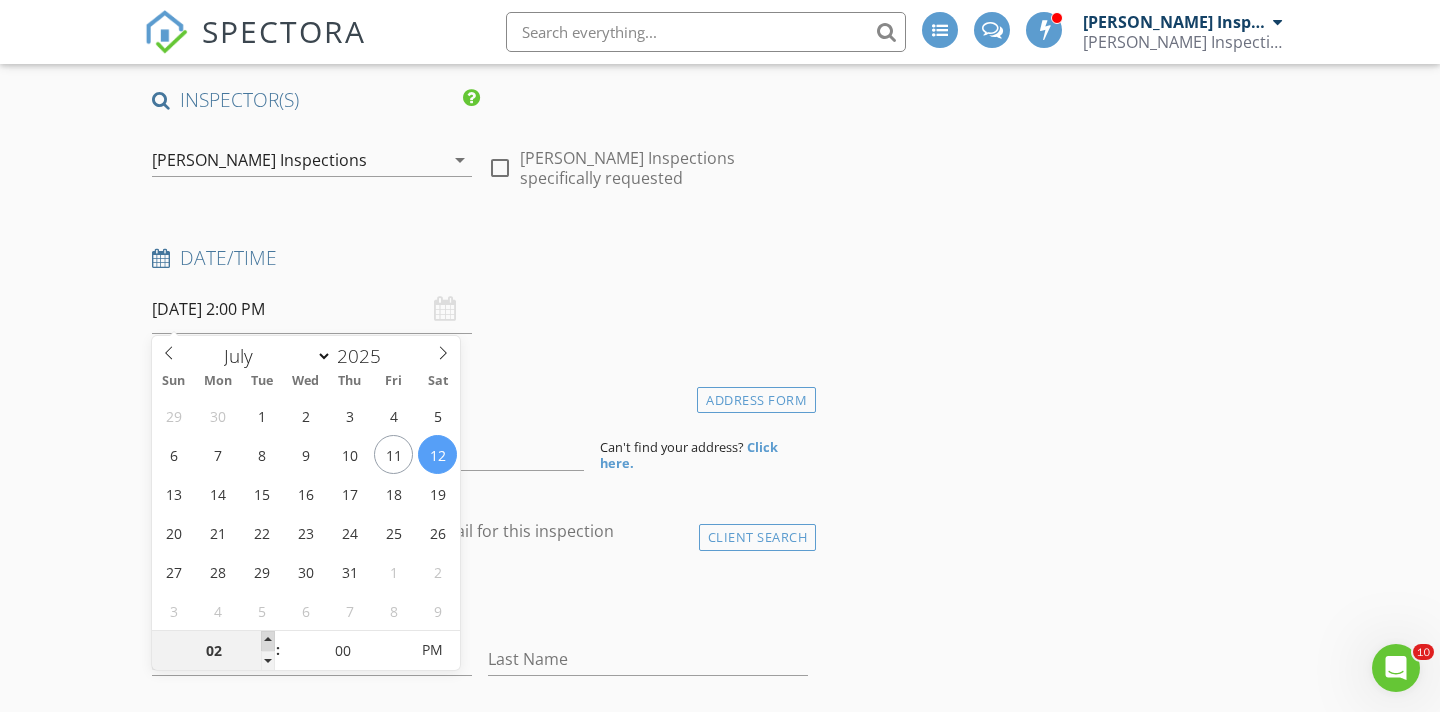 click at bounding box center (268, 641) 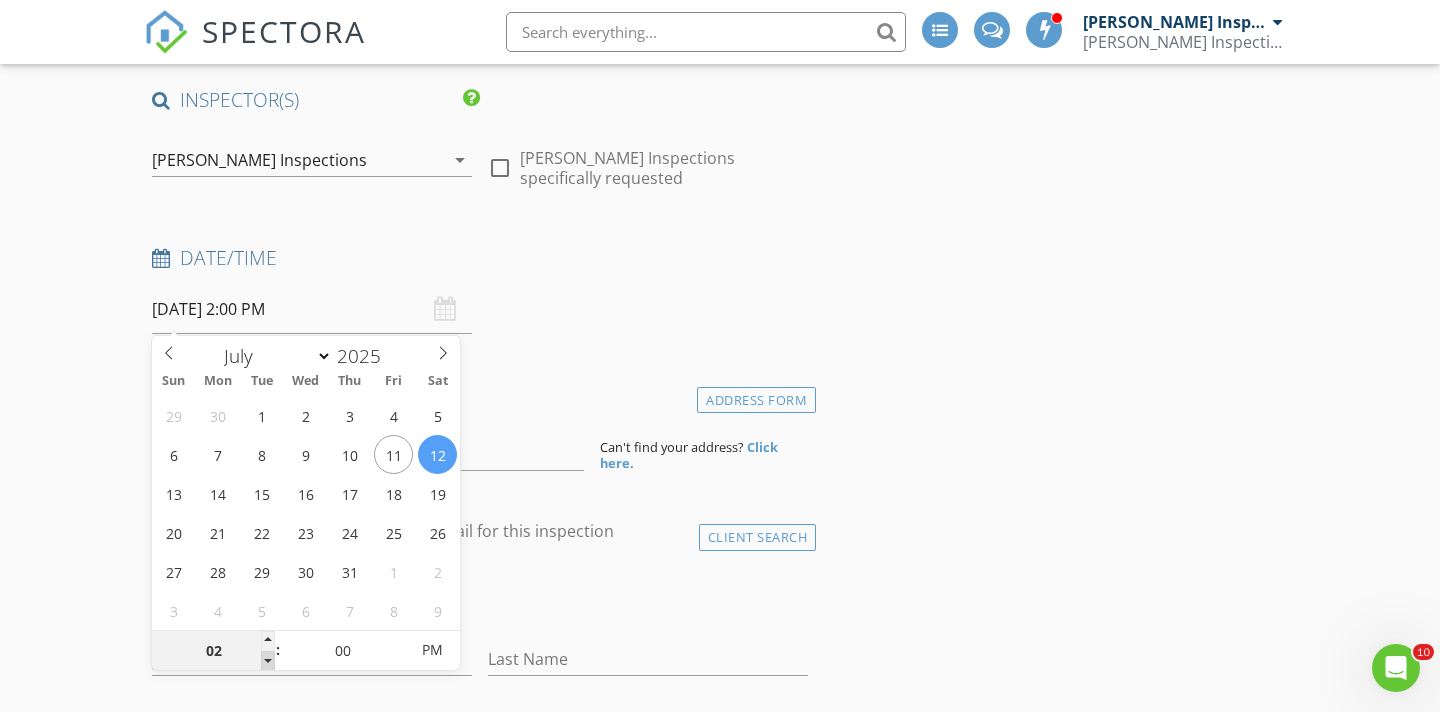 type on "01" 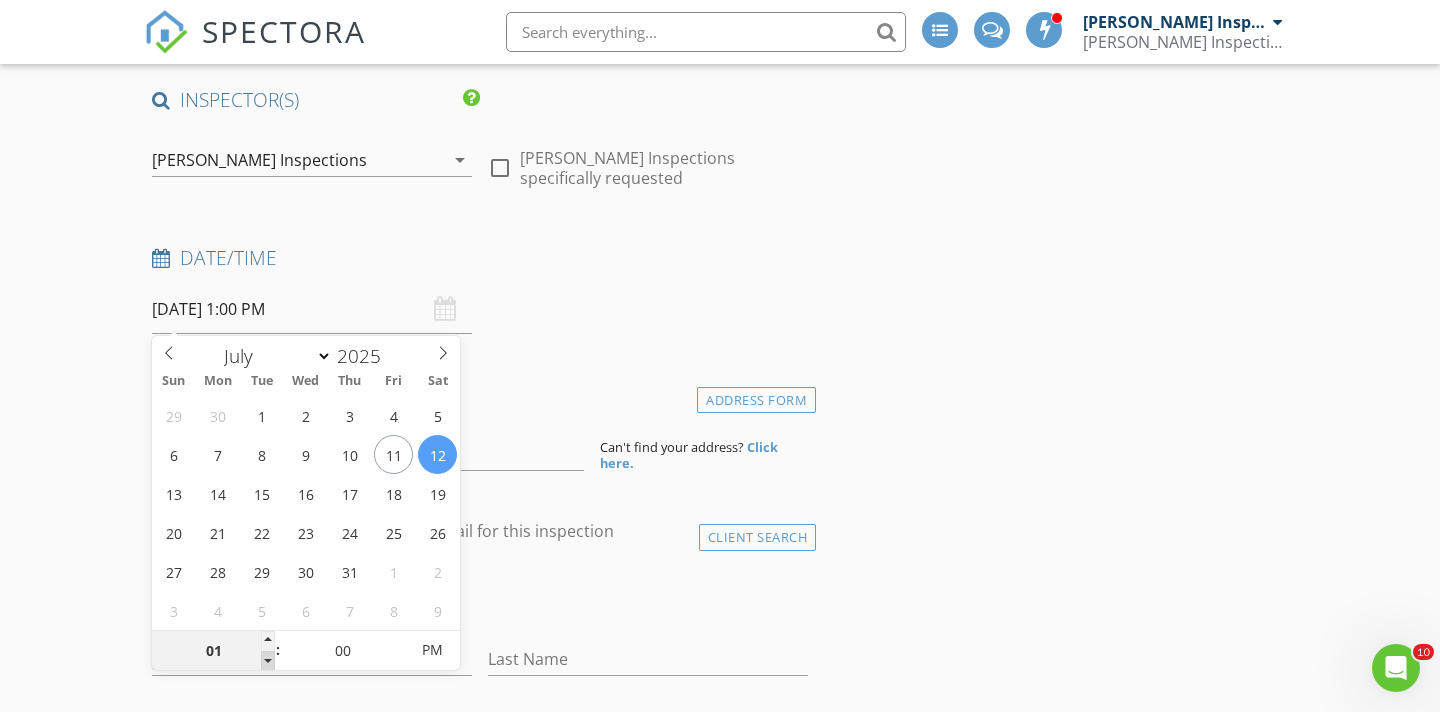 click at bounding box center [268, 661] 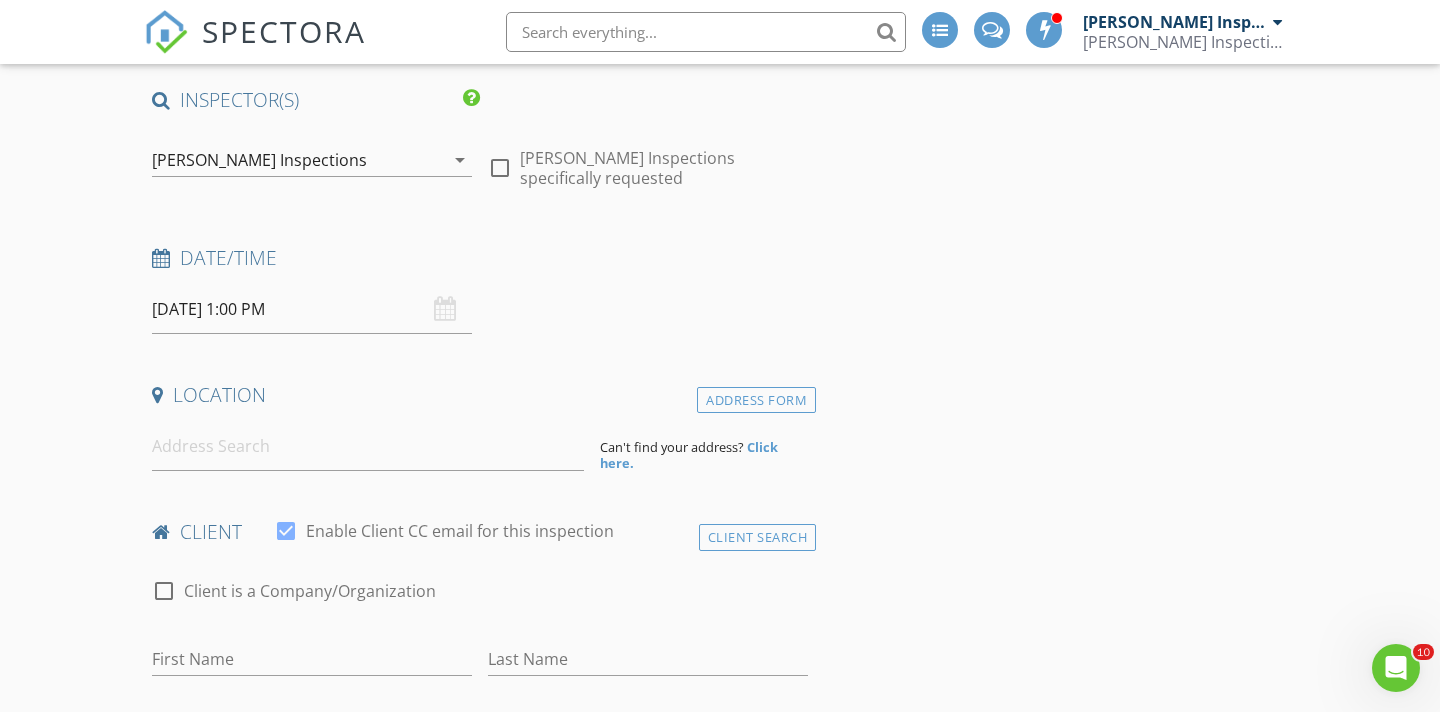 click on "Location" at bounding box center (480, 395) 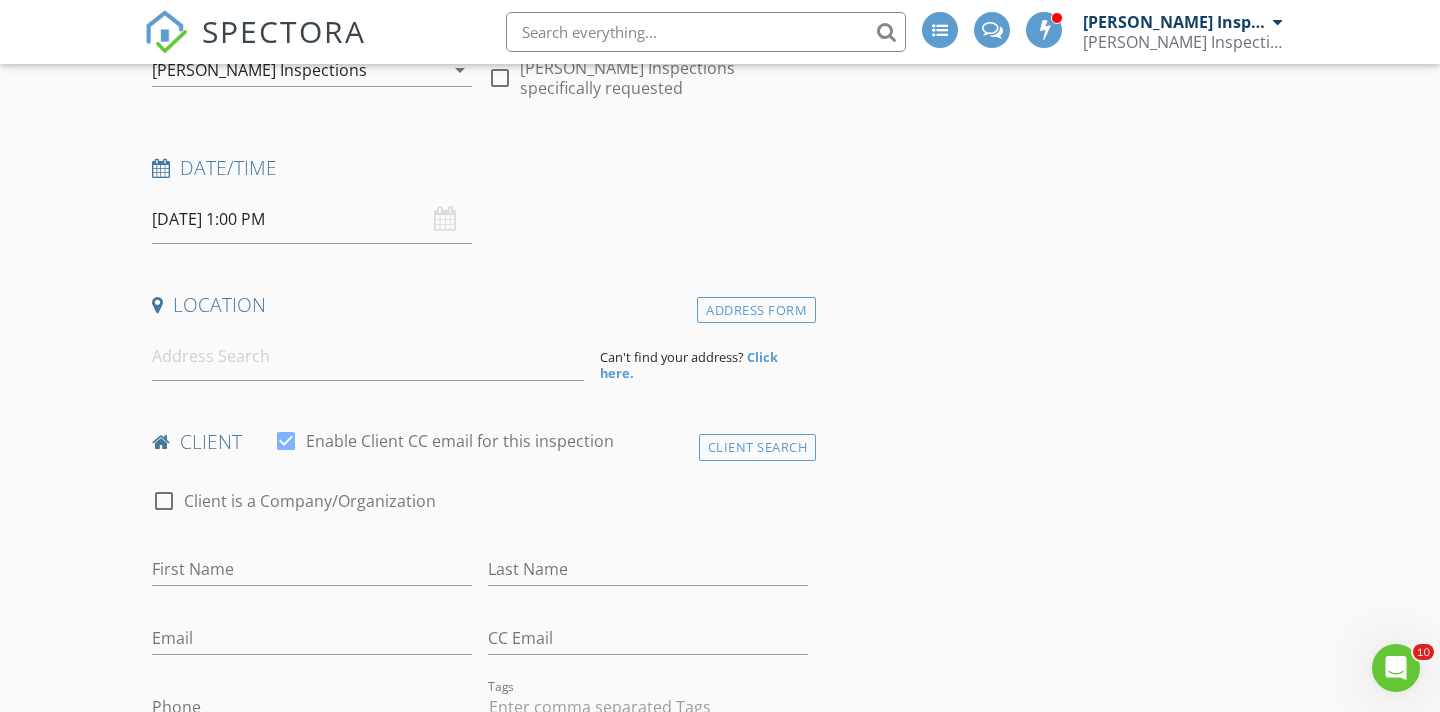 scroll, scrollTop: 241, scrollLeft: 0, axis: vertical 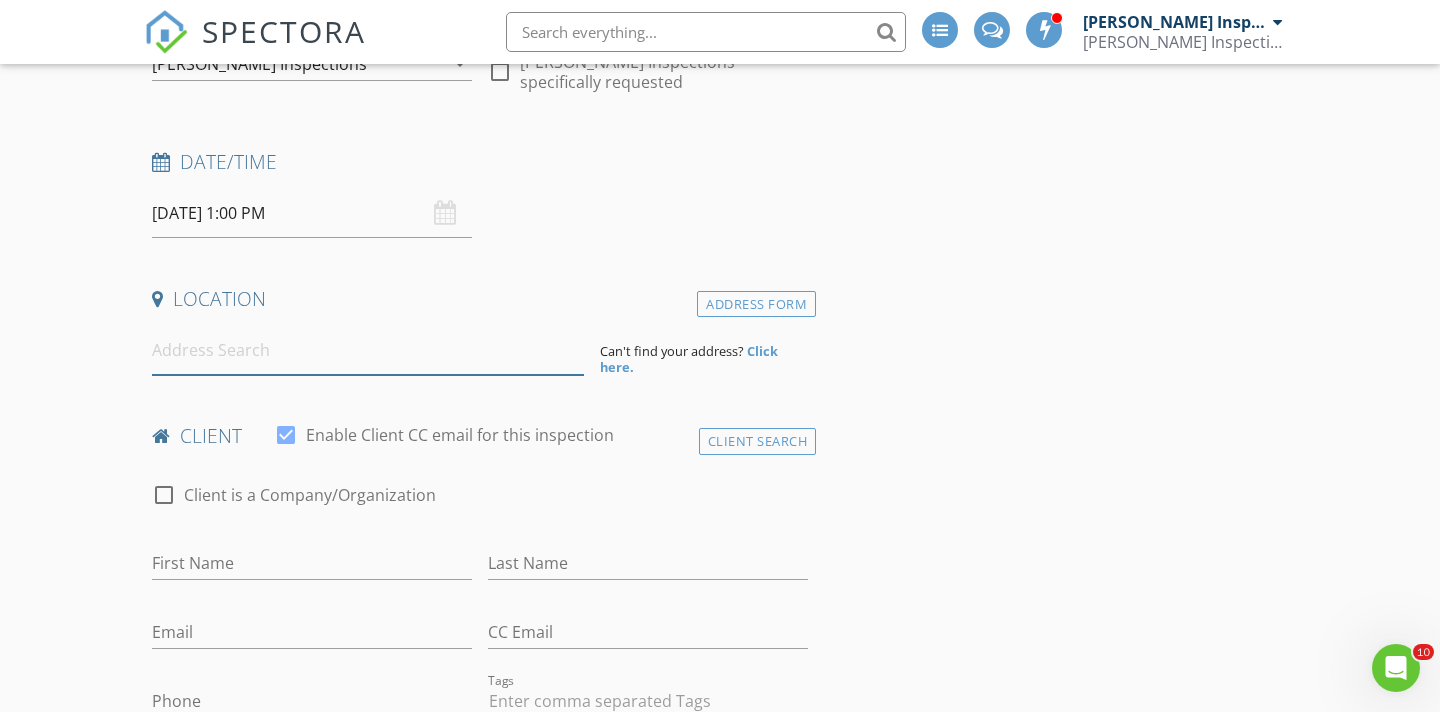 click at bounding box center [368, 350] 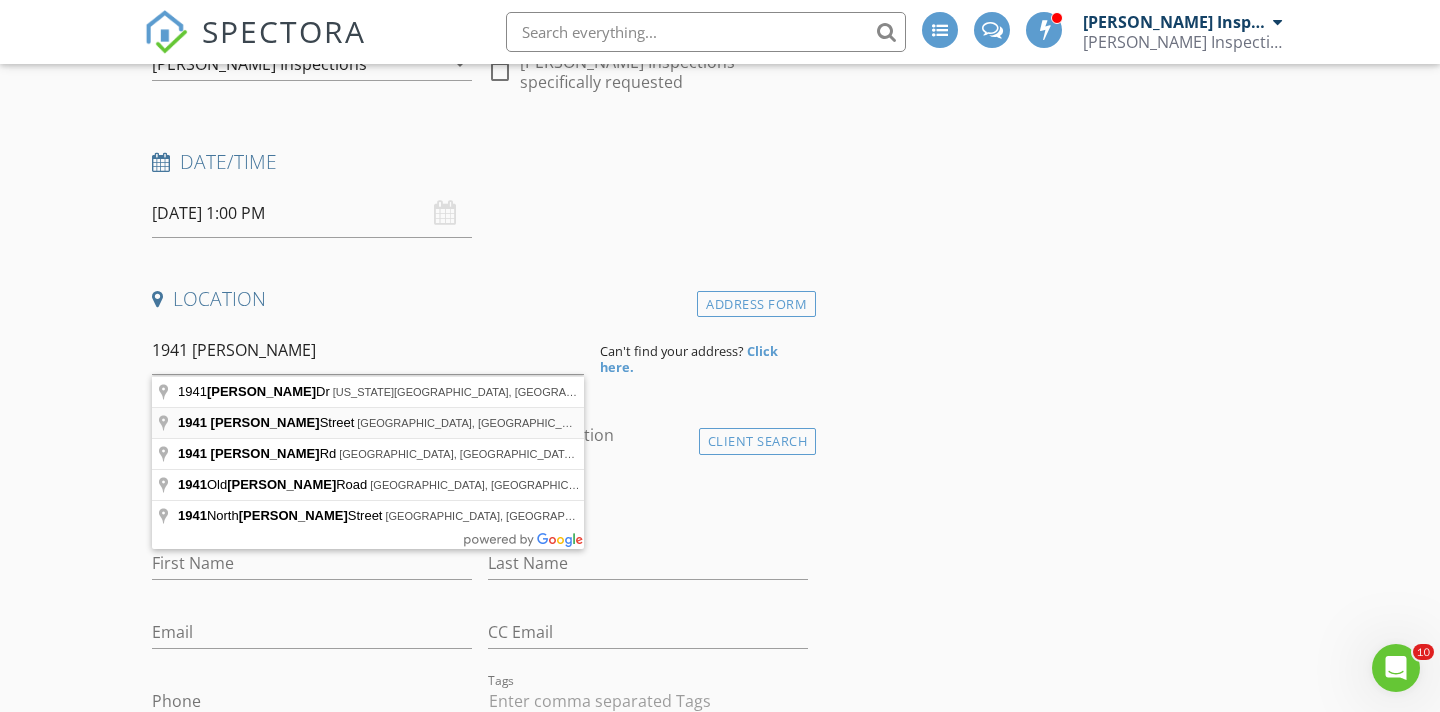 type on "1941 Walton Street, Petersburg, VA, USA" 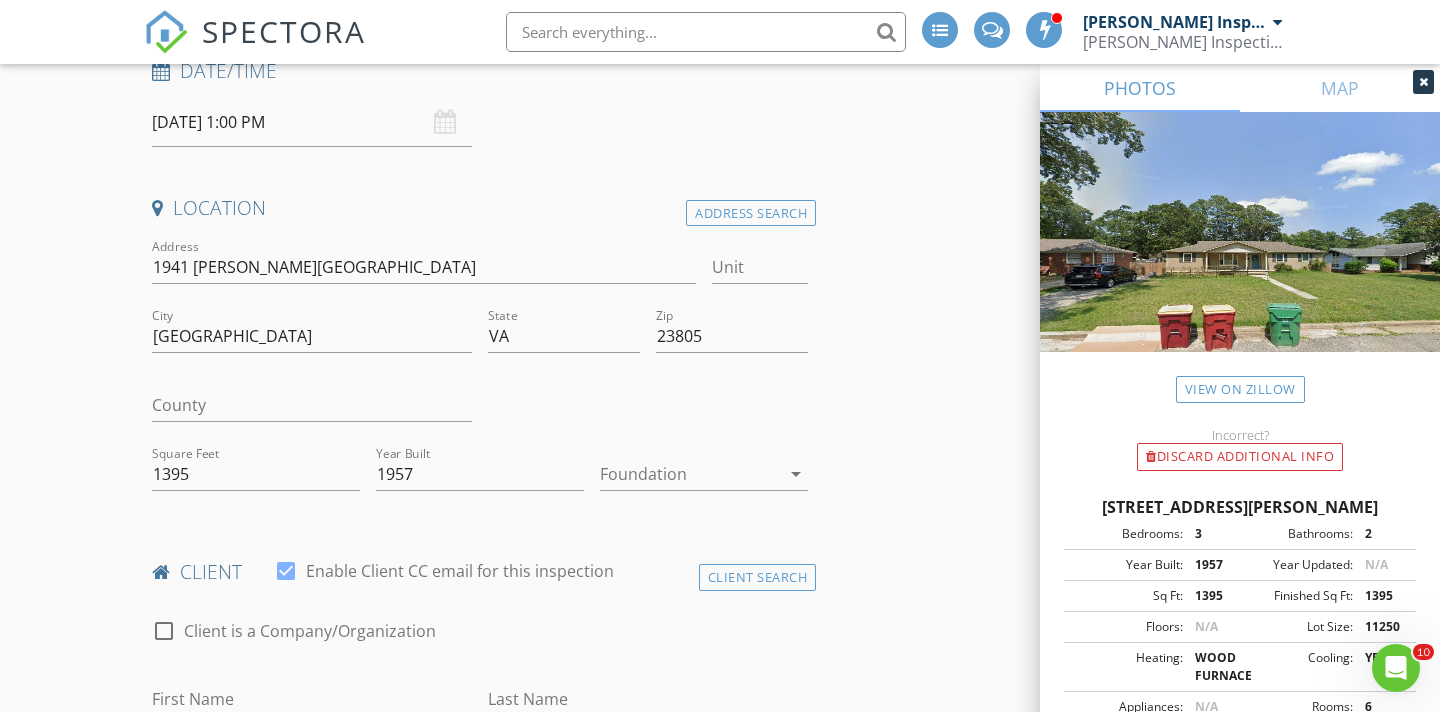 scroll, scrollTop: 357, scrollLeft: 0, axis: vertical 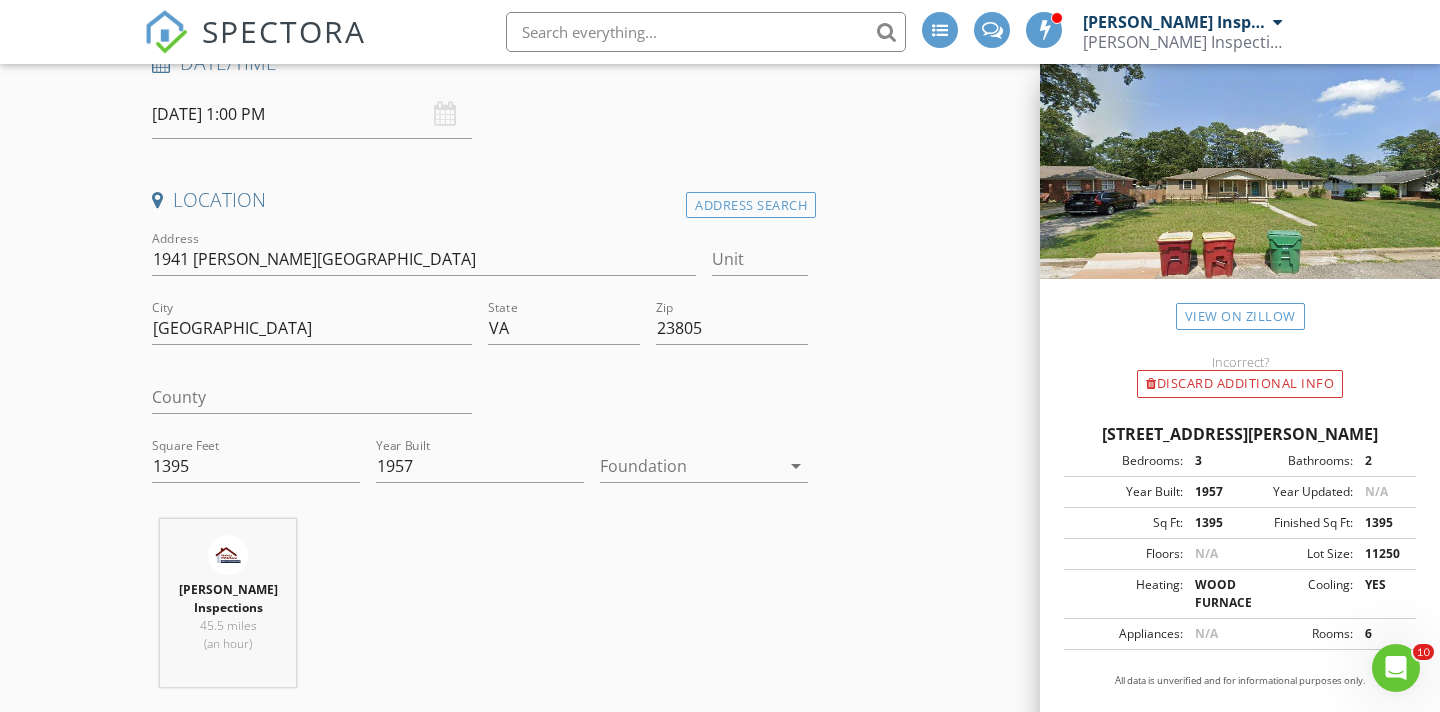 click on "arrow_drop_down" at bounding box center [796, 466] 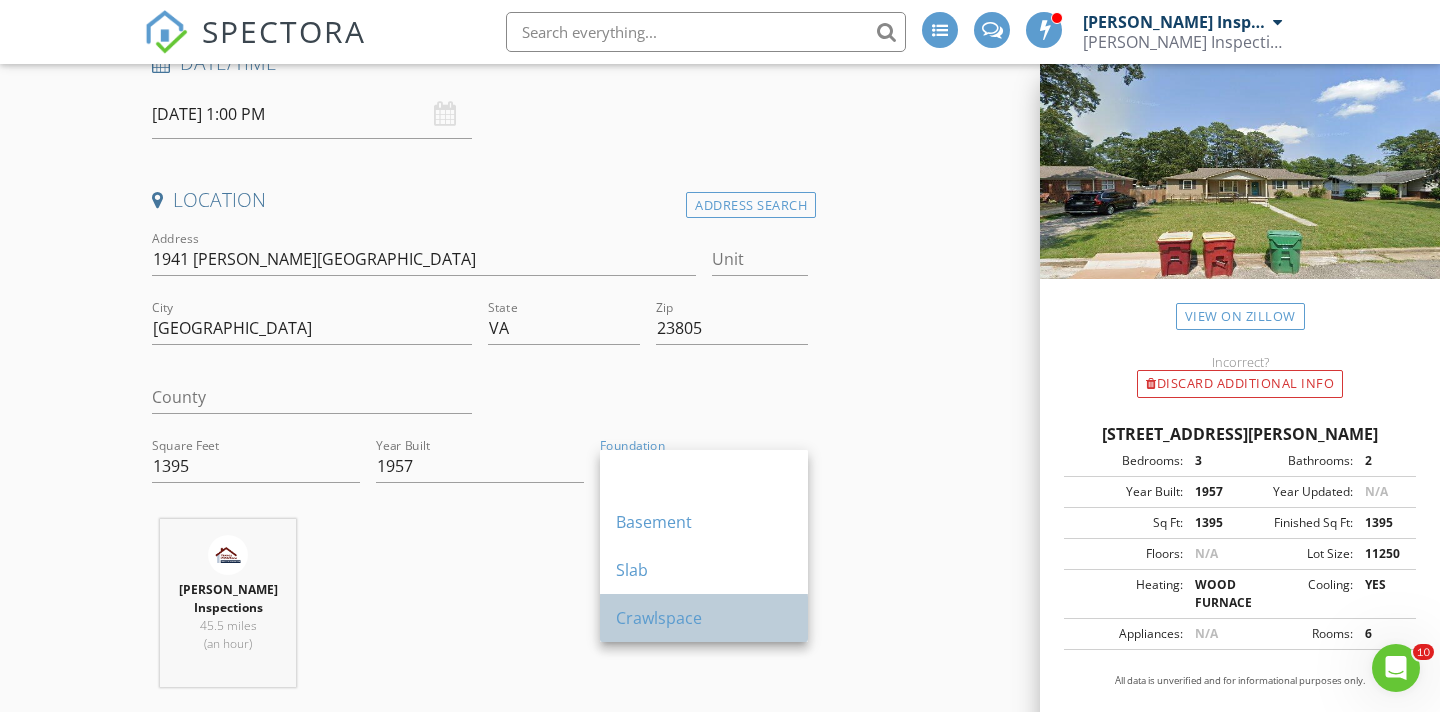 click on "Crawlspace" at bounding box center [704, 618] 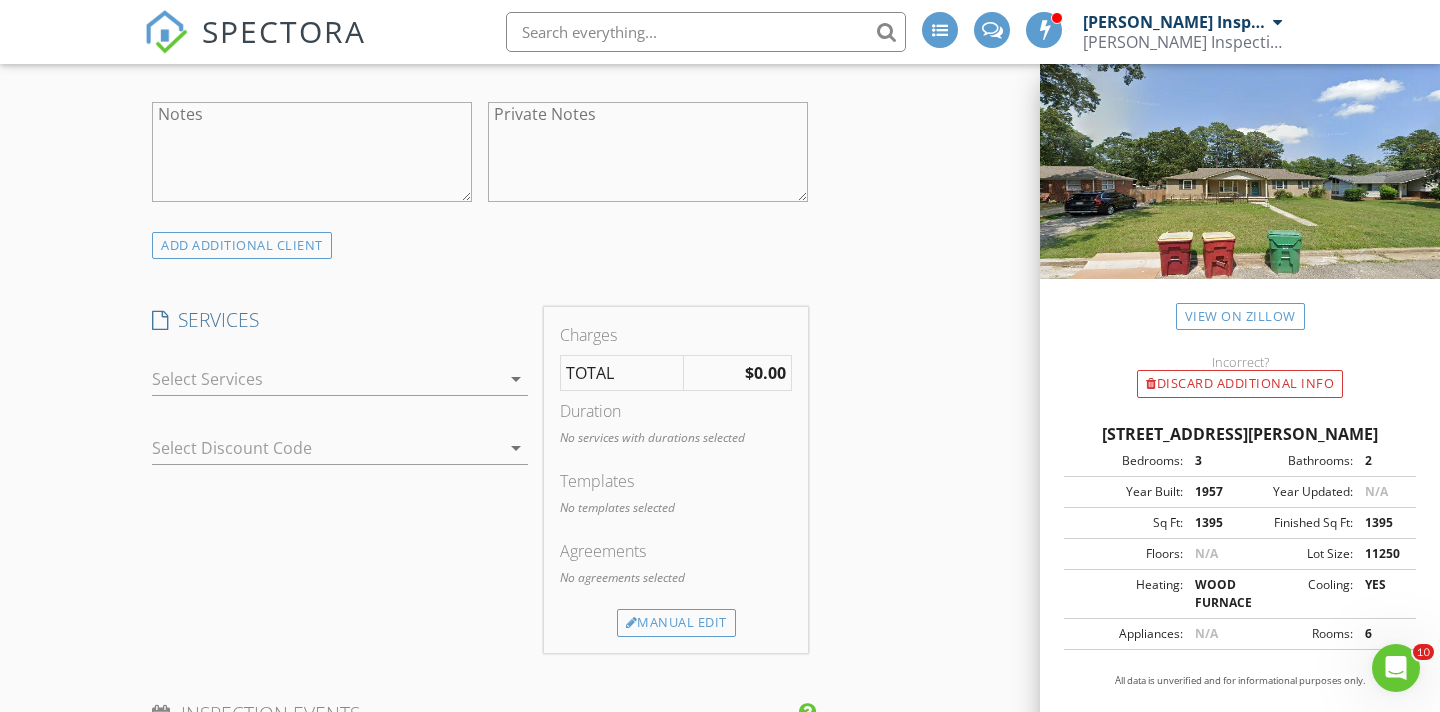 scroll, scrollTop: 1321, scrollLeft: 0, axis: vertical 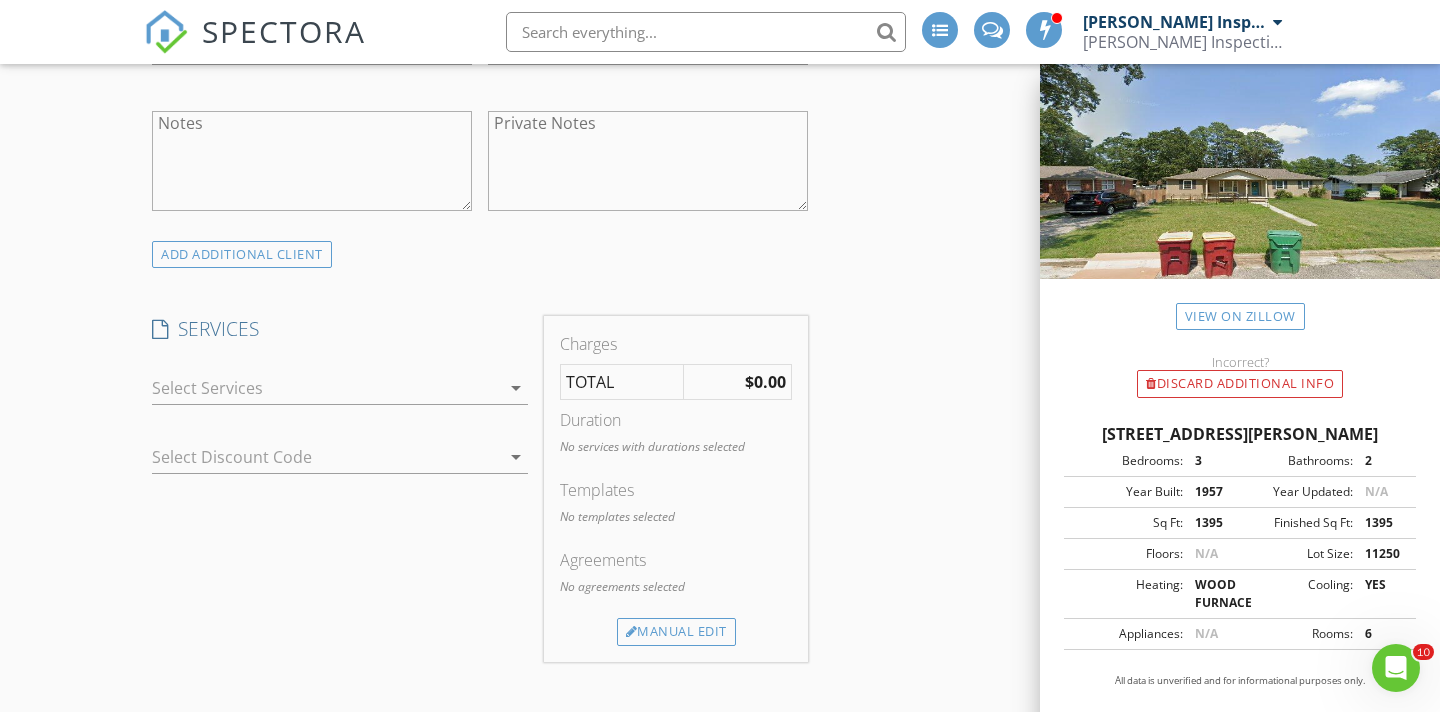 click on "arrow_drop_down" at bounding box center (516, 388) 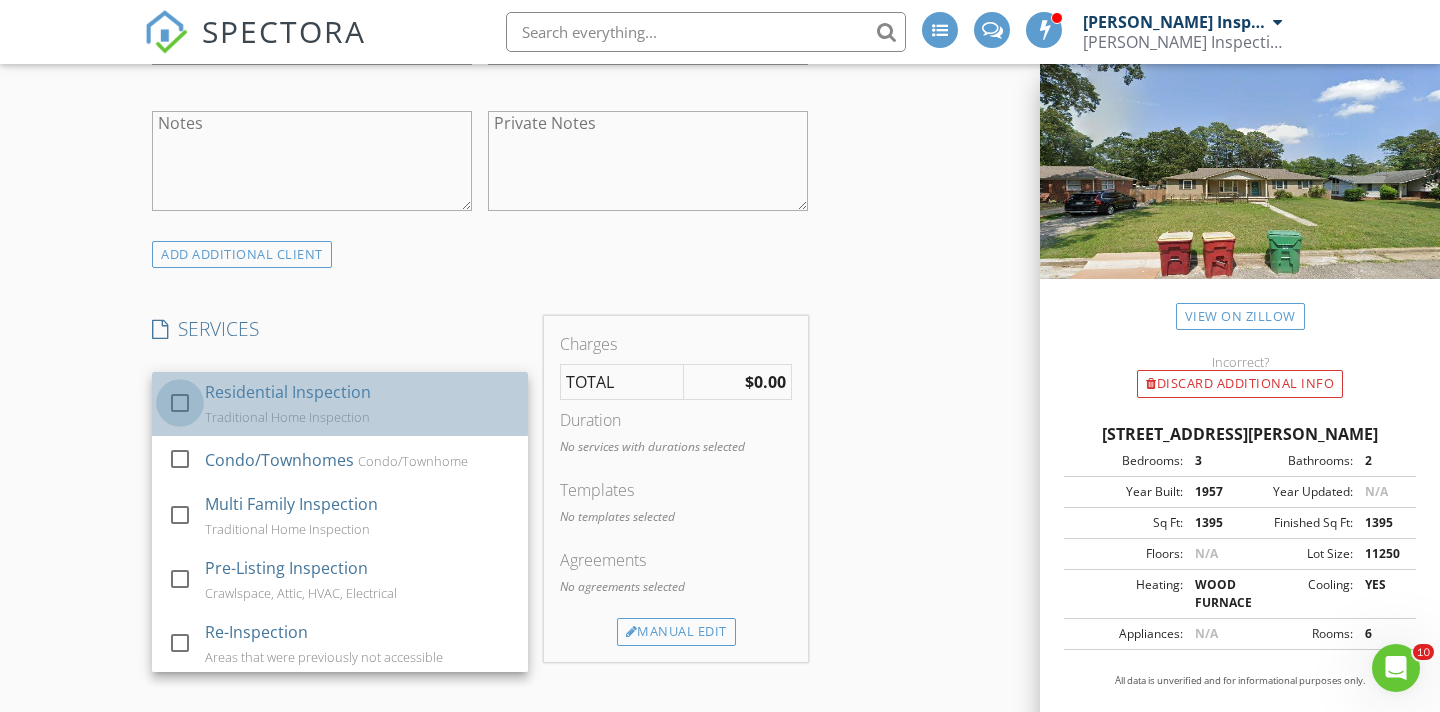 click at bounding box center (180, 403) 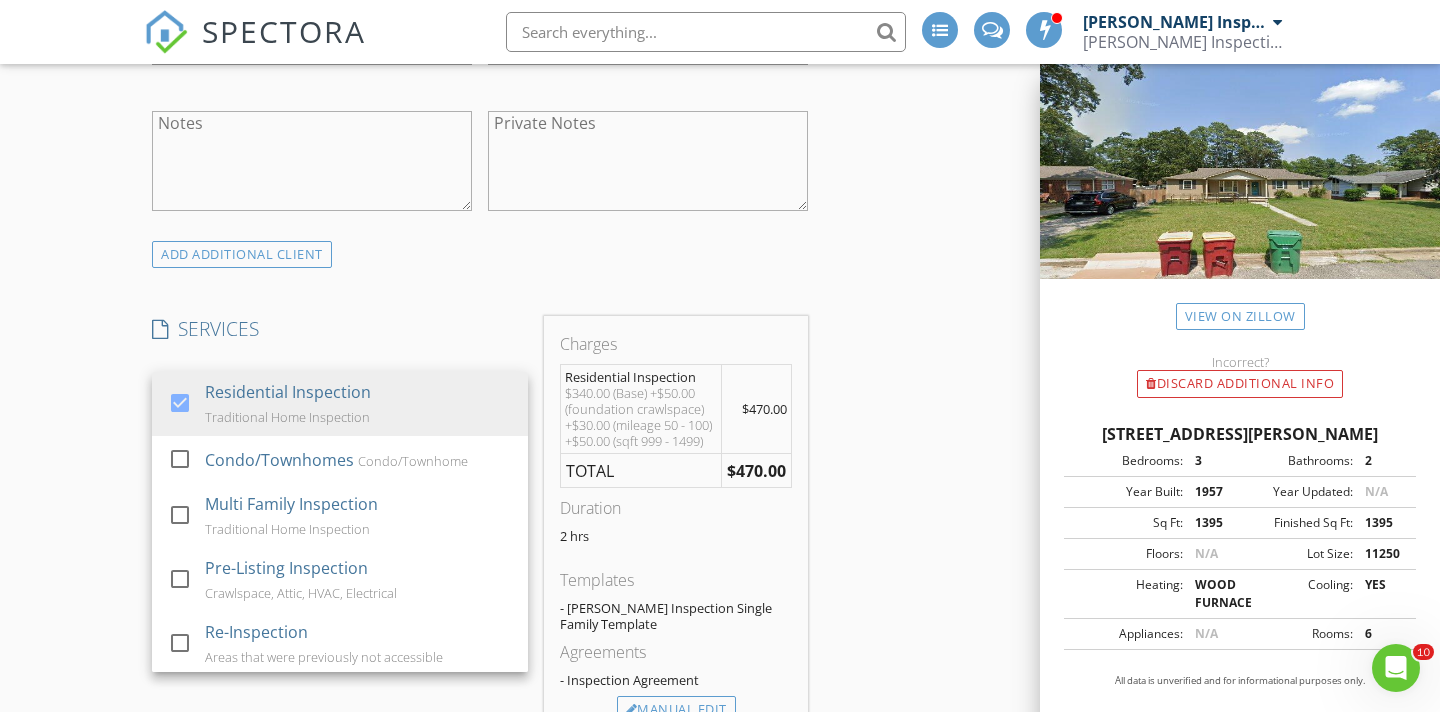 click on "ADD ADDITIONAL client" at bounding box center [480, 254] 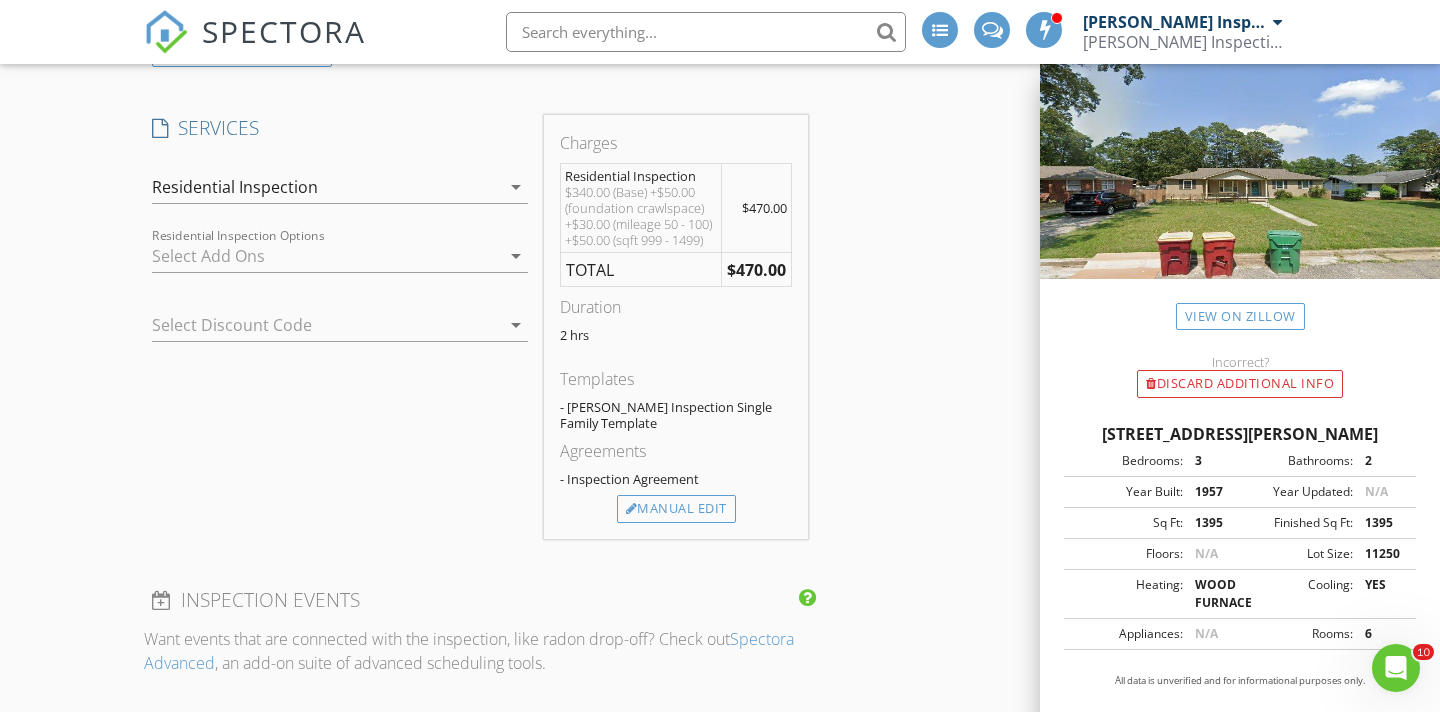 scroll, scrollTop: 1552, scrollLeft: 0, axis: vertical 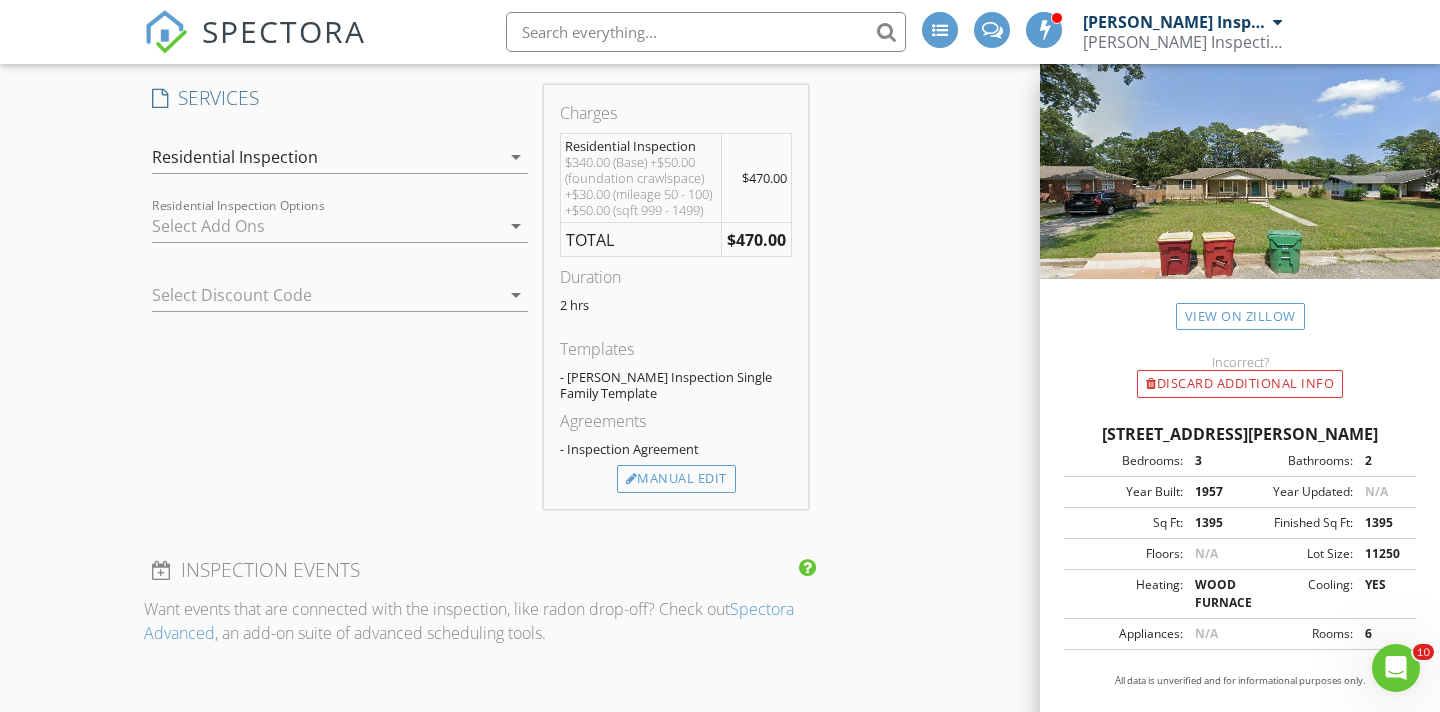 click on "arrow_drop_down" at bounding box center (516, 157) 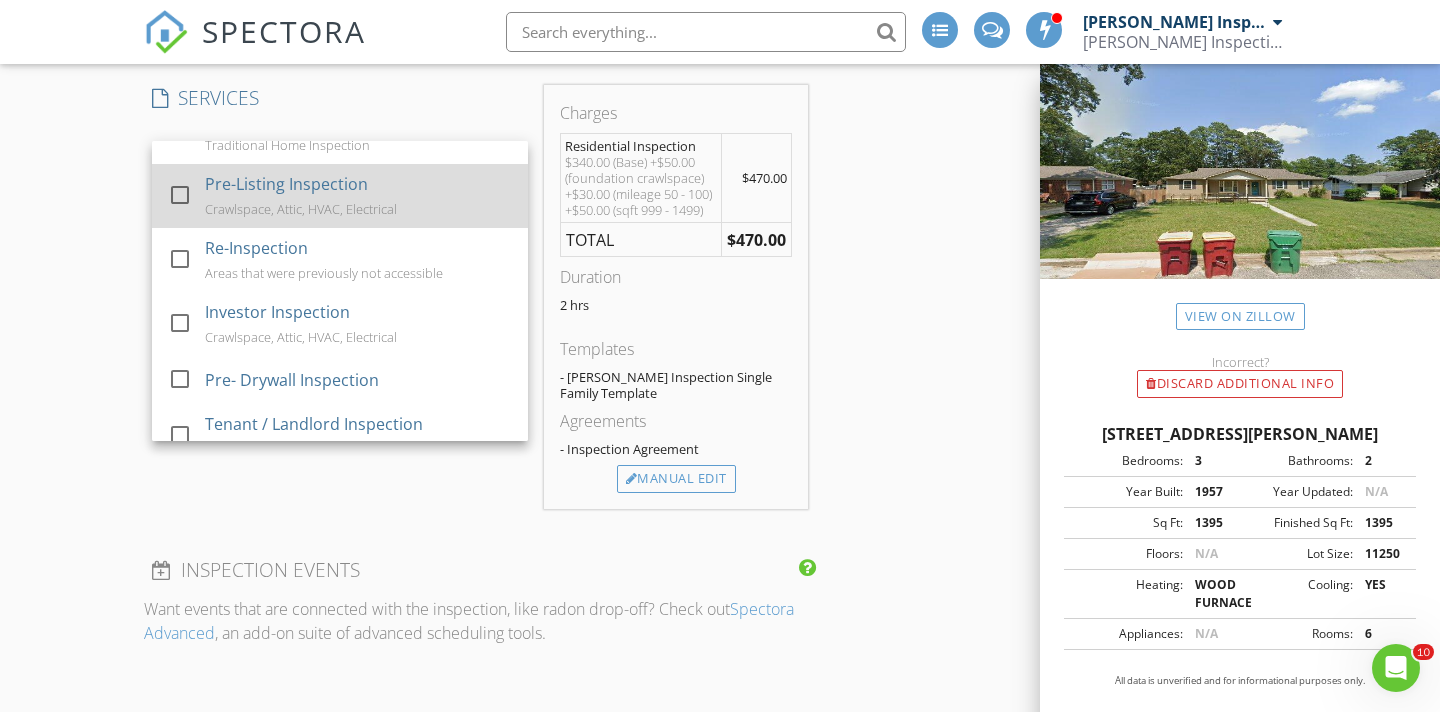 scroll, scrollTop: 156, scrollLeft: 0, axis: vertical 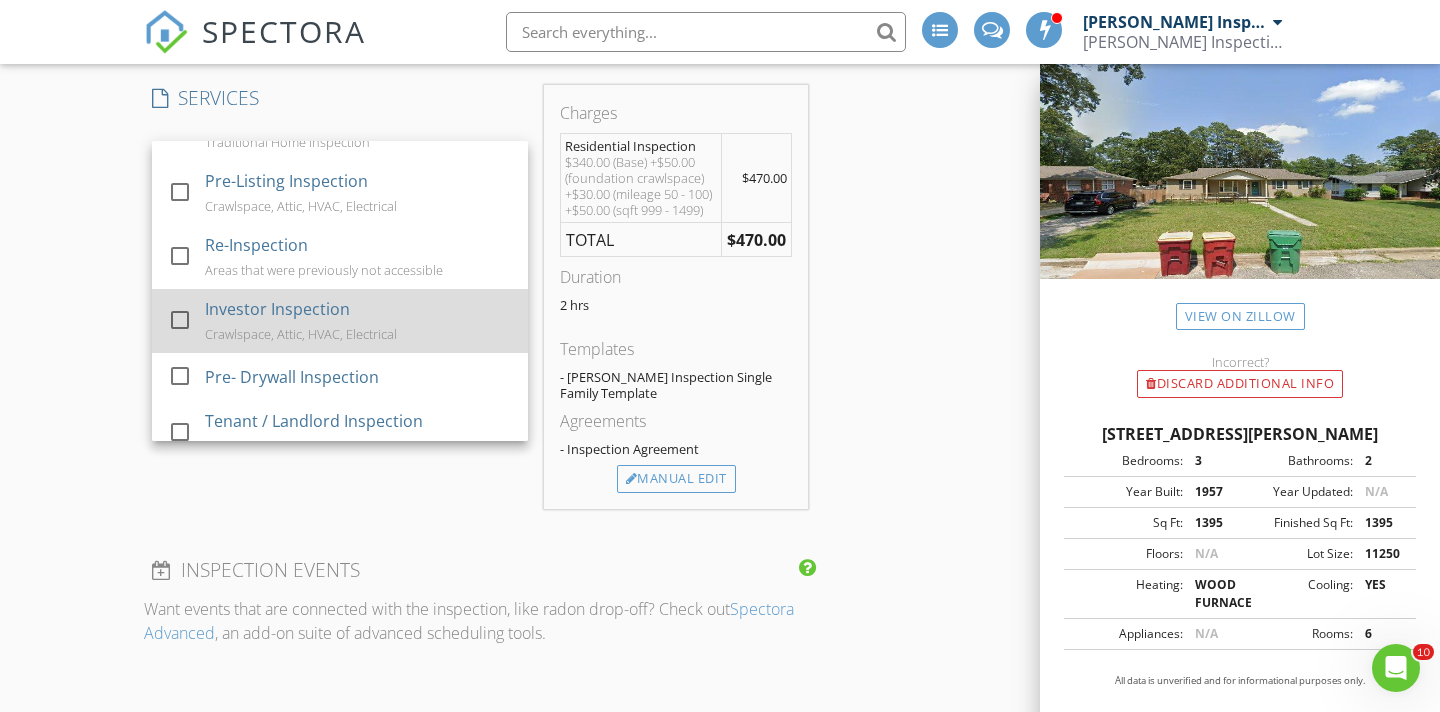 click at bounding box center [180, 320] 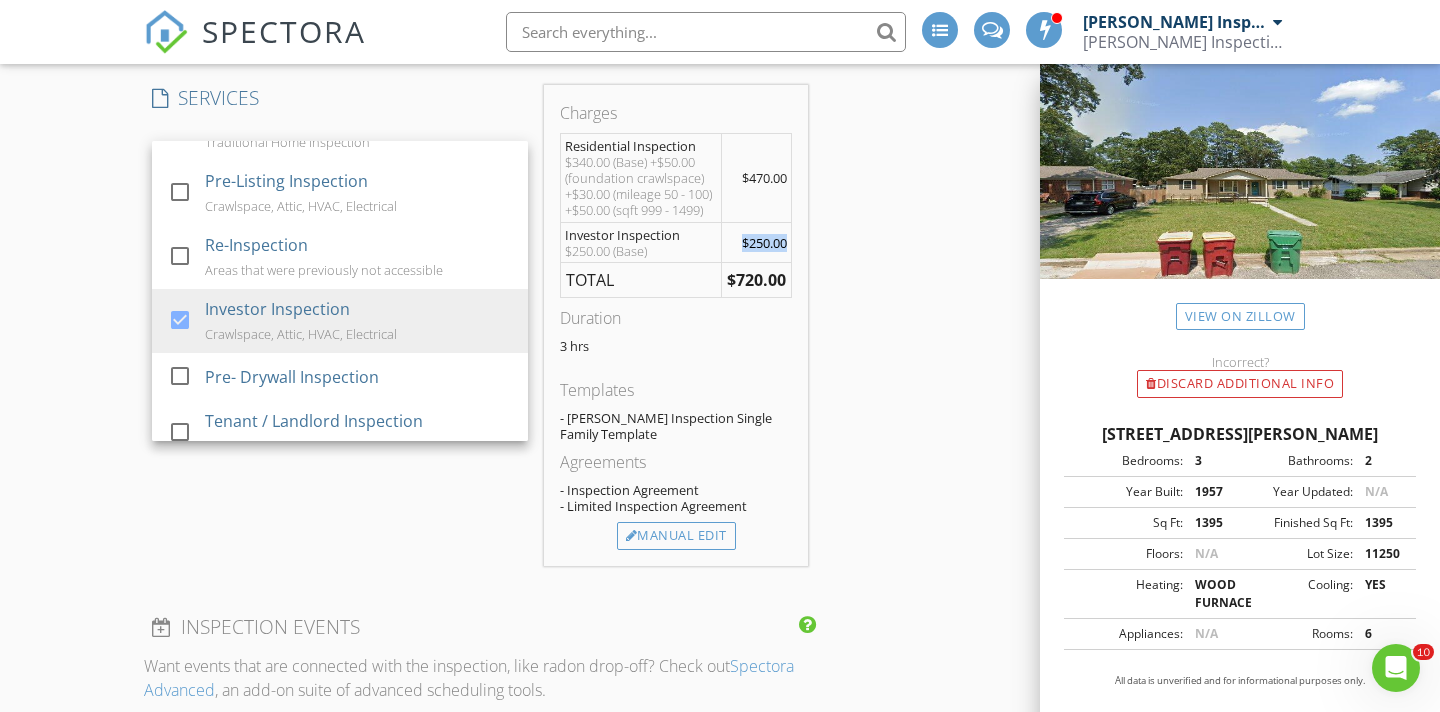 drag, startPoint x: 741, startPoint y: 257, endPoint x: 787, endPoint y: 255, distance: 46.043457 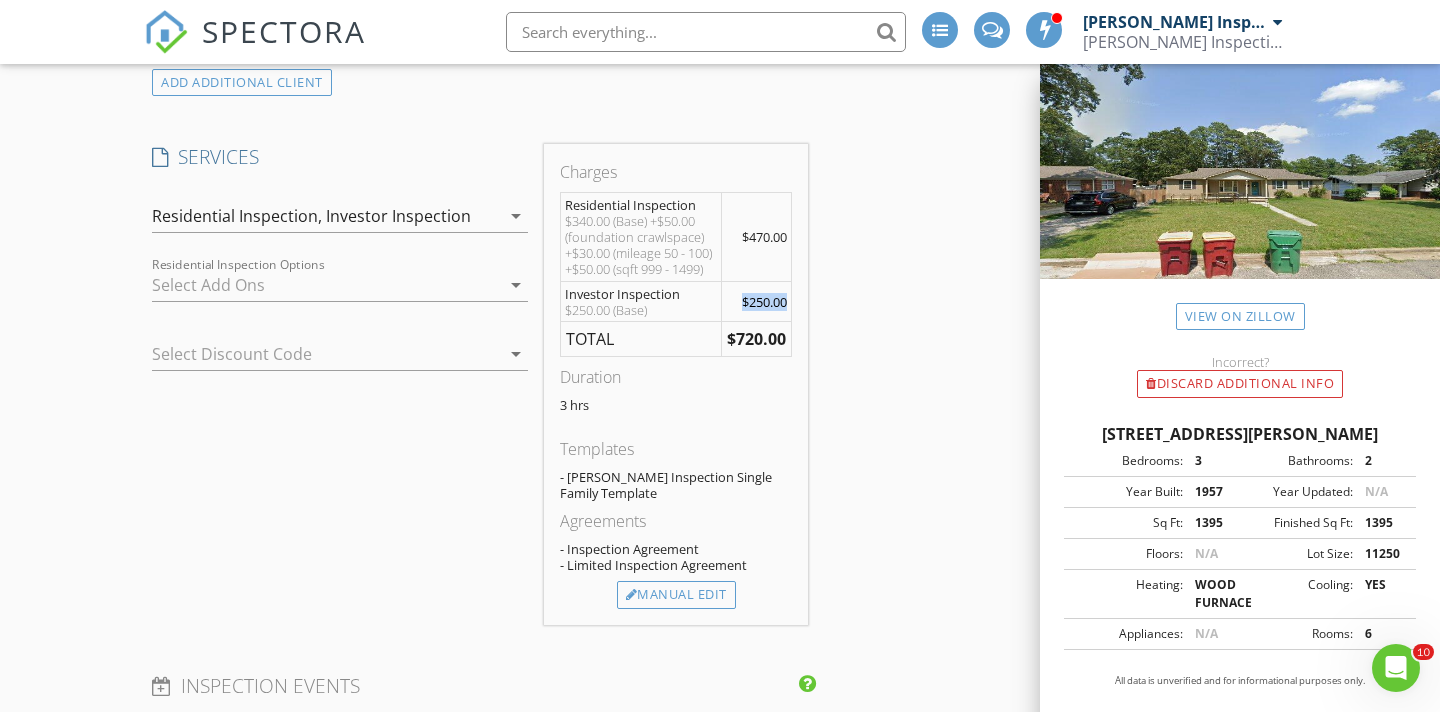 scroll, scrollTop: 1469, scrollLeft: 0, axis: vertical 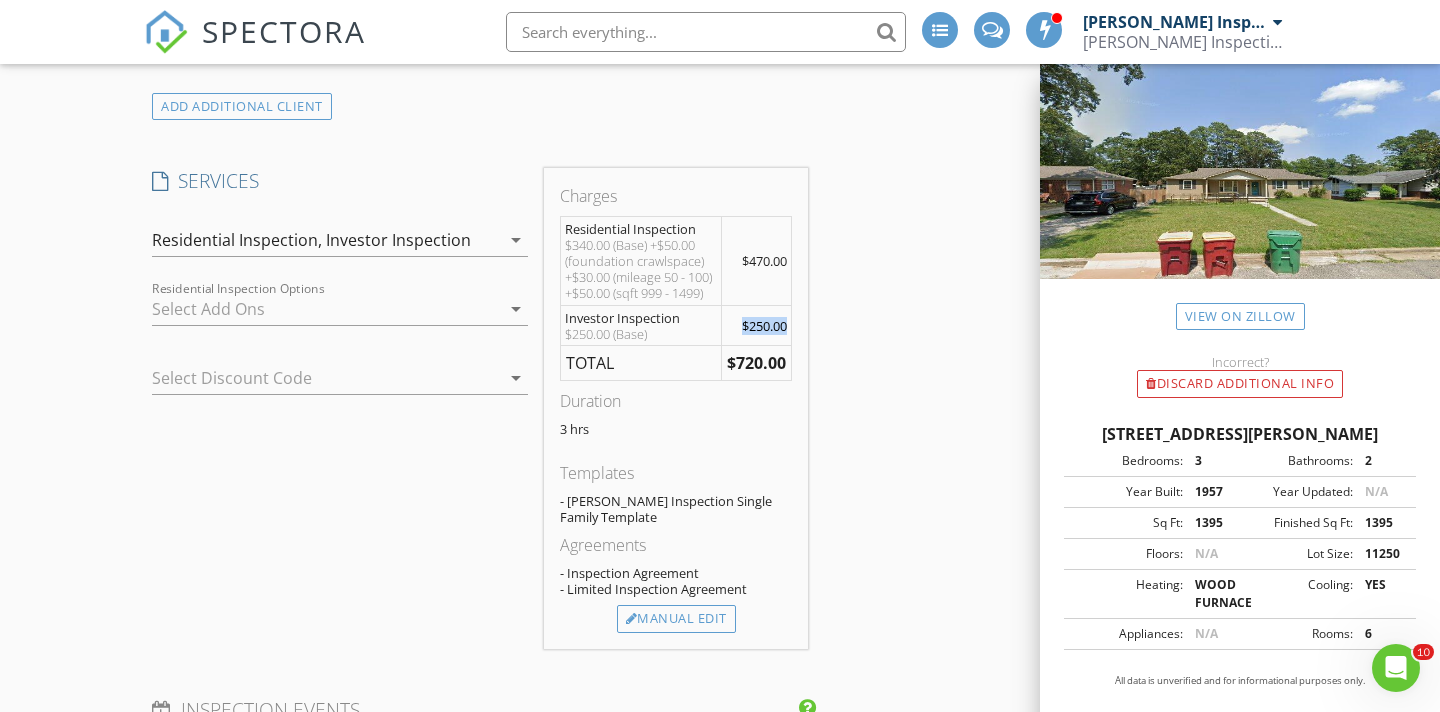 click on "arrow_drop_down" at bounding box center (516, 240) 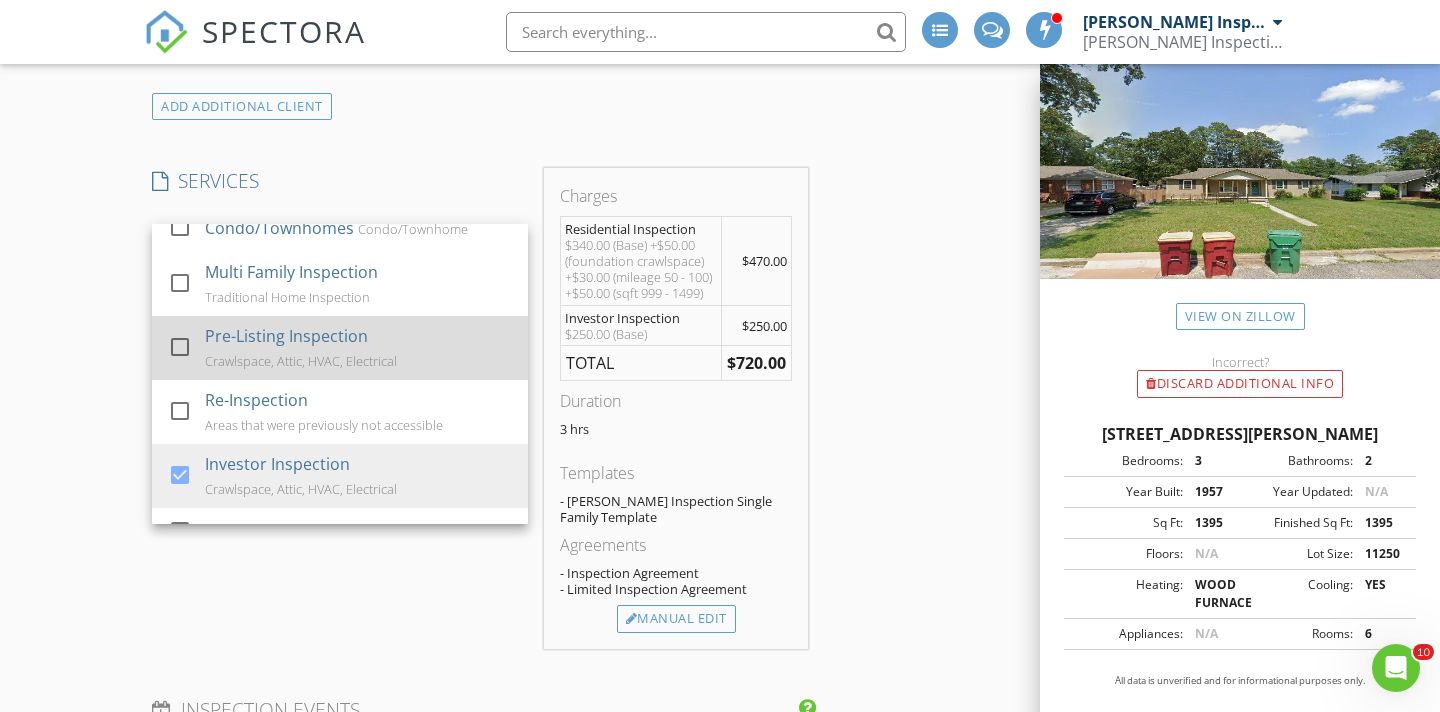 scroll, scrollTop: 0, scrollLeft: 0, axis: both 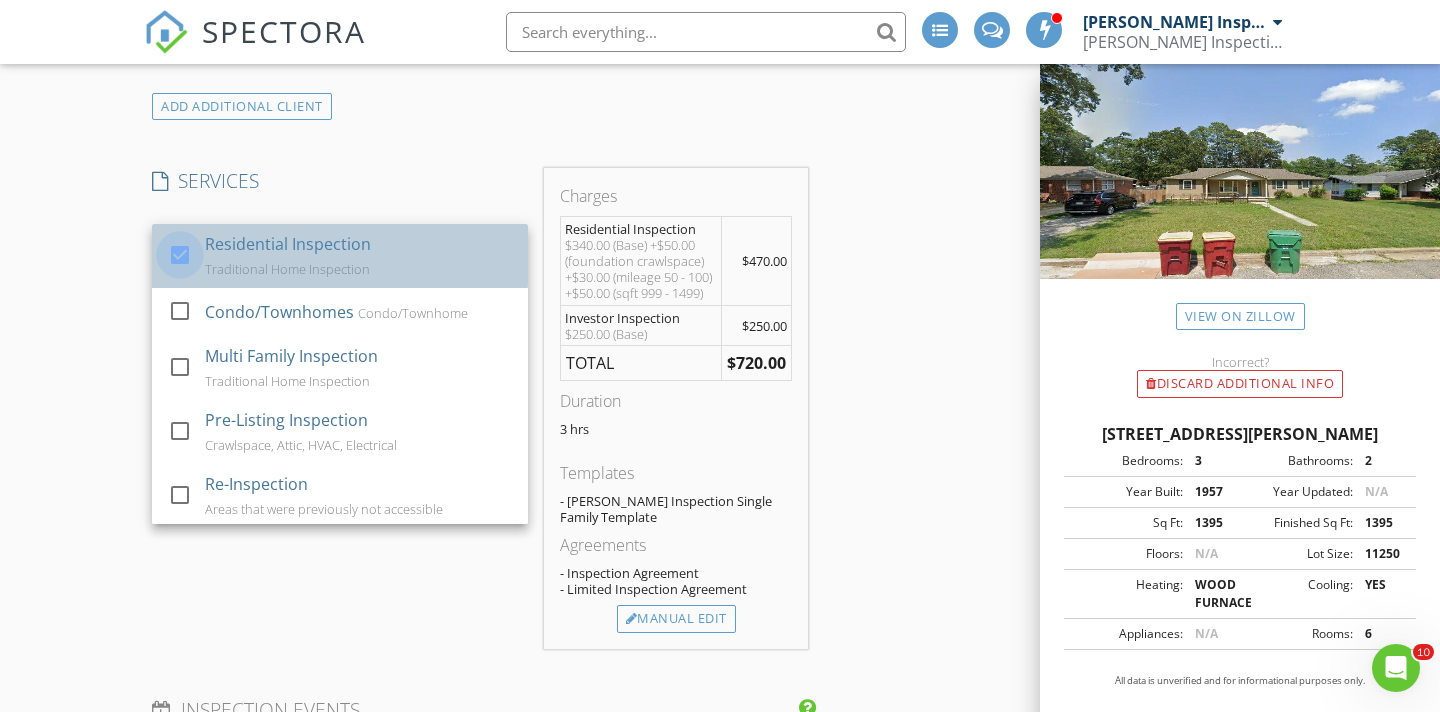click at bounding box center [180, 255] 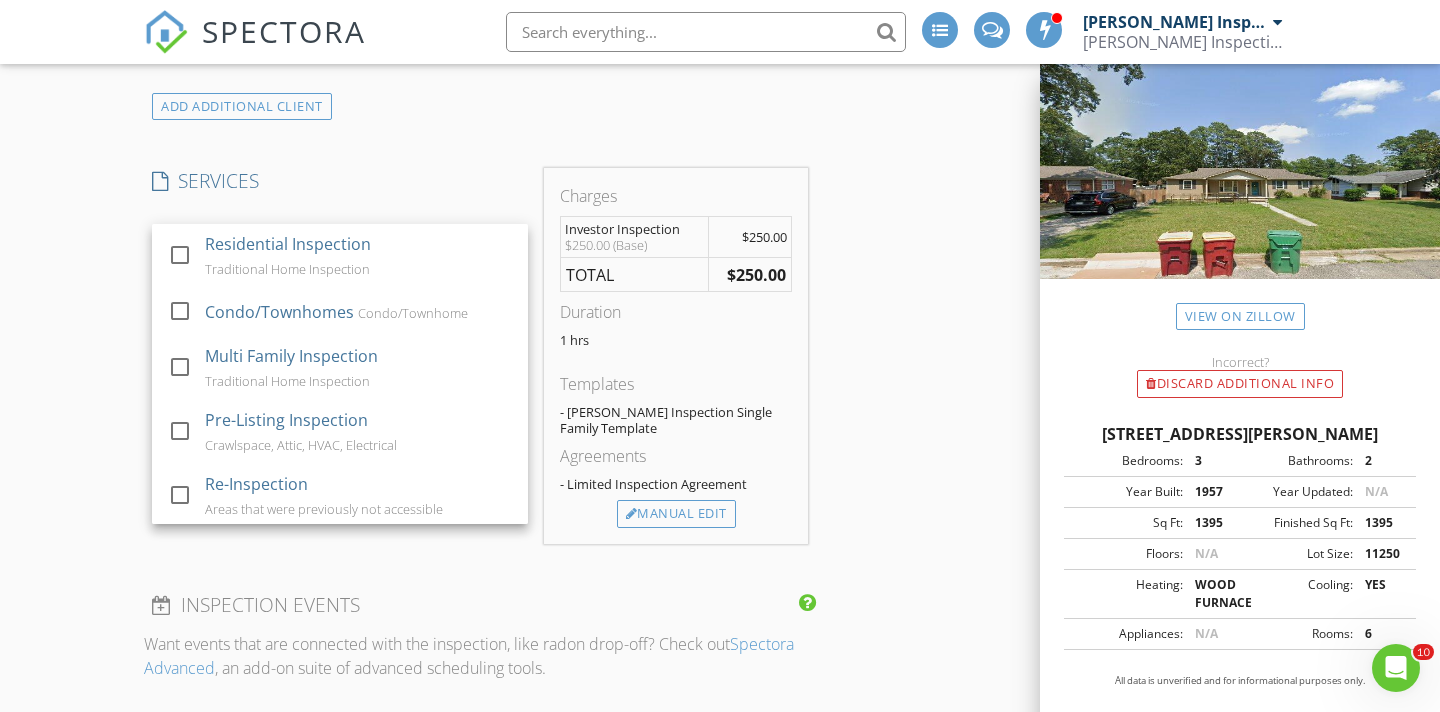 click on "INSPECTOR(S)
check_box   Thomas Inspections   PRIMARY   Thomas Inspections arrow_drop_down   check_box_outline_blank Thomas Inspections specifically requested
Date/Time
07/12/2025 1:00 PM
Location
Address Search       Address 1941 Walton St   Unit   City Petersburg   State VA   Zip 23805   County     Square Feet 1395   Year Built 1957   Foundation Crawlspace arrow_drop_down     Thomas Inspections     45.5 miles     (an hour)
client
check_box Enable Client CC email for this inspection   Client Search     check_box_outline_blank Client is a Company/Organization     First Name   Last Name   Email   CC Email   Phone         Tags         Notes   Private Notes
ADD ADDITIONAL client
SERVICES
check_box_outline_blank   Residential Inspection   Traditional Home Inspection" at bounding box center (720, 536) 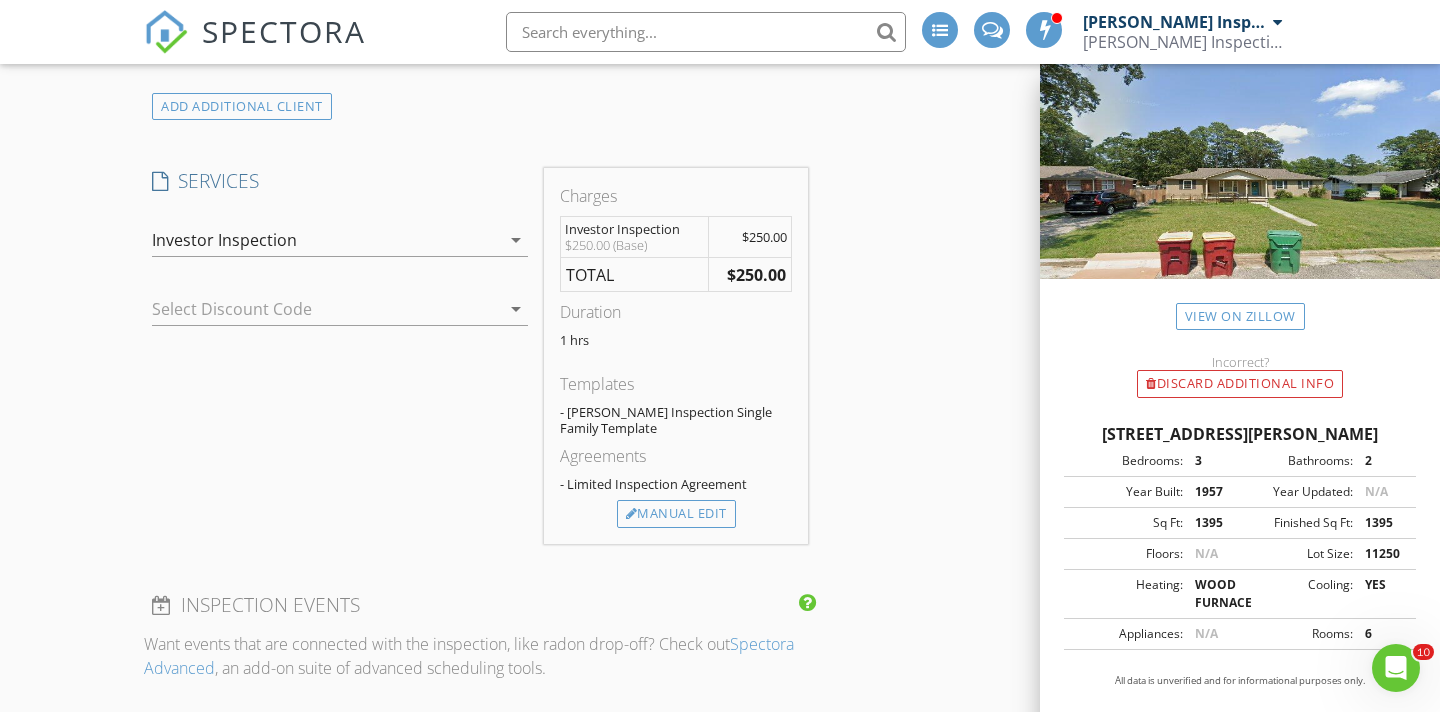 click on "arrow_drop_down" at bounding box center [516, 240] 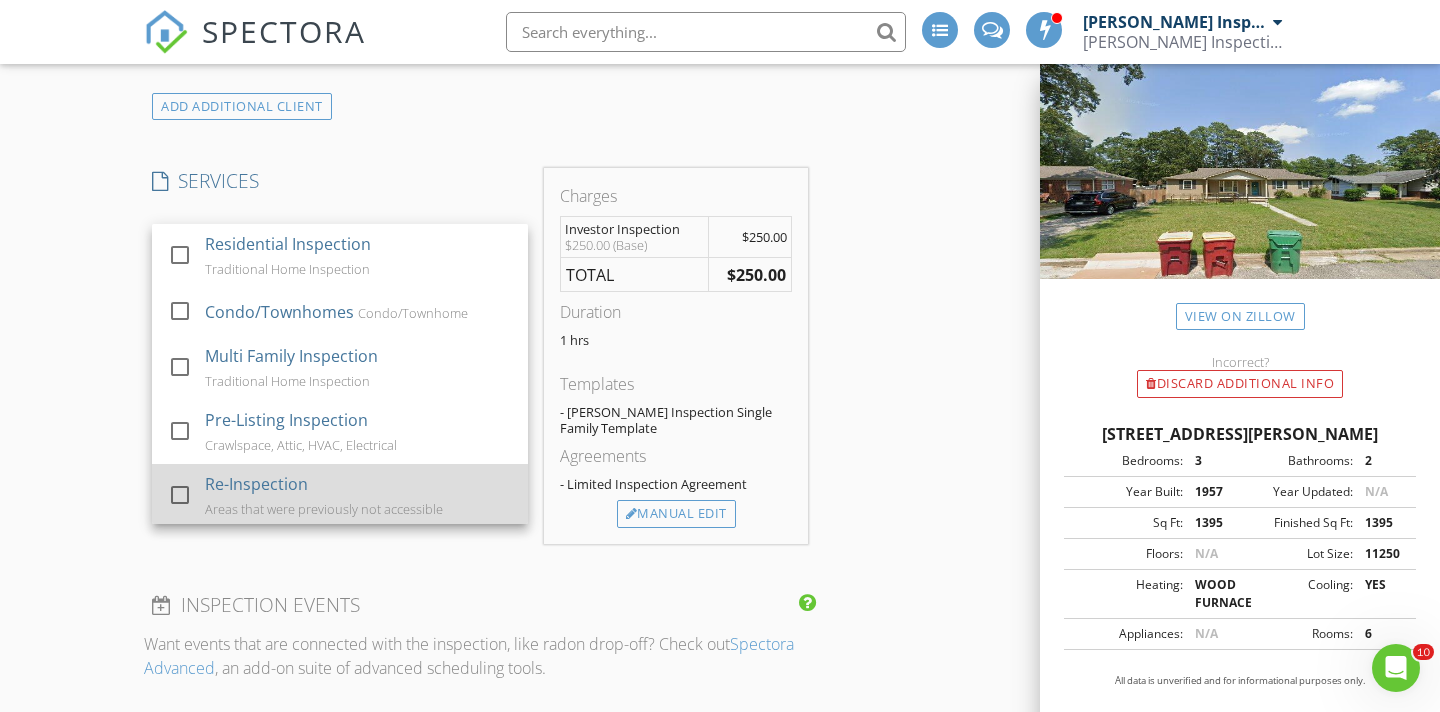 scroll, scrollTop: 180, scrollLeft: 0, axis: vertical 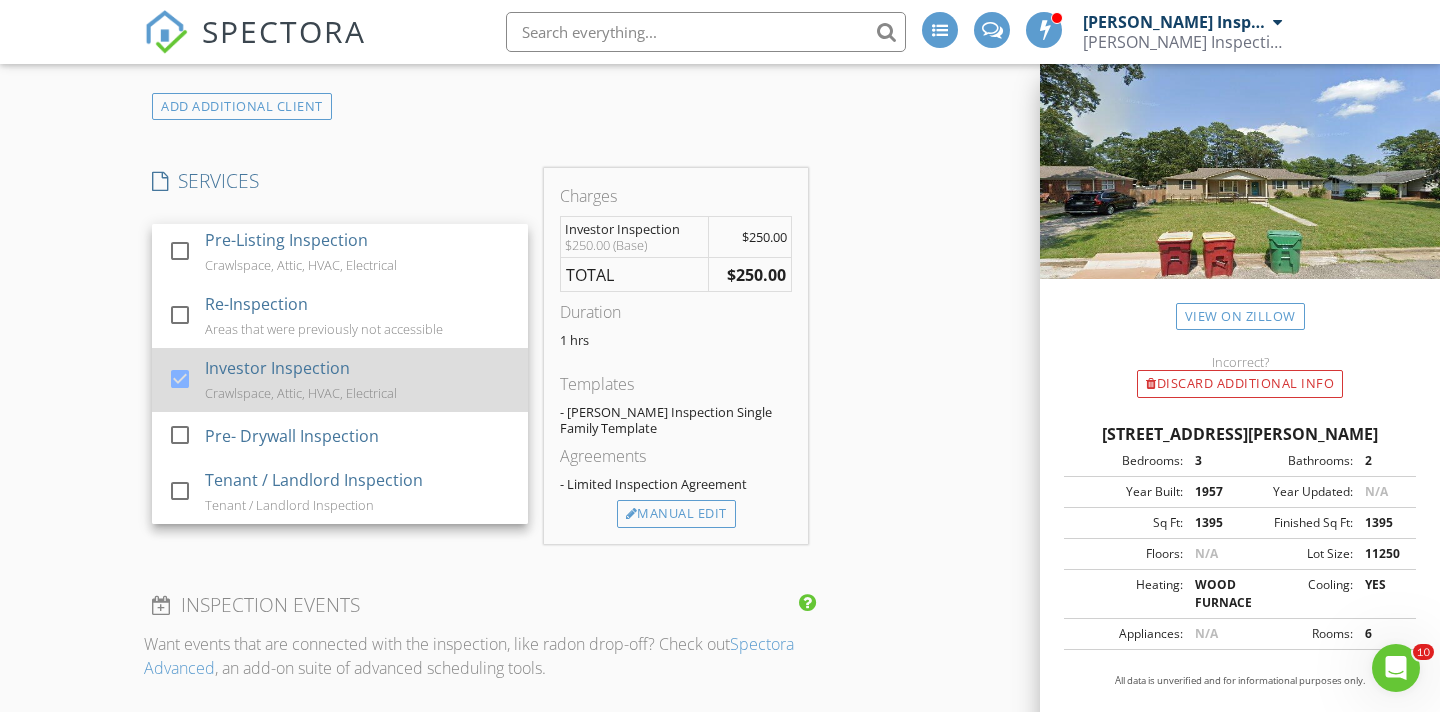 click at bounding box center (180, 379) 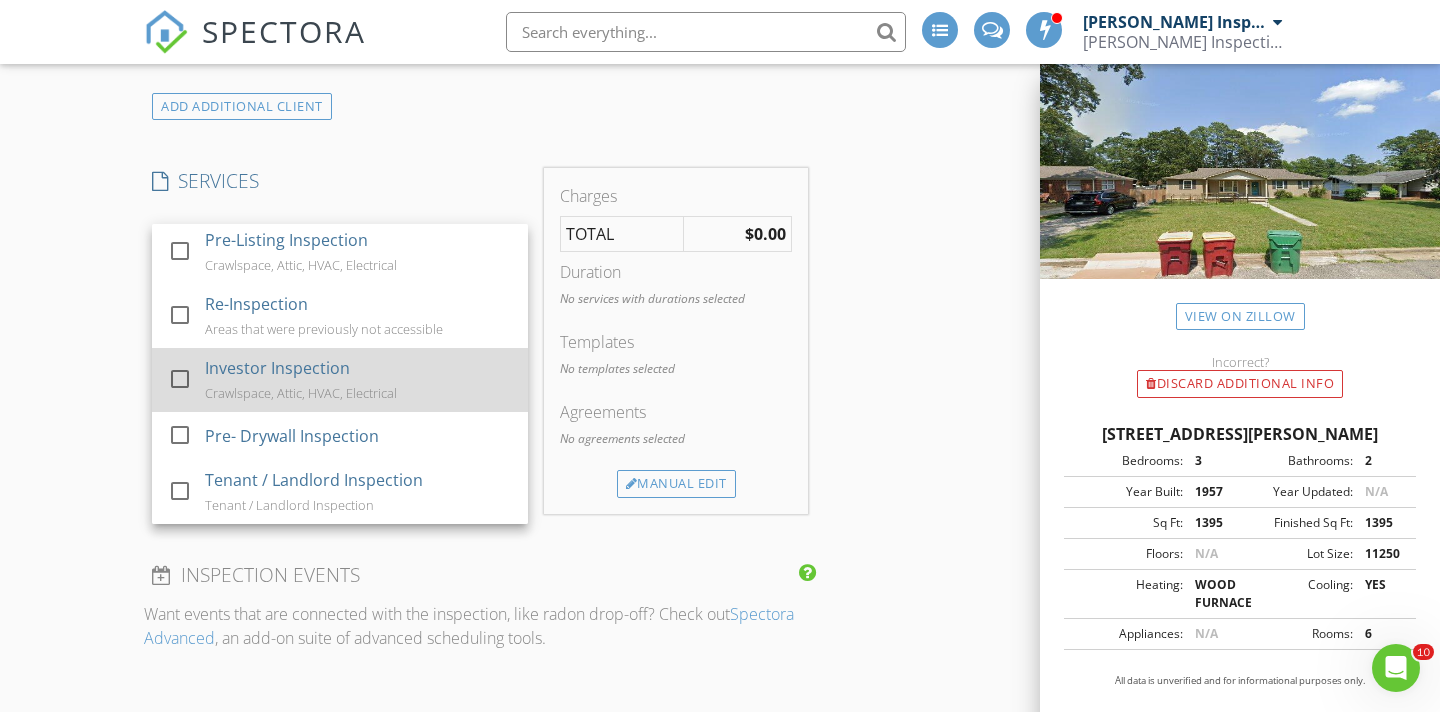 scroll, scrollTop: 0, scrollLeft: 0, axis: both 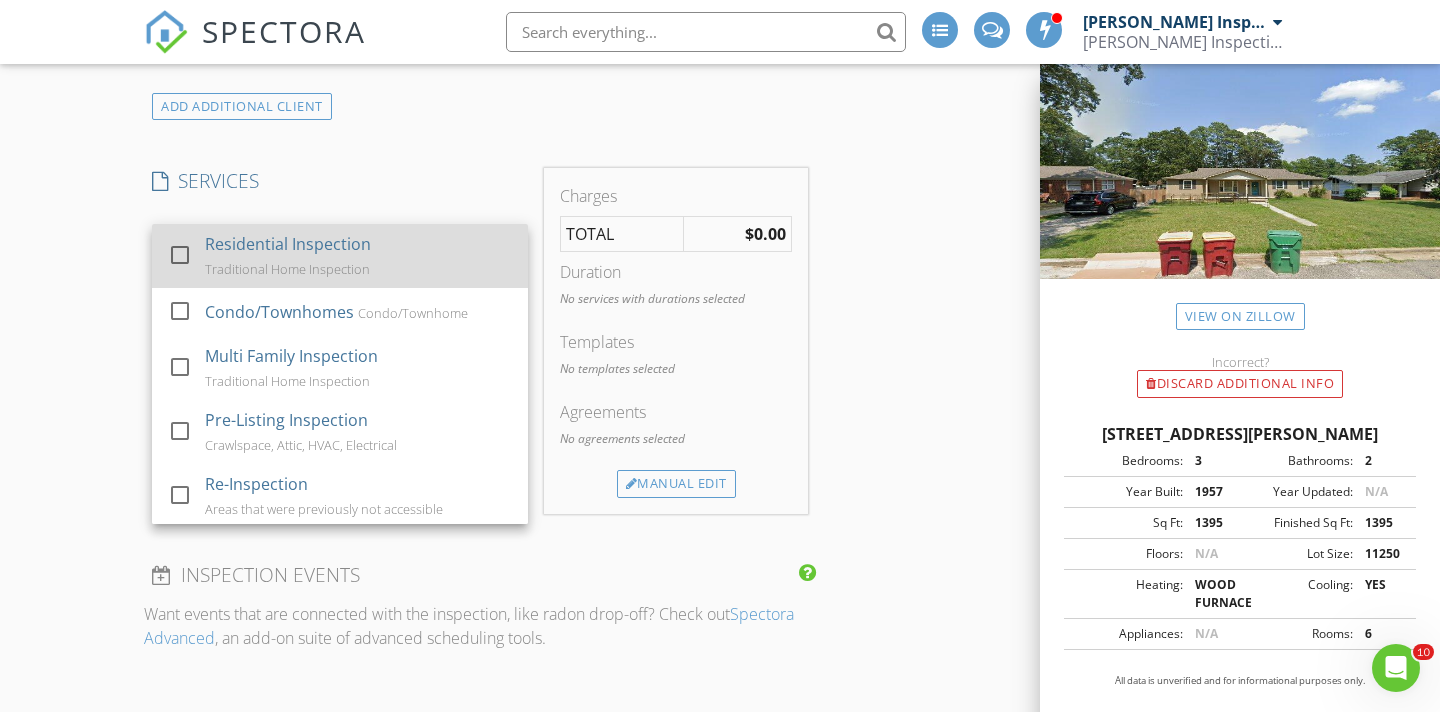 click at bounding box center [180, 255] 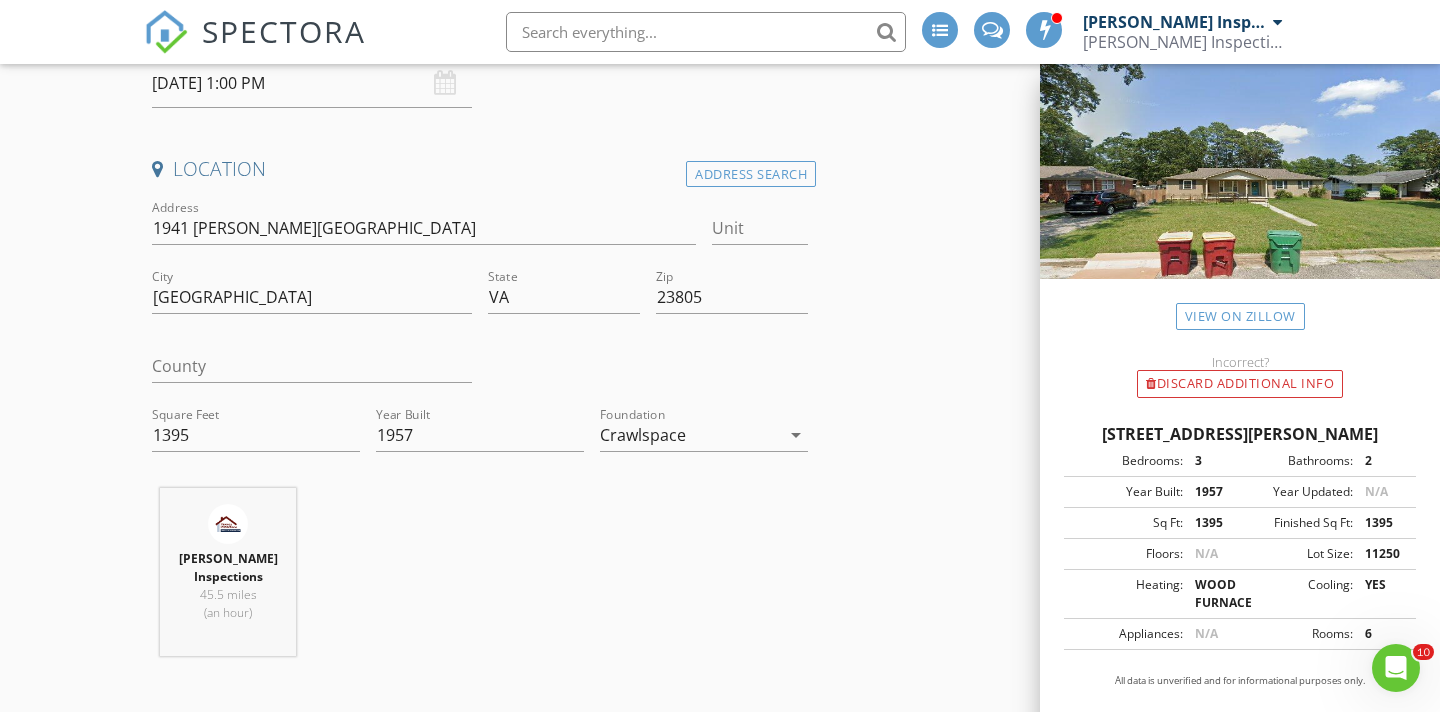 scroll, scrollTop: 352, scrollLeft: 0, axis: vertical 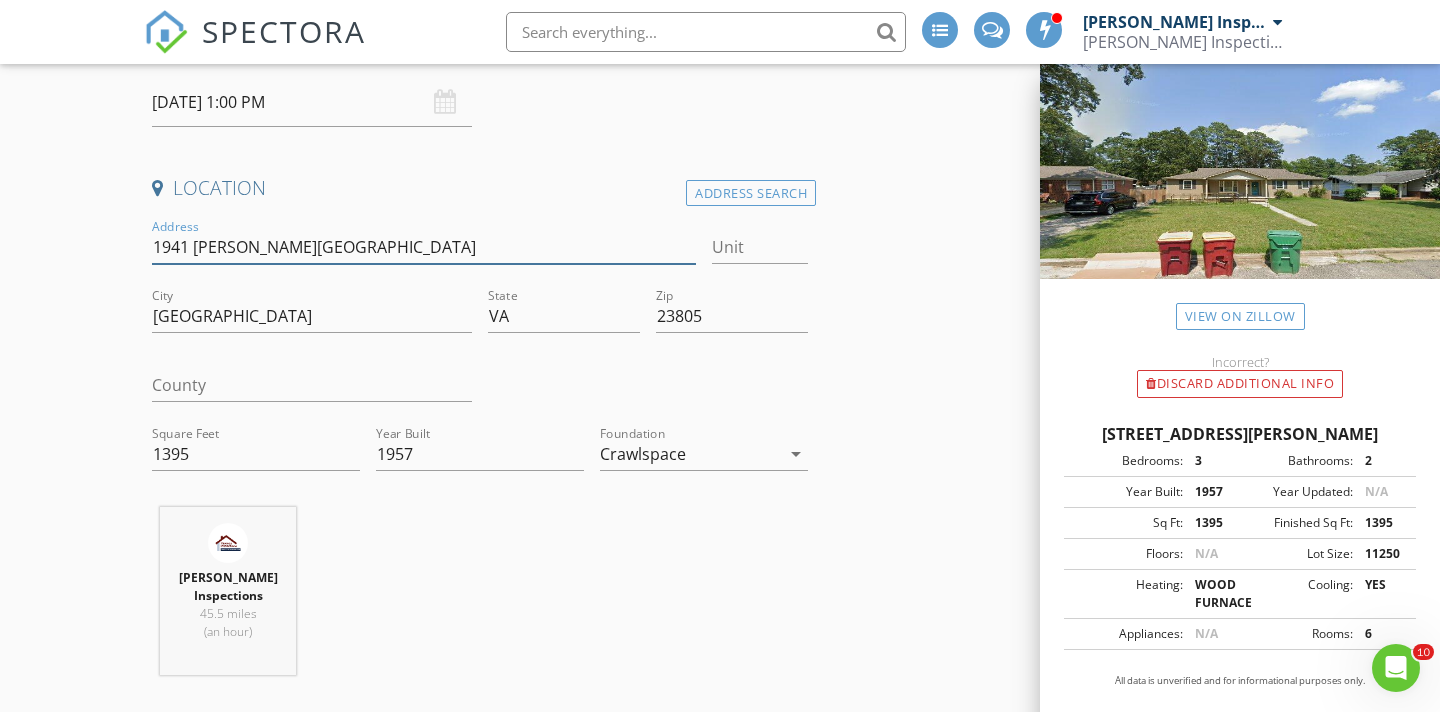 drag, startPoint x: 270, startPoint y: 248, endPoint x: 116, endPoint y: 249, distance: 154.00325 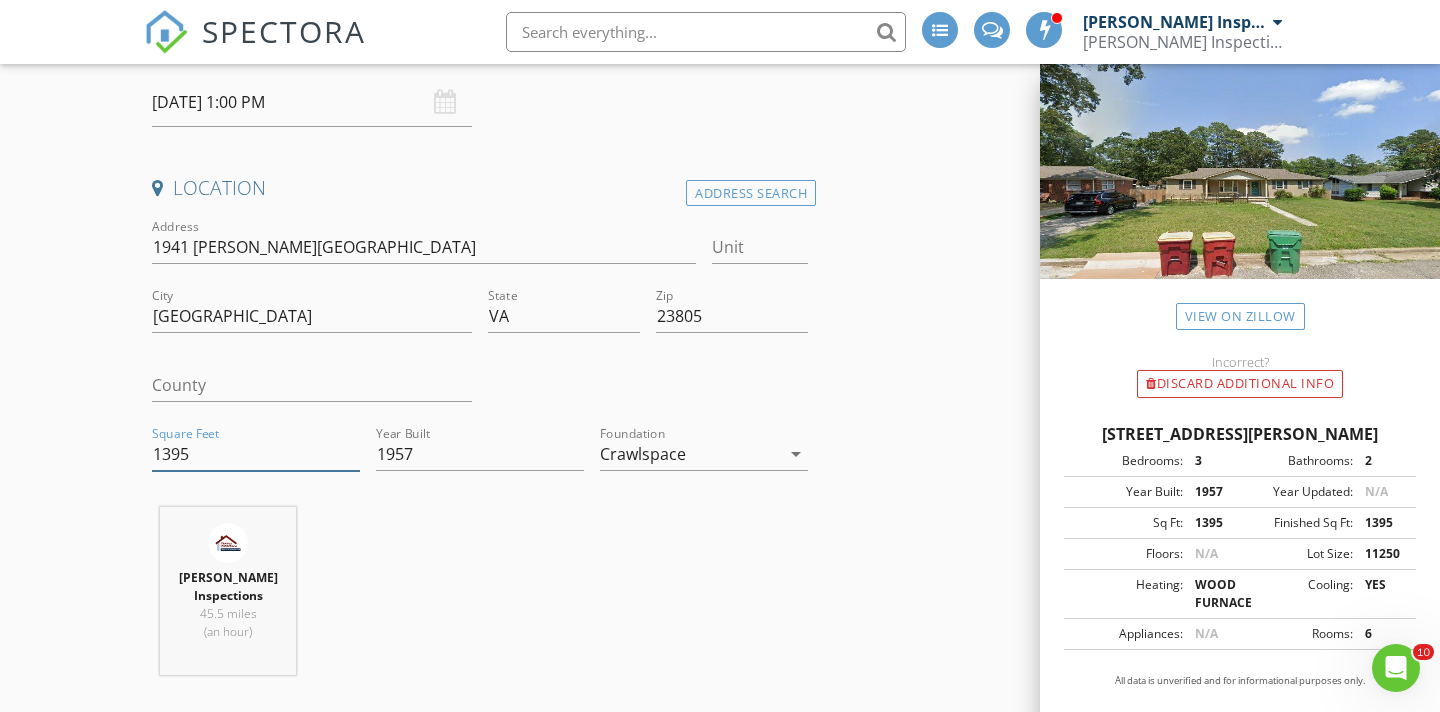 drag, startPoint x: 225, startPoint y: 448, endPoint x: 93, endPoint y: 450, distance: 132.01515 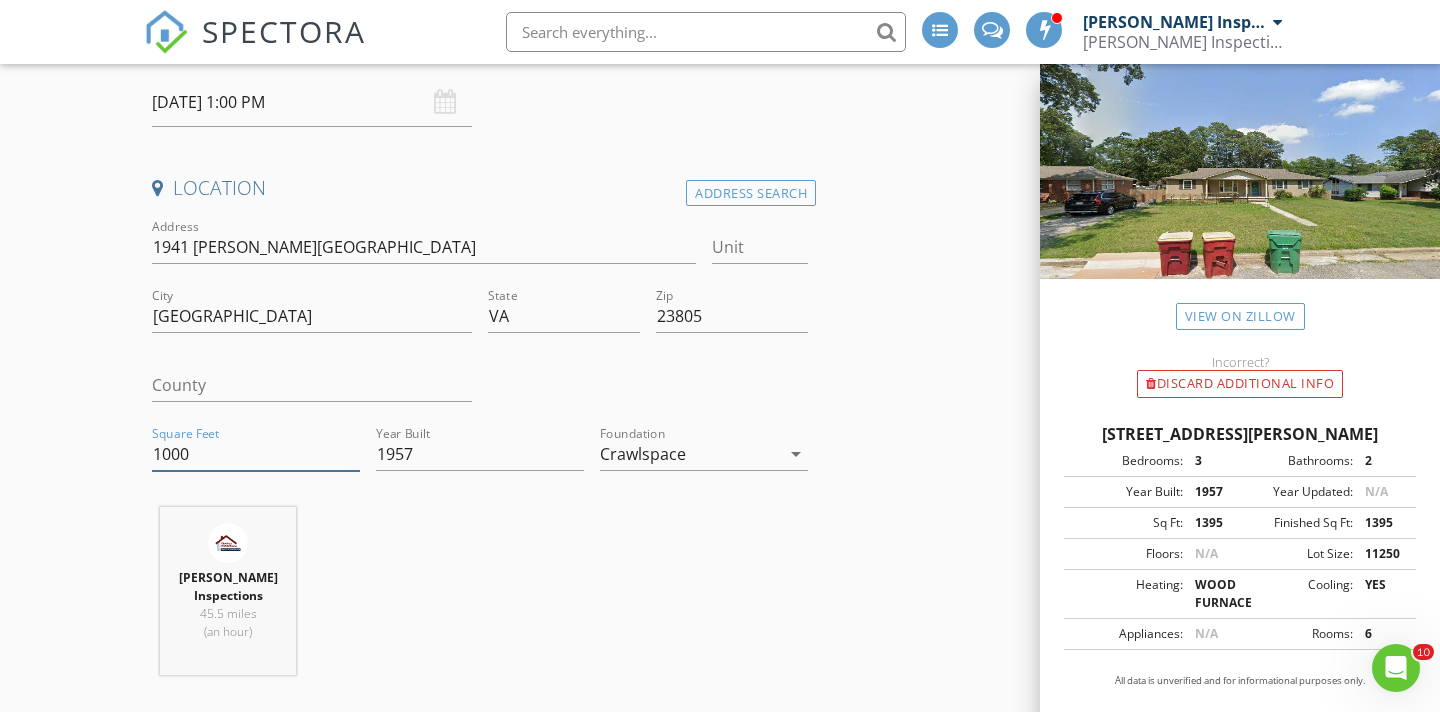 type on "1000" 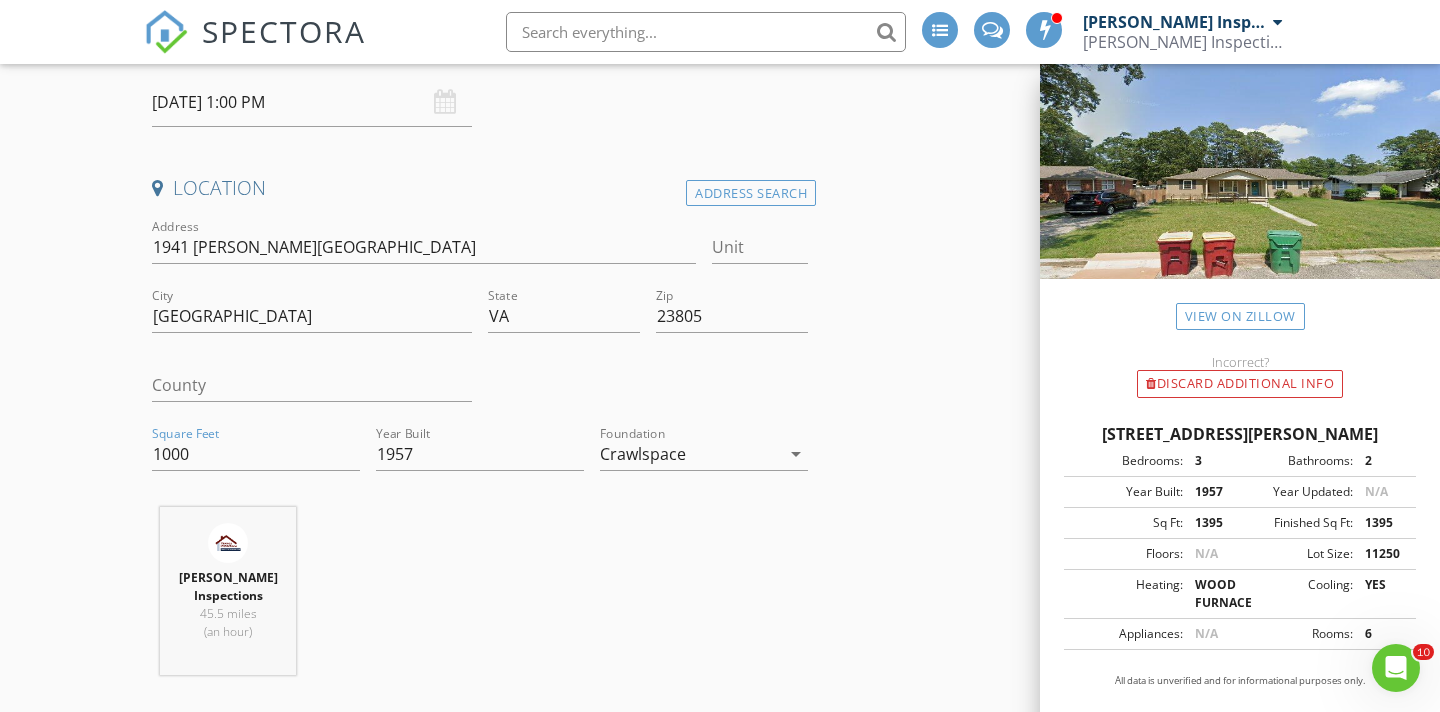 click on "Thomas Inspections     45.5 miles     (an hour)" at bounding box center [480, 599] 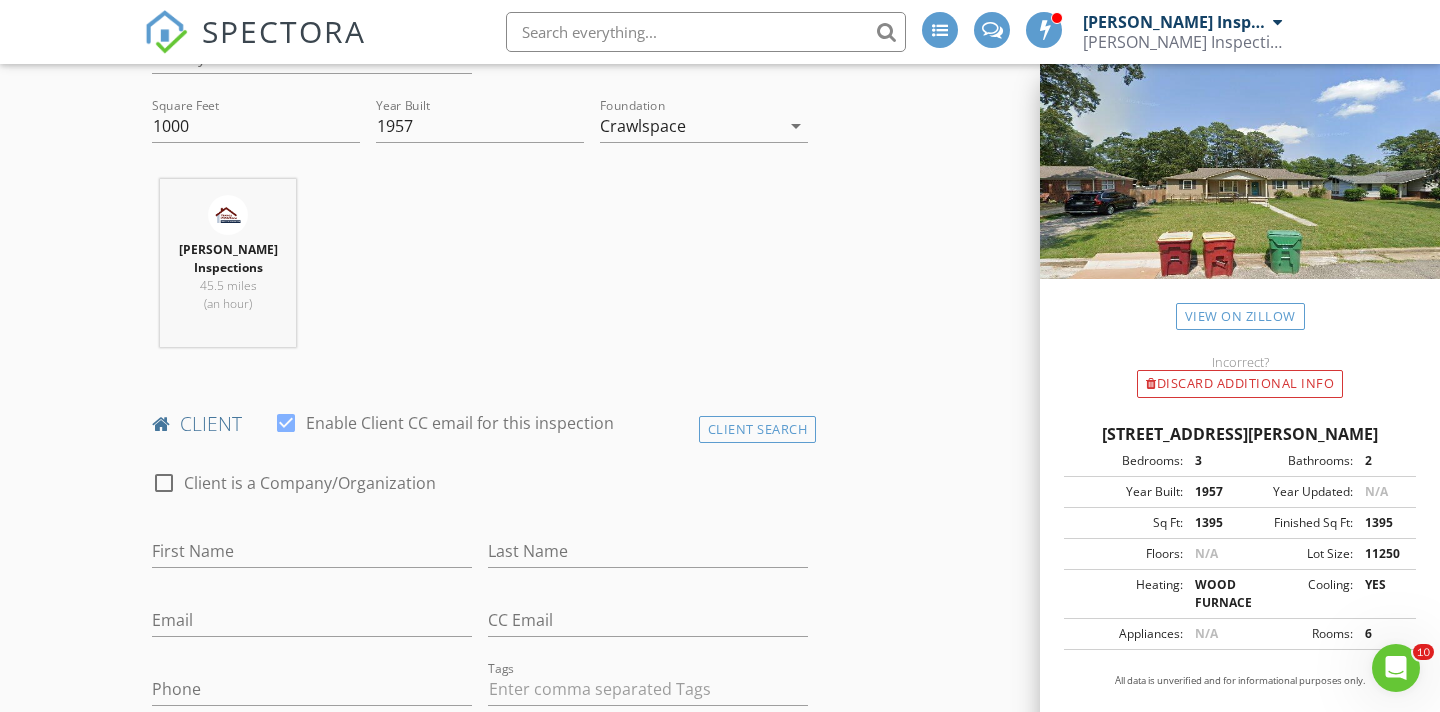 scroll, scrollTop: 0, scrollLeft: 0, axis: both 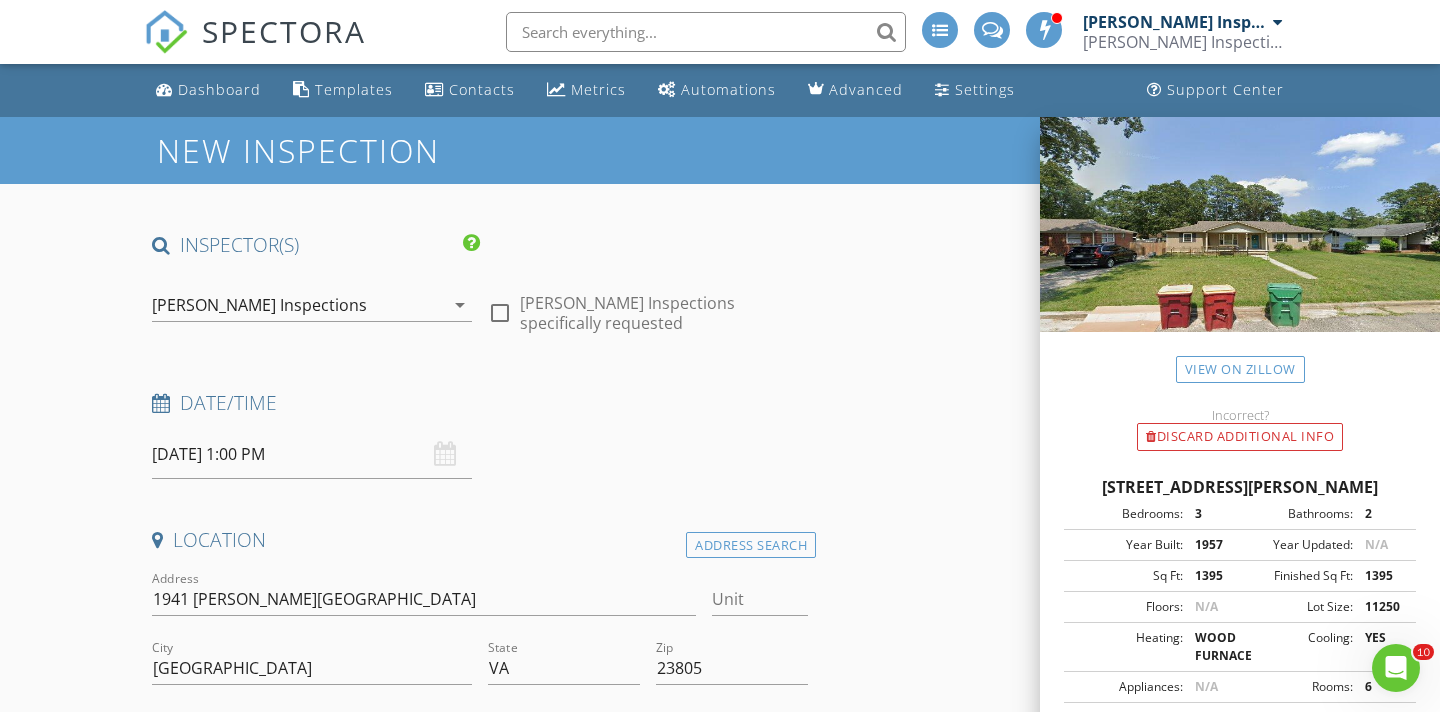 click on "SPECTORA" at bounding box center (284, 31) 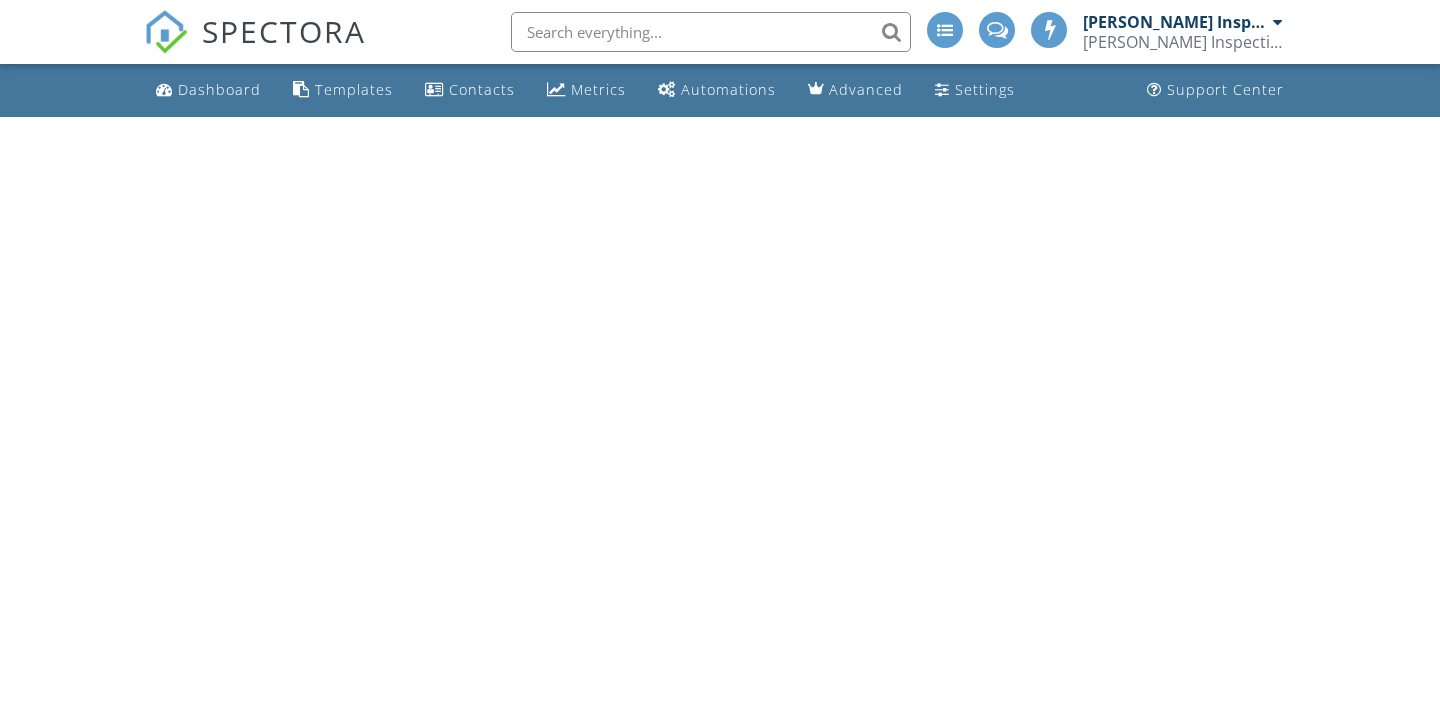 scroll, scrollTop: 0, scrollLeft: 0, axis: both 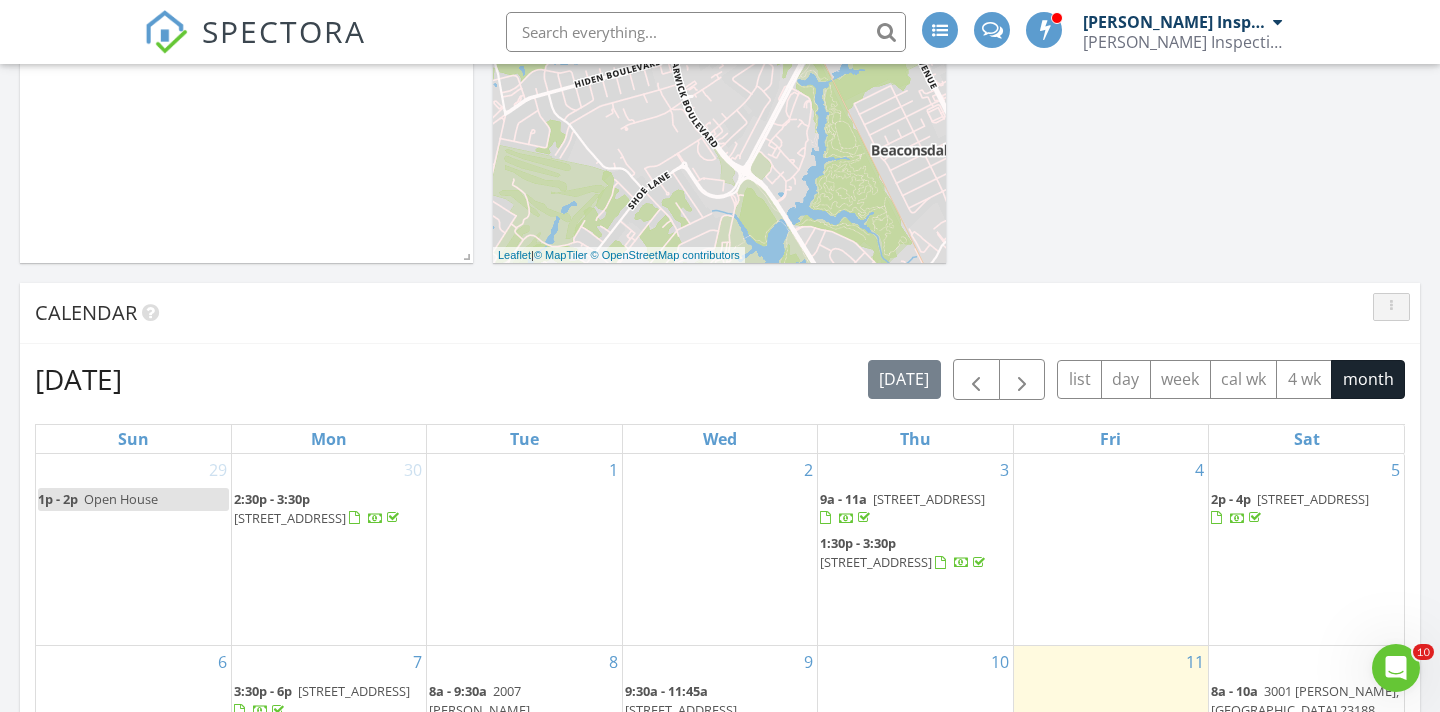 click at bounding box center [1391, 307] 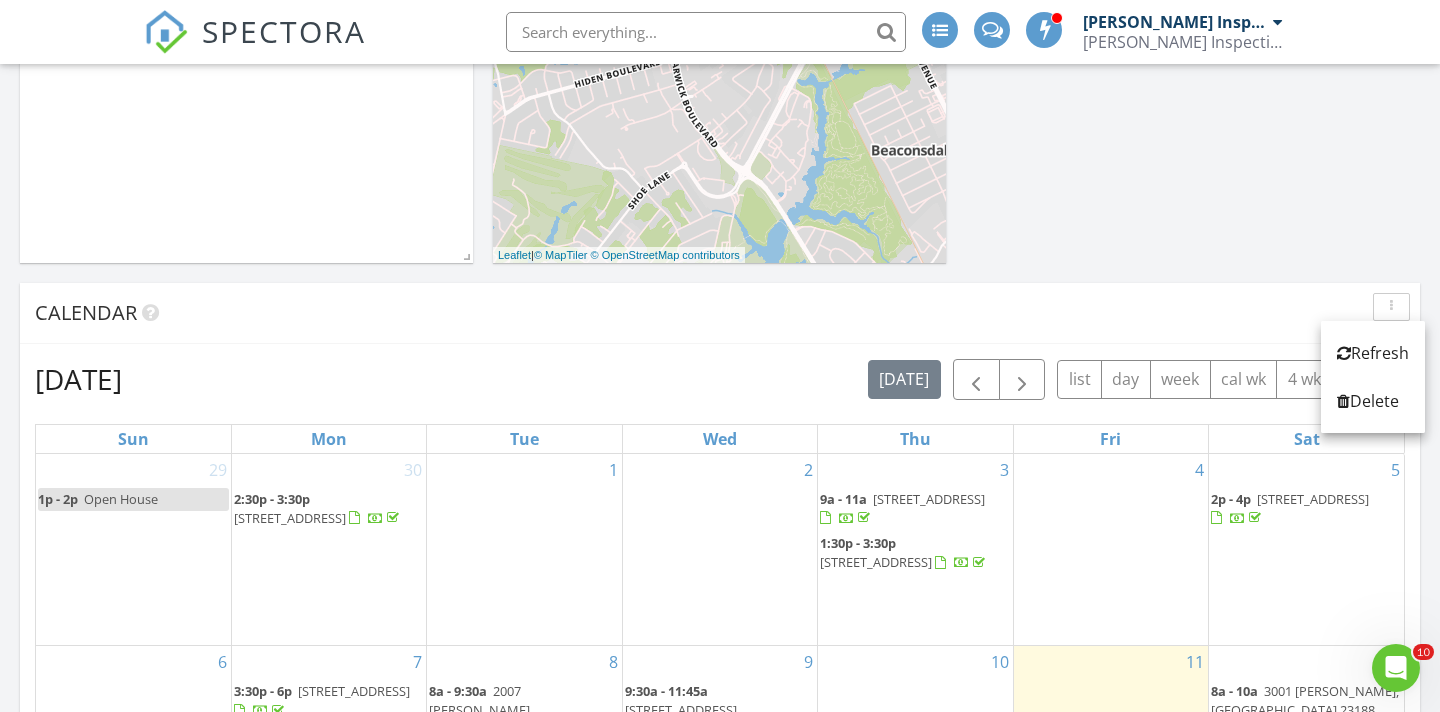 click on "[DATE]
[PERSON_NAME] Inspections
No results found       New Inspection     New Quote         Map               + − Leaflet  |  © MapTiler   © OpenStreetMap contributors     Calendar                 [DATE] [DATE] list day week cal wk 4 wk month Sun Mon Tue Wed Thu Fri Sat 29
1p - 2p
Open House
30
2:30p - 3:30p
[STREET_ADDRESS]
1 2 3
9a - 11a
[STREET_ADDRESS]
1:30p - 3:30p
[STREET_ADDRESS]
4 5" at bounding box center [720, 573] 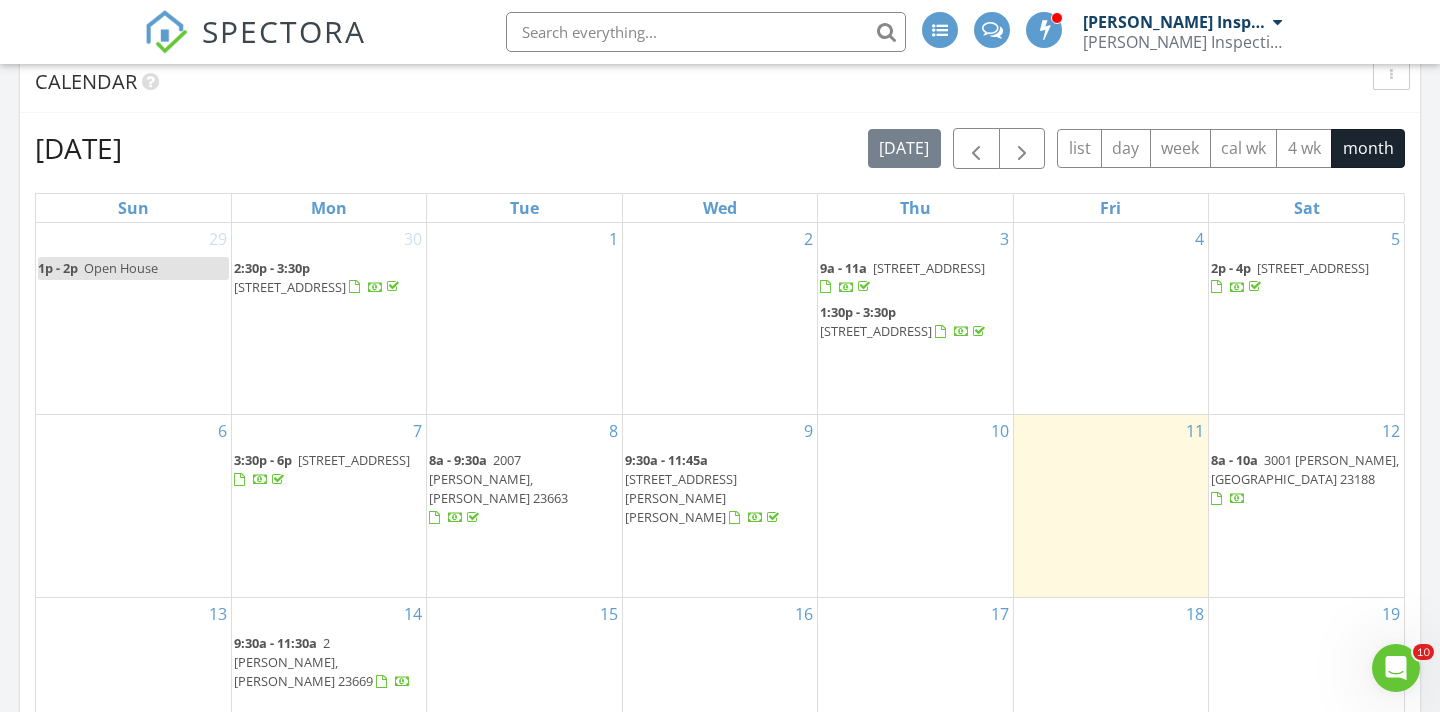 scroll, scrollTop: 837, scrollLeft: 0, axis: vertical 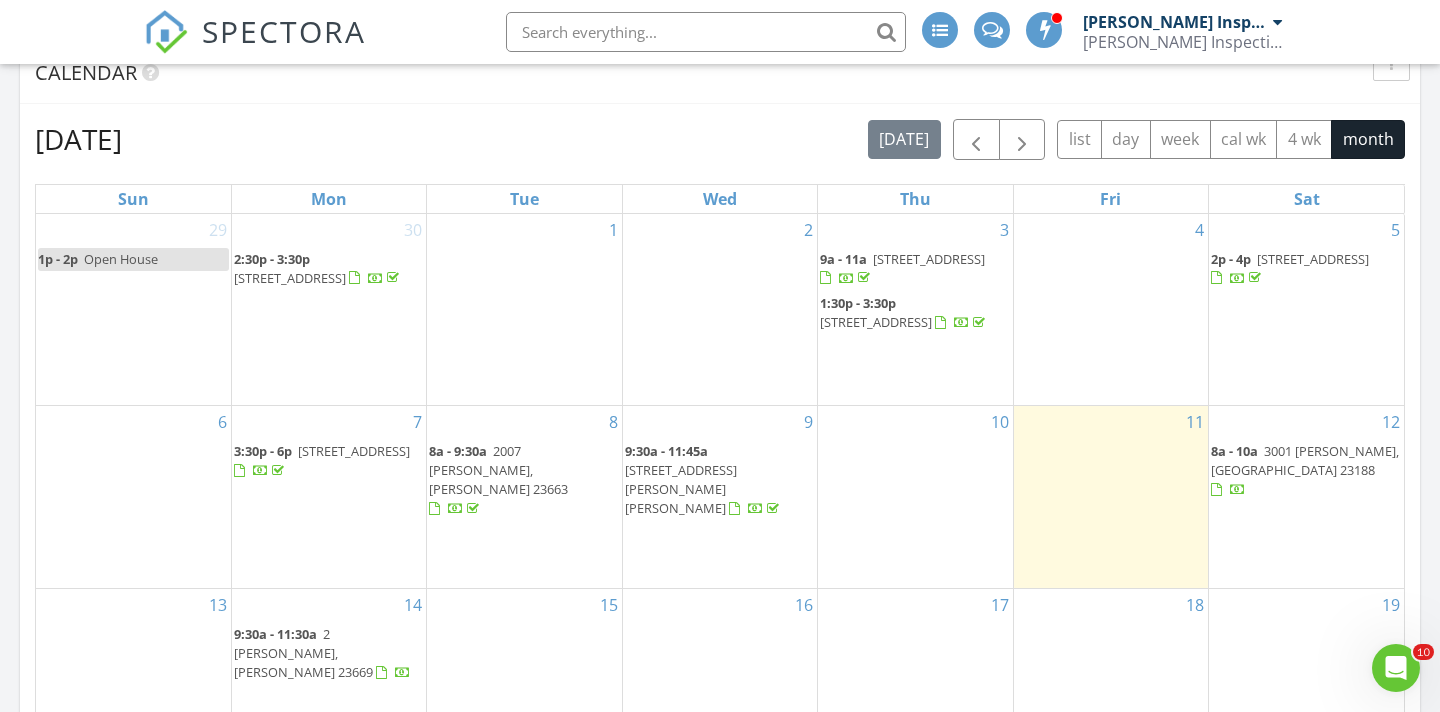 click on "10" at bounding box center (915, 497) 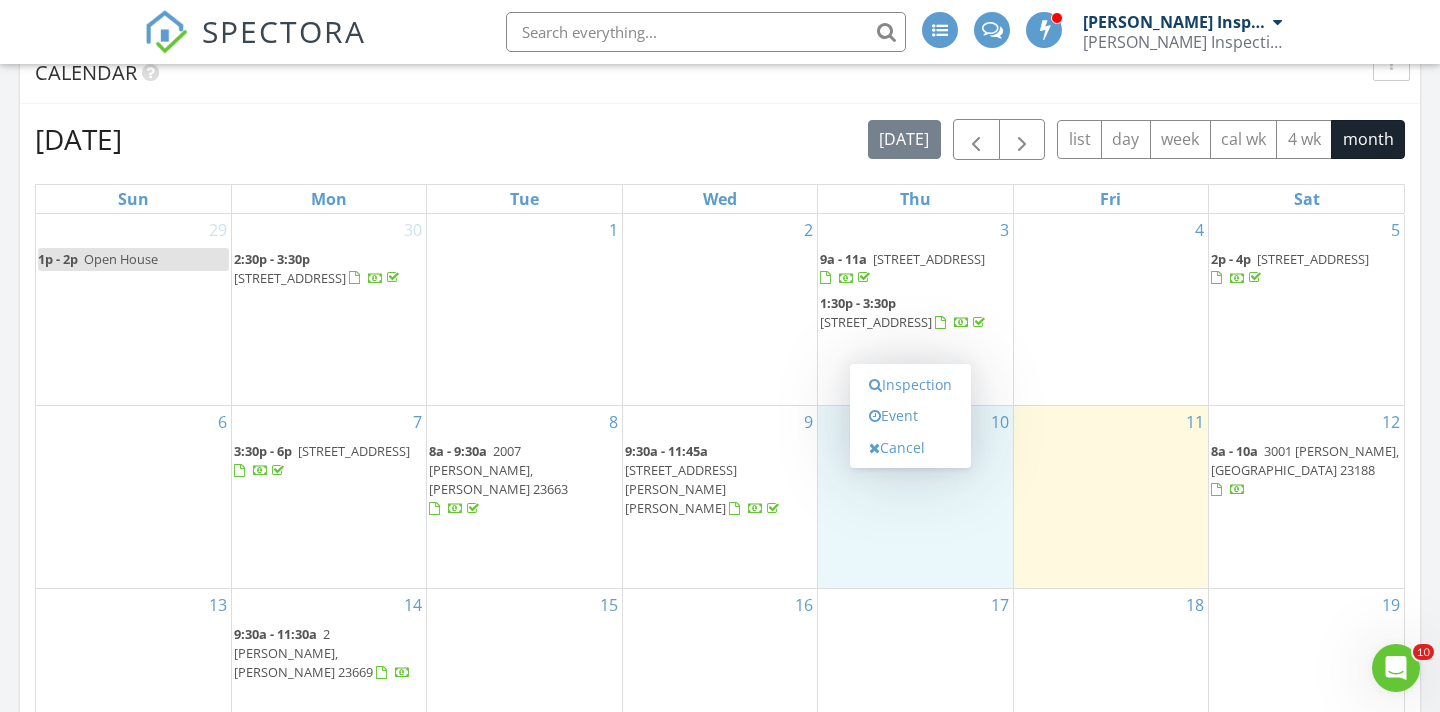 click on "11" at bounding box center (1111, 497) 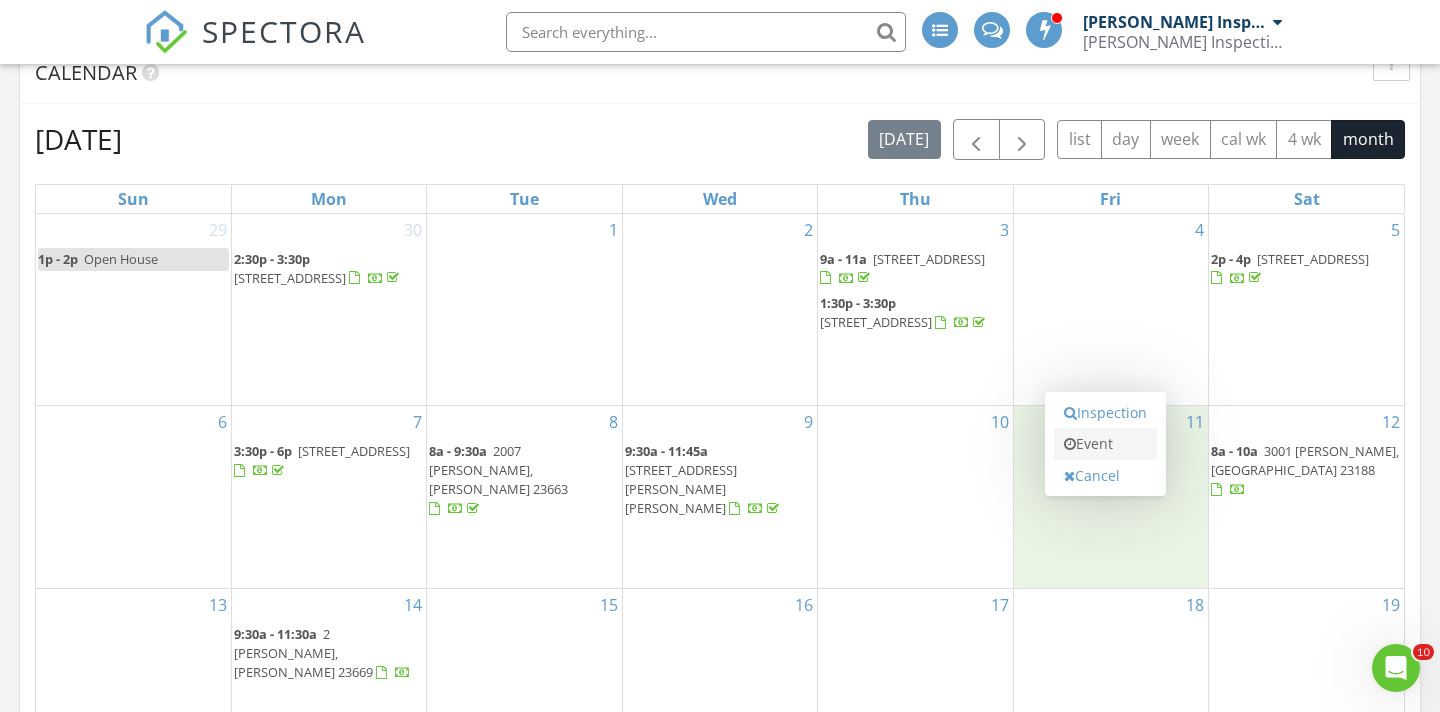 click on "Event" at bounding box center [1105, 444] 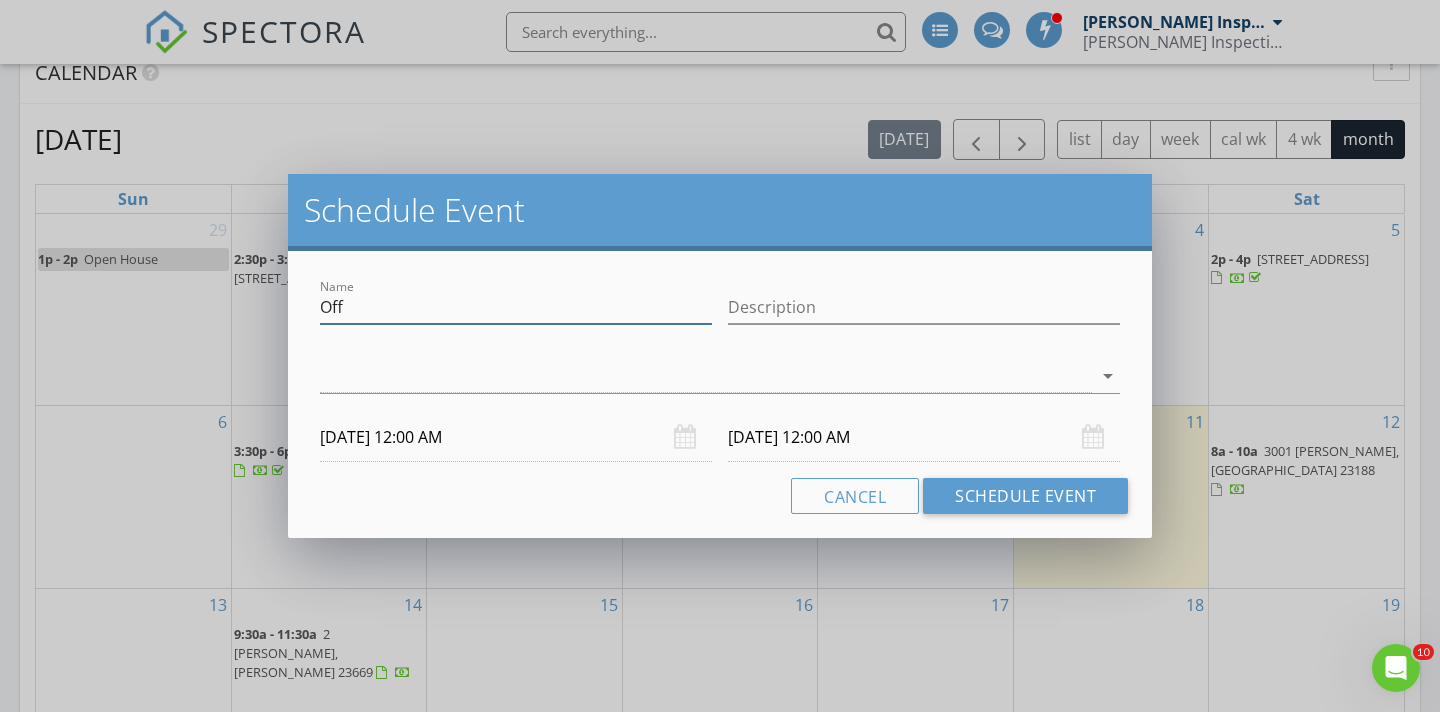 click on "Off" at bounding box center [516, 307] 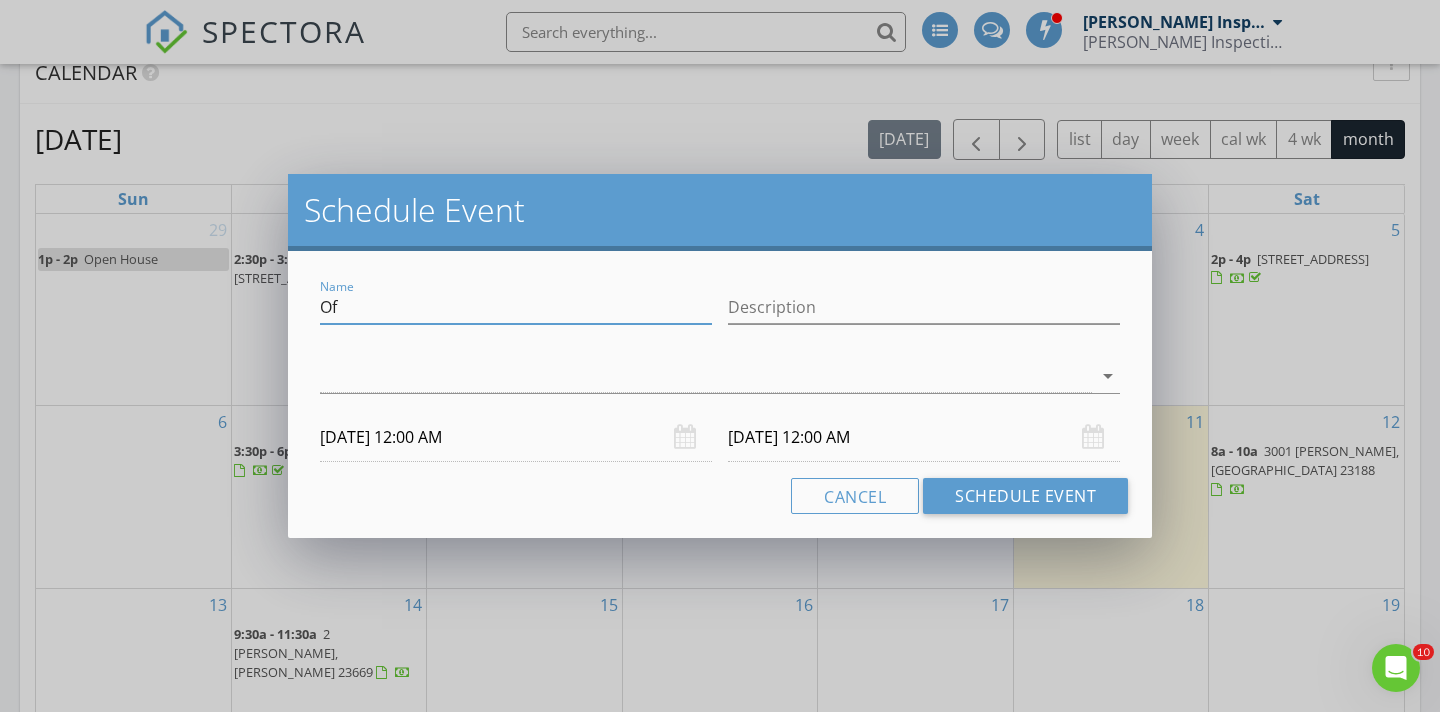 type on "O" 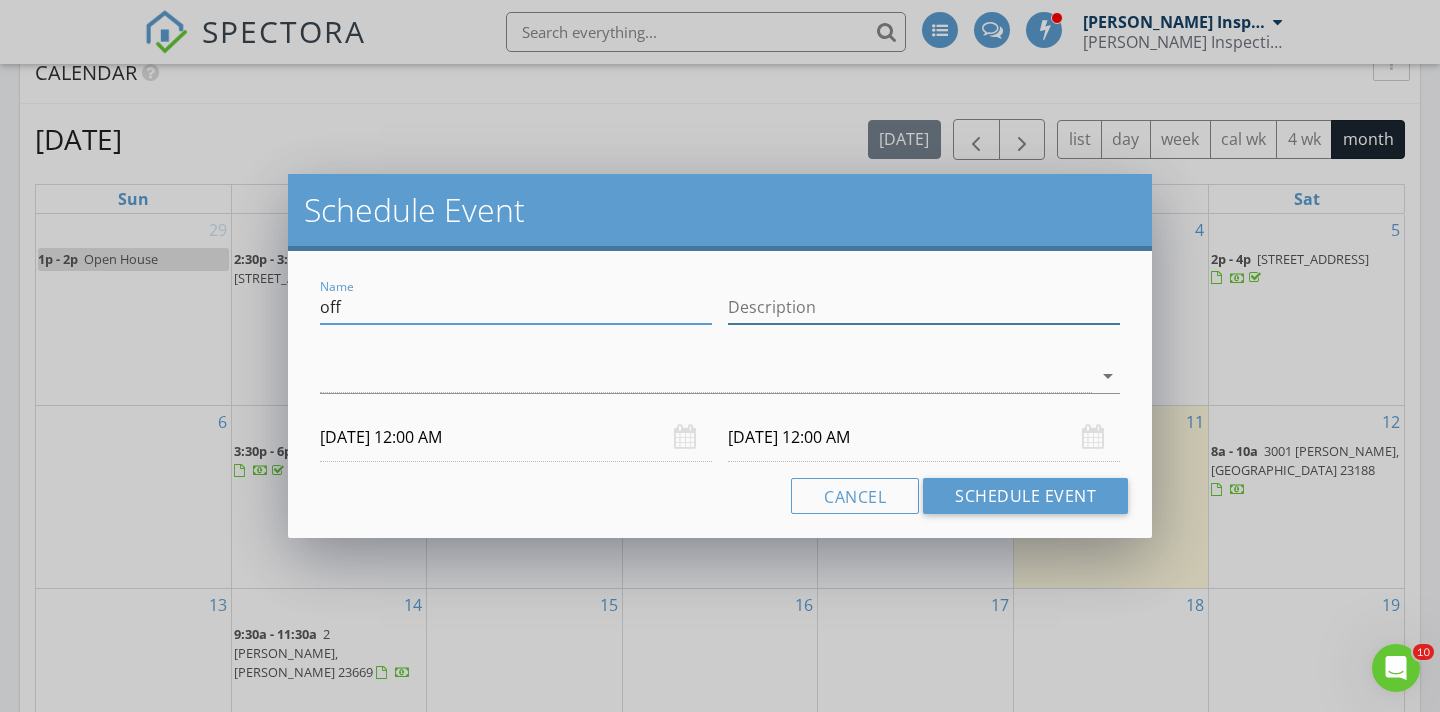 click on "Description" at bounding box center [924, 307] 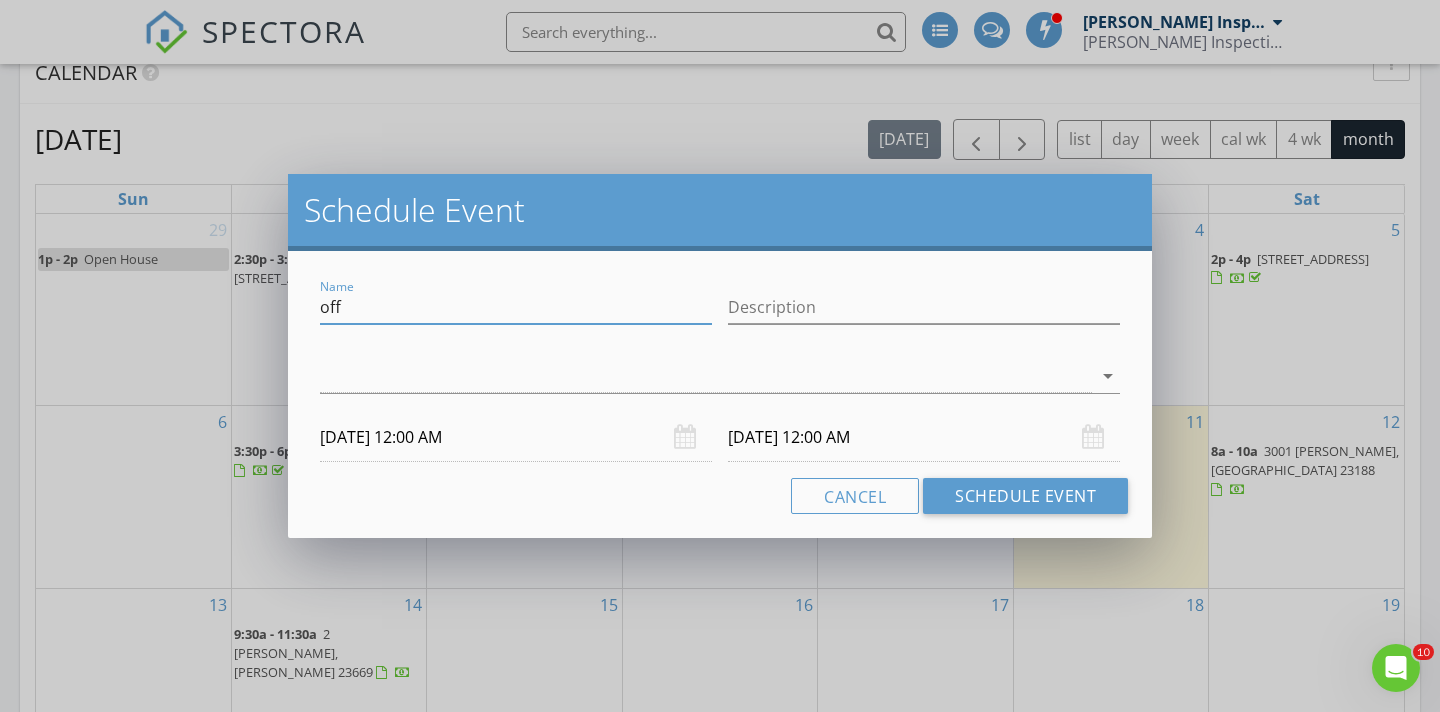 drag, startPoint x: 364, startPoint y: 304, endPoint x: 271, endPoint y: 303, distance: 93.00538 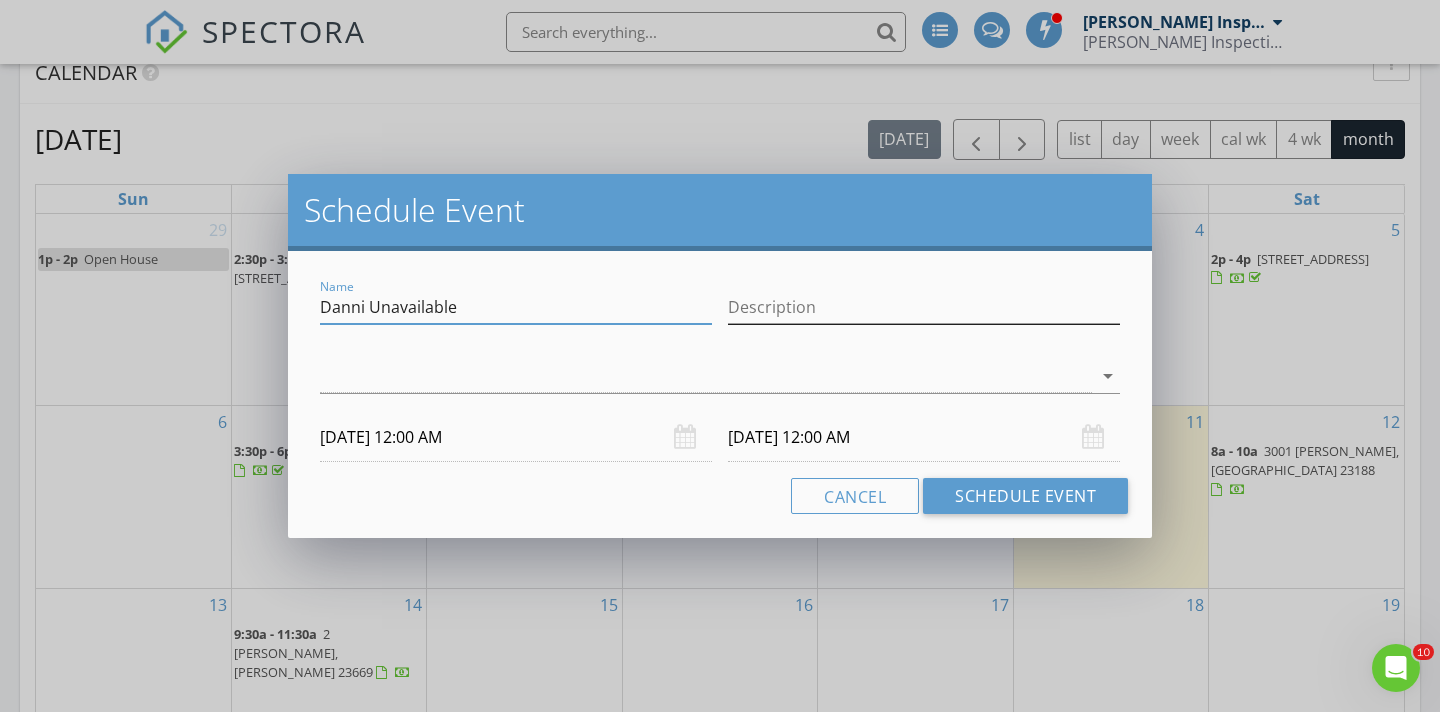 type on "Danni Unavailable" 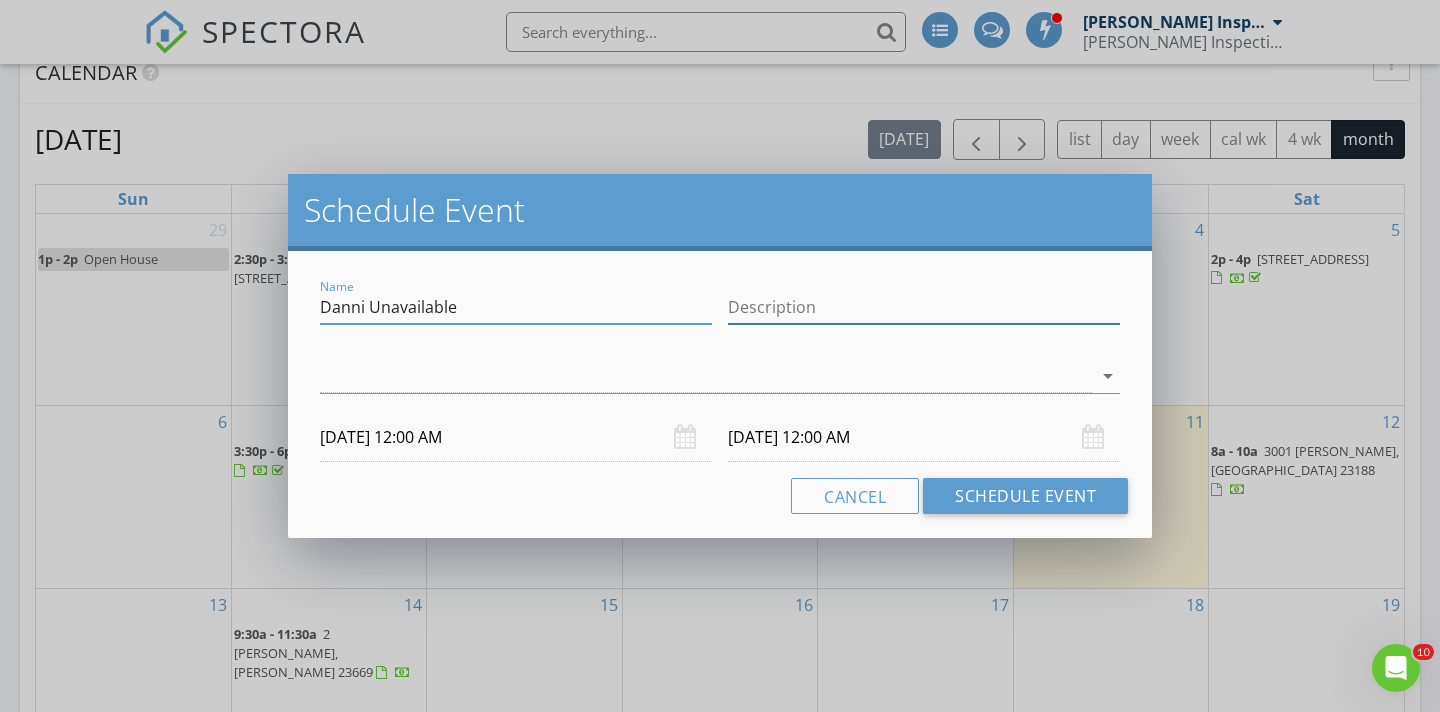 click on "Description" at bounding box center [924, 307] 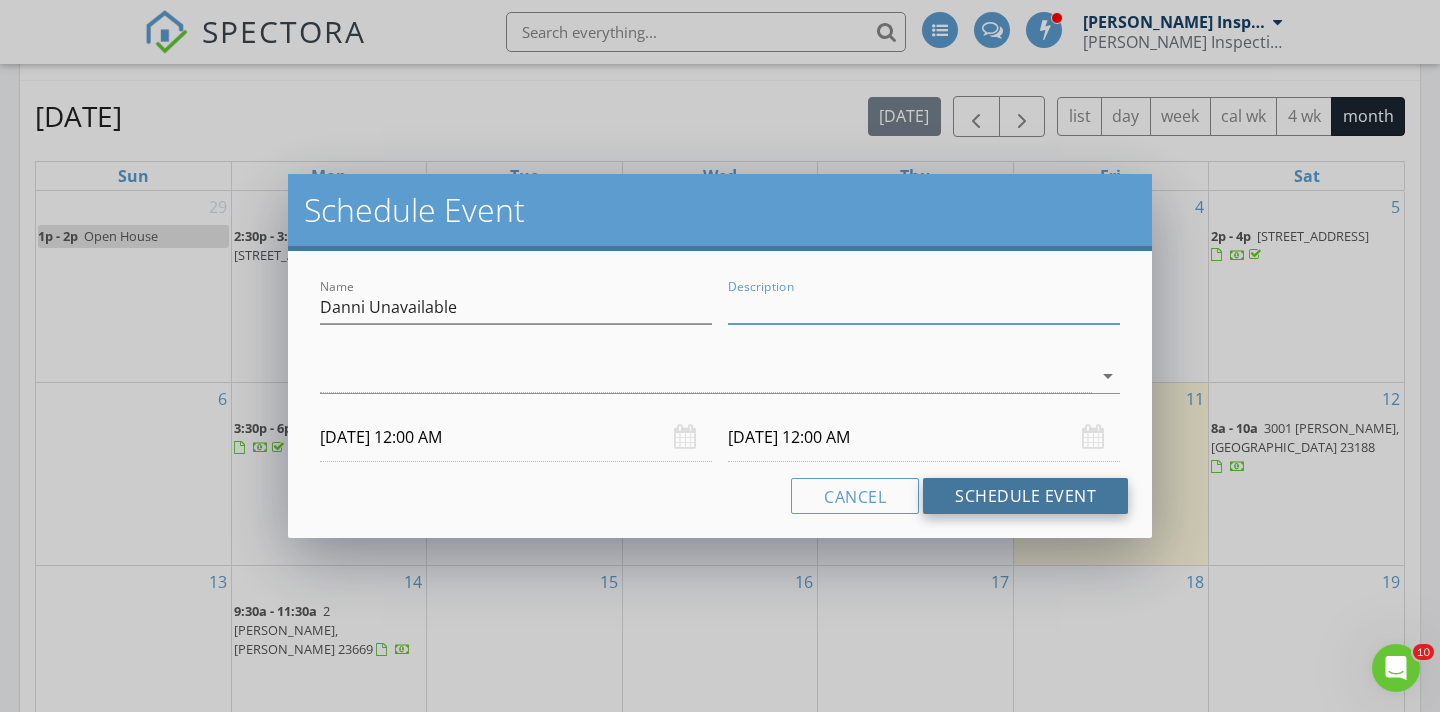 click on "Schedule Event" at bounding box center [1025, 496] 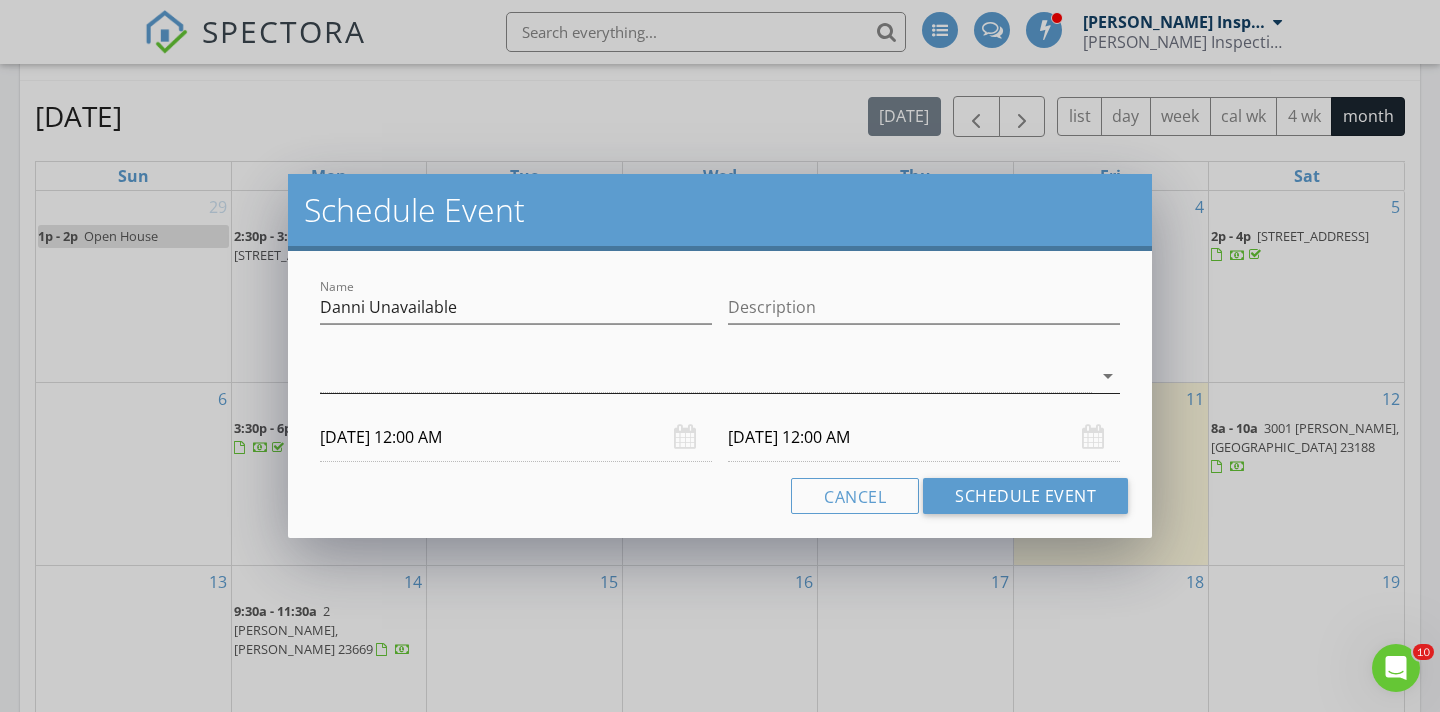 click on "arrow_drop_down" at bounding box center (1108, 376) 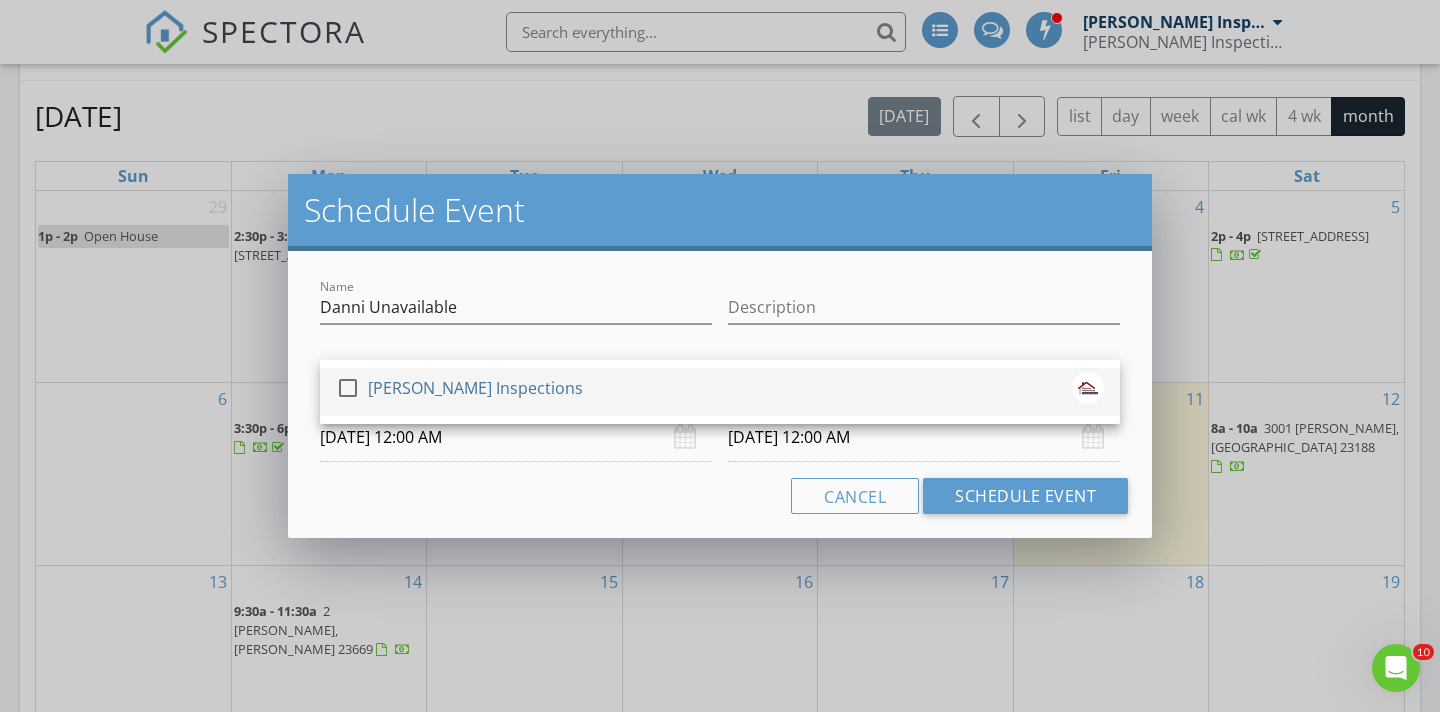 click on "check_box_outline_blank   [PERSON_NAME] Inspections" at bounding box center (720, 392) 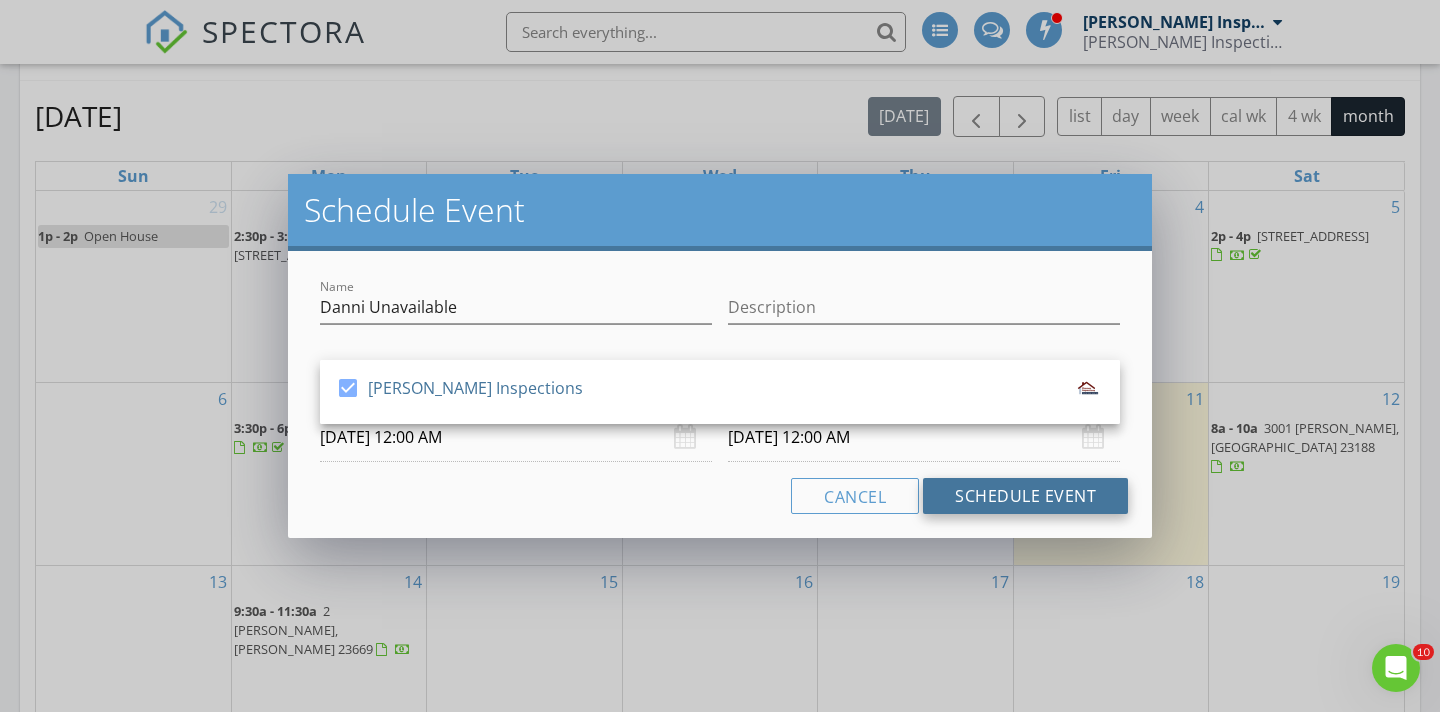 click on "Schedule Event" at bounding box center (1025, 496) 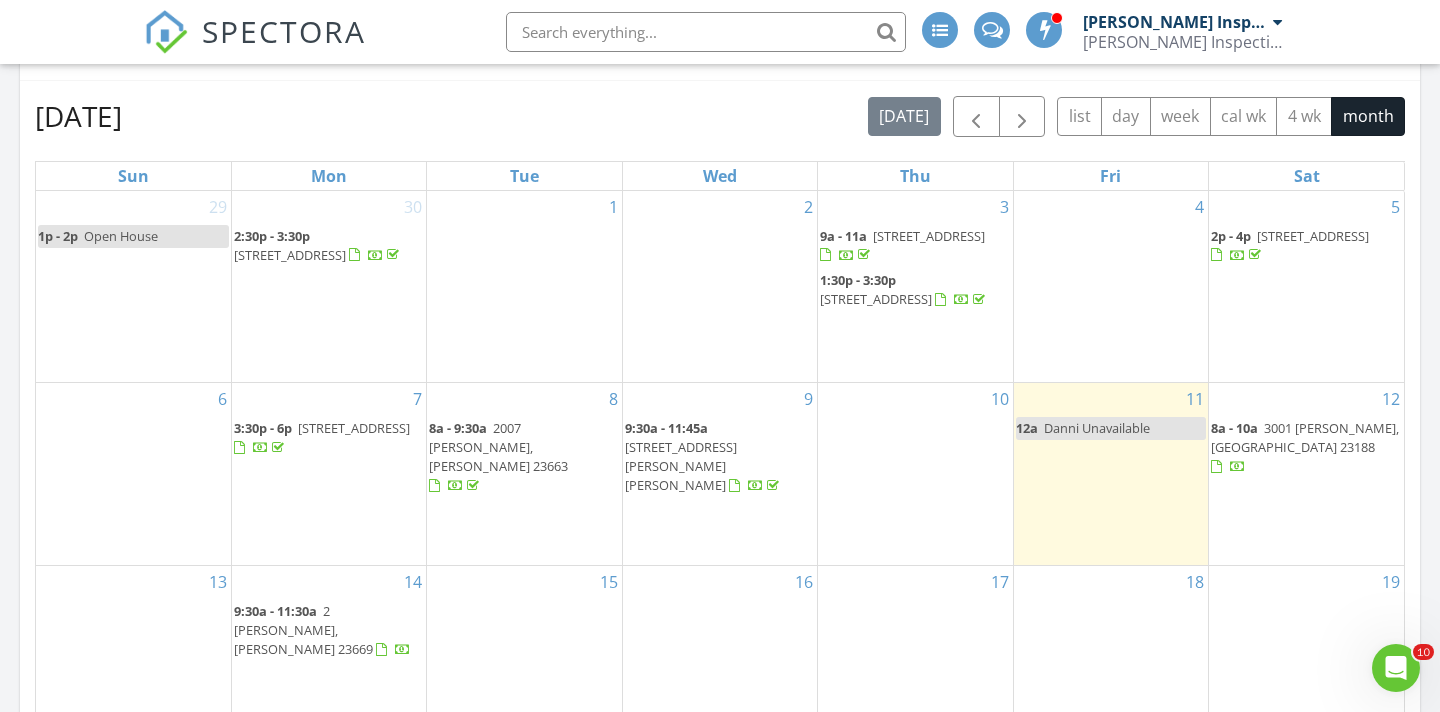 click on "12a
Danni Unavailable" at bounding box center [1111, 428] 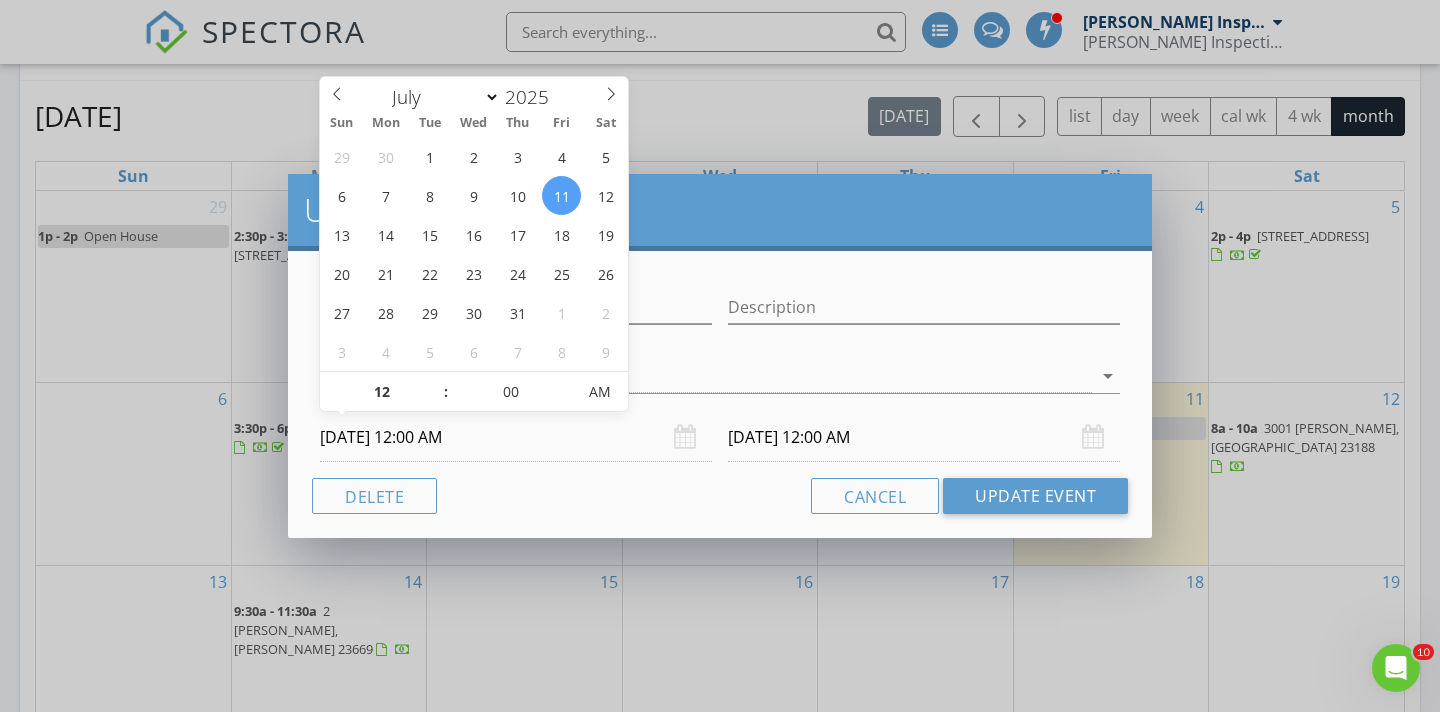 click on "[DATE] 12:00 AM" at bounding box center (516, 437) 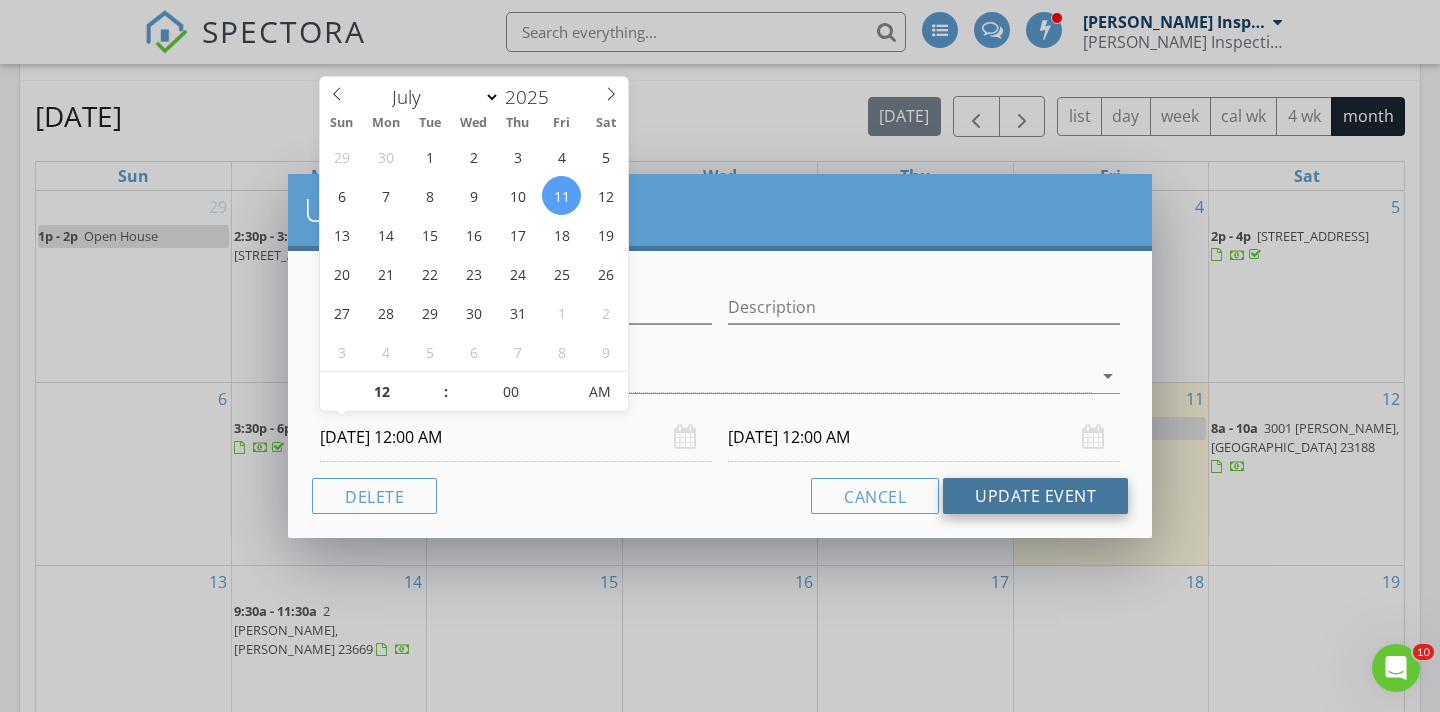 click on "Update Event" at bounding box center (1035, 496) 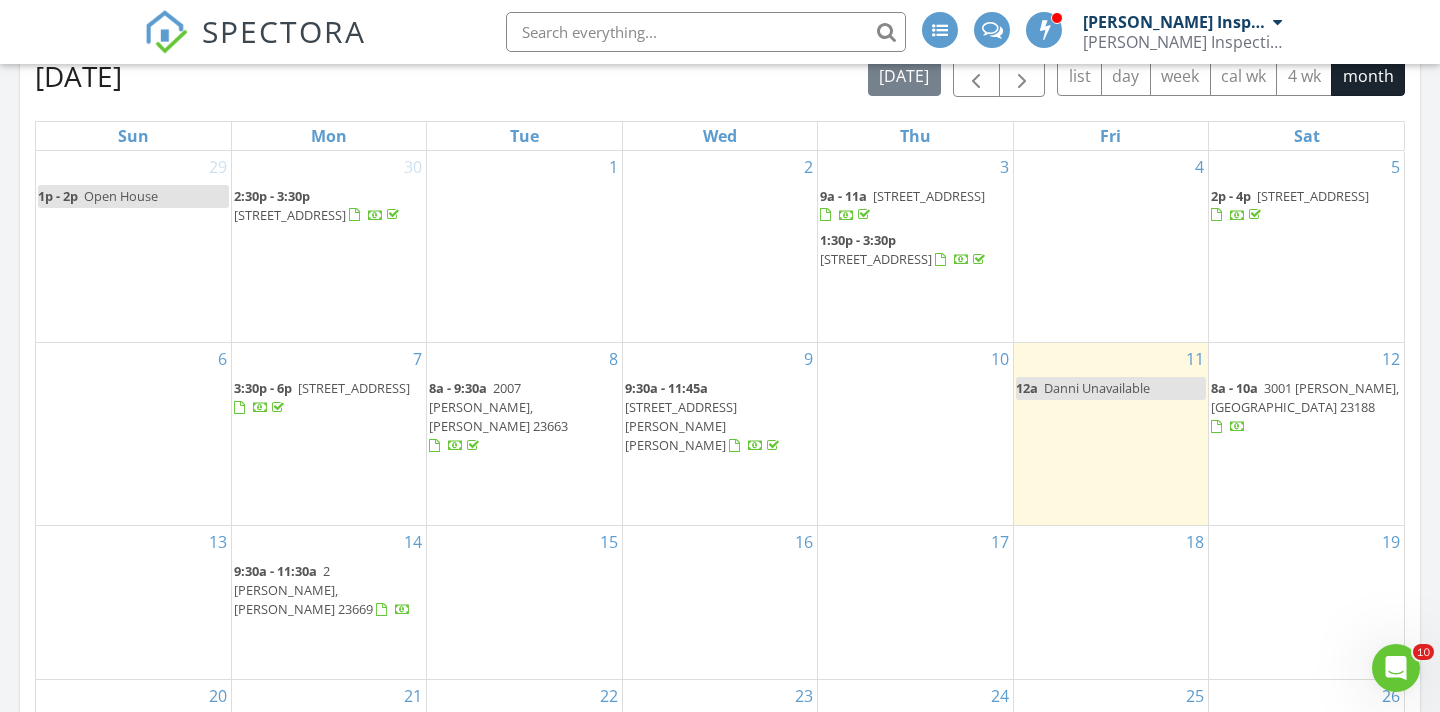 scroll, scrollTop: 906, scrollLeft: 0, axis: vertical 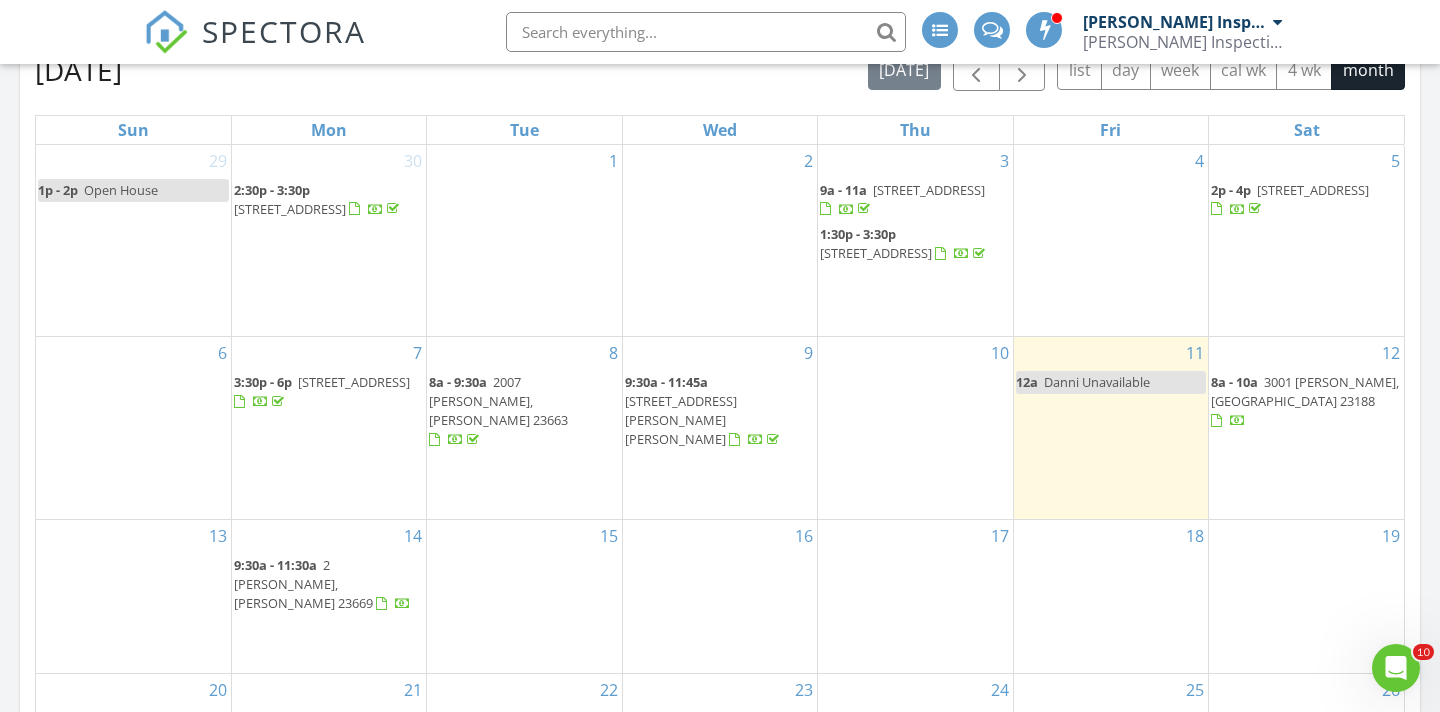 click on "12
8a - 10a
[STREET_ADDRESS][PERSON_NAME]" at bounding box center (1306, 428) 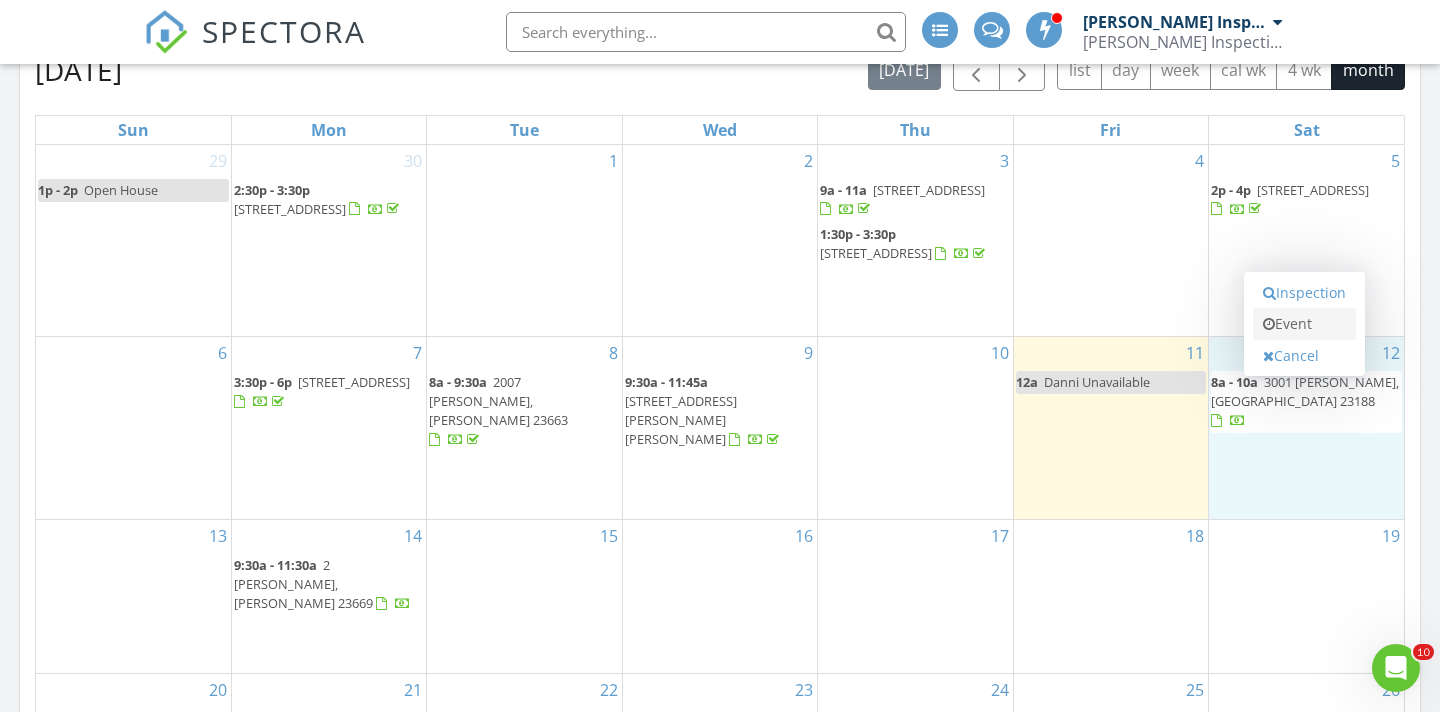 click on "Event" at bounding box center [1304, 324] 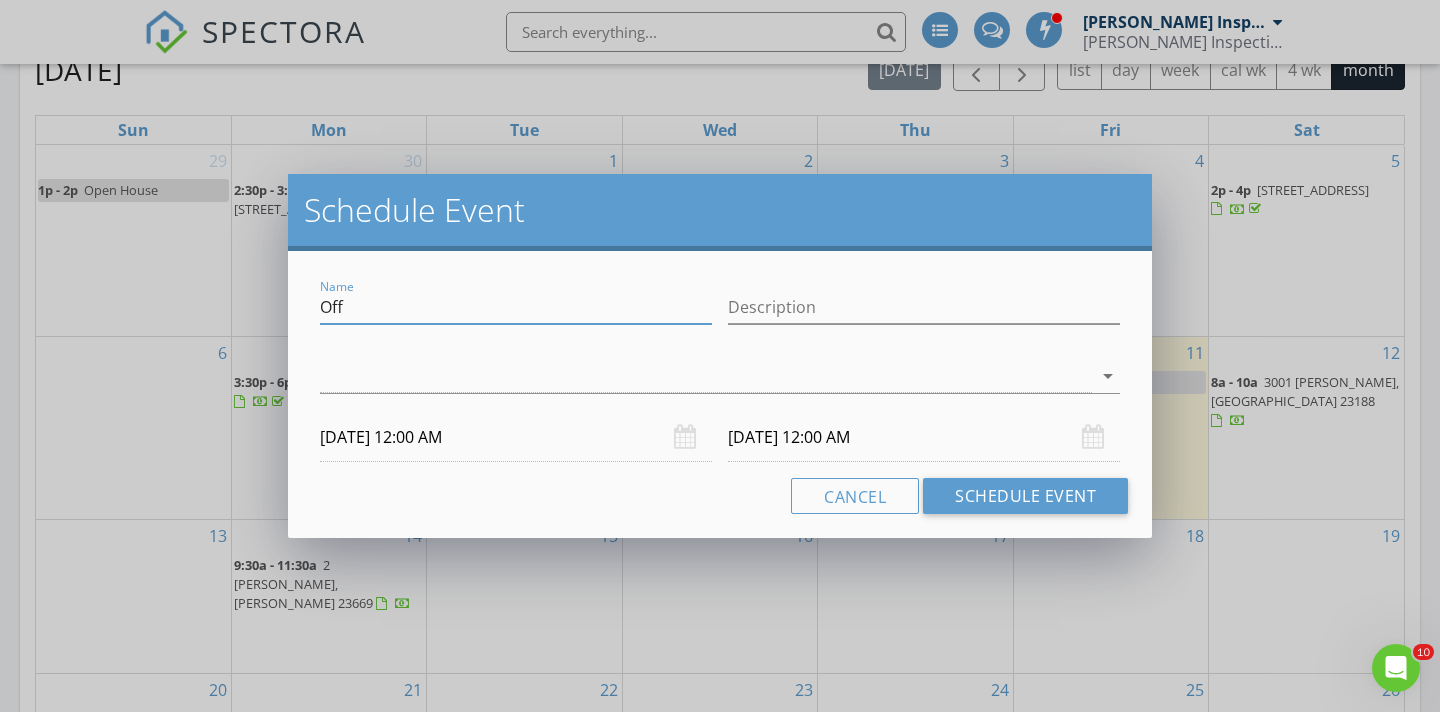 drag, startPoint x: 544, startPoint y: 303, endPoint x: 278, endPoint y: 302, distance: 266.0019 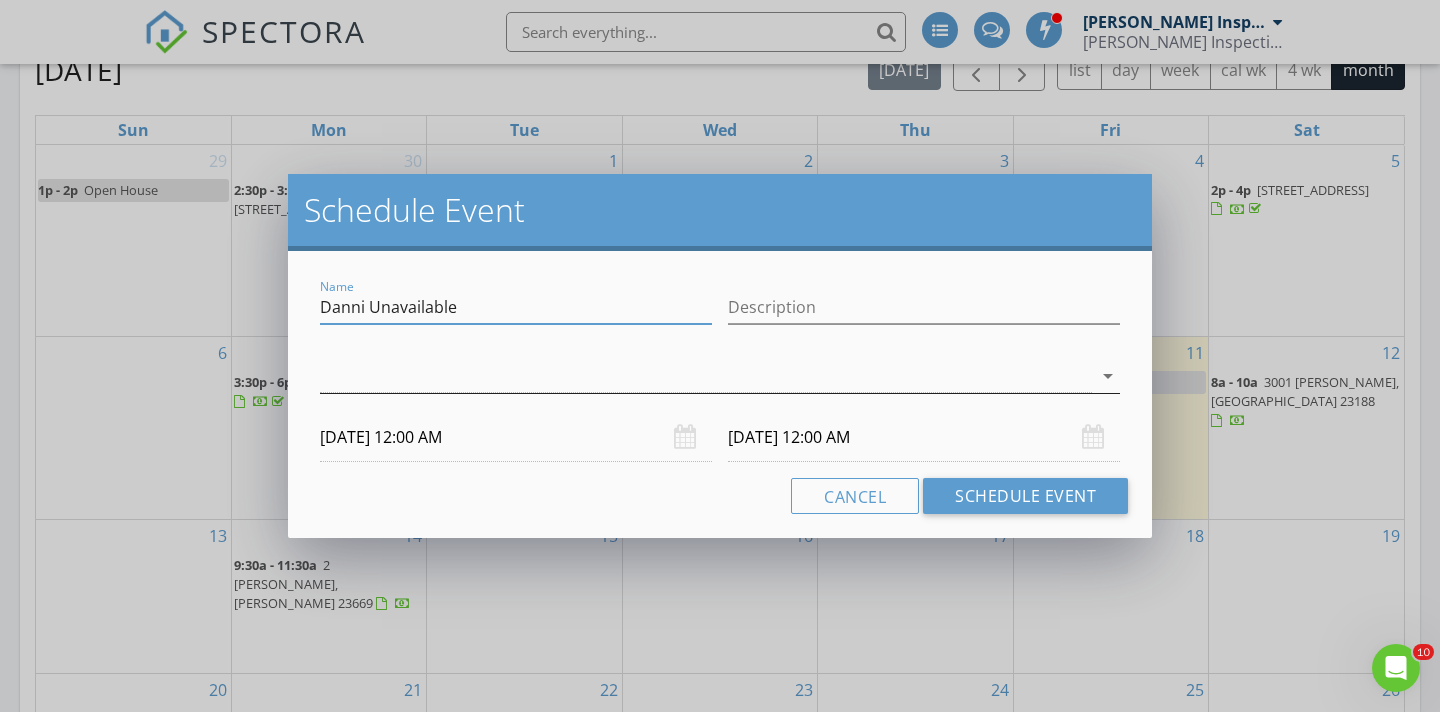 type on "Danni Unavailable" 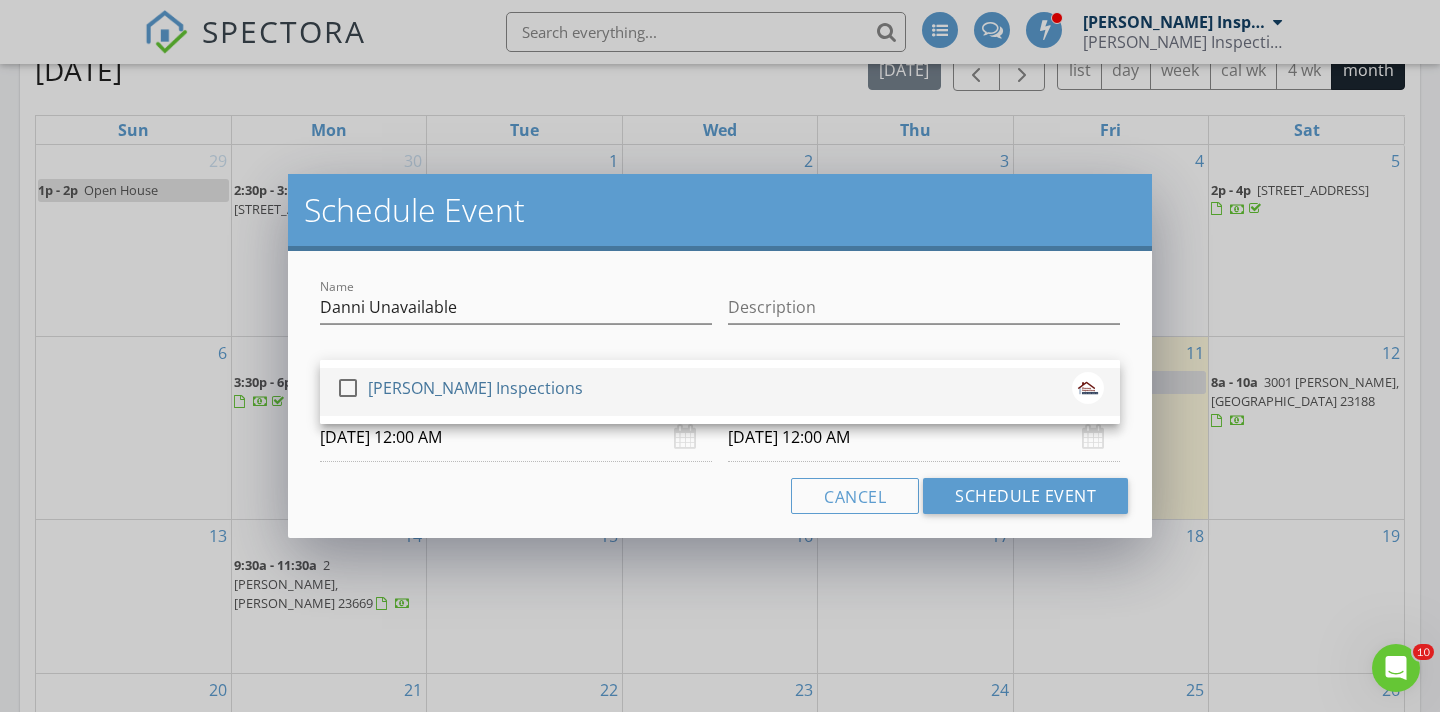 click on "check_box_outline_blank   [PERSON_NAME] Inspections" at bounding box center (720, 392) 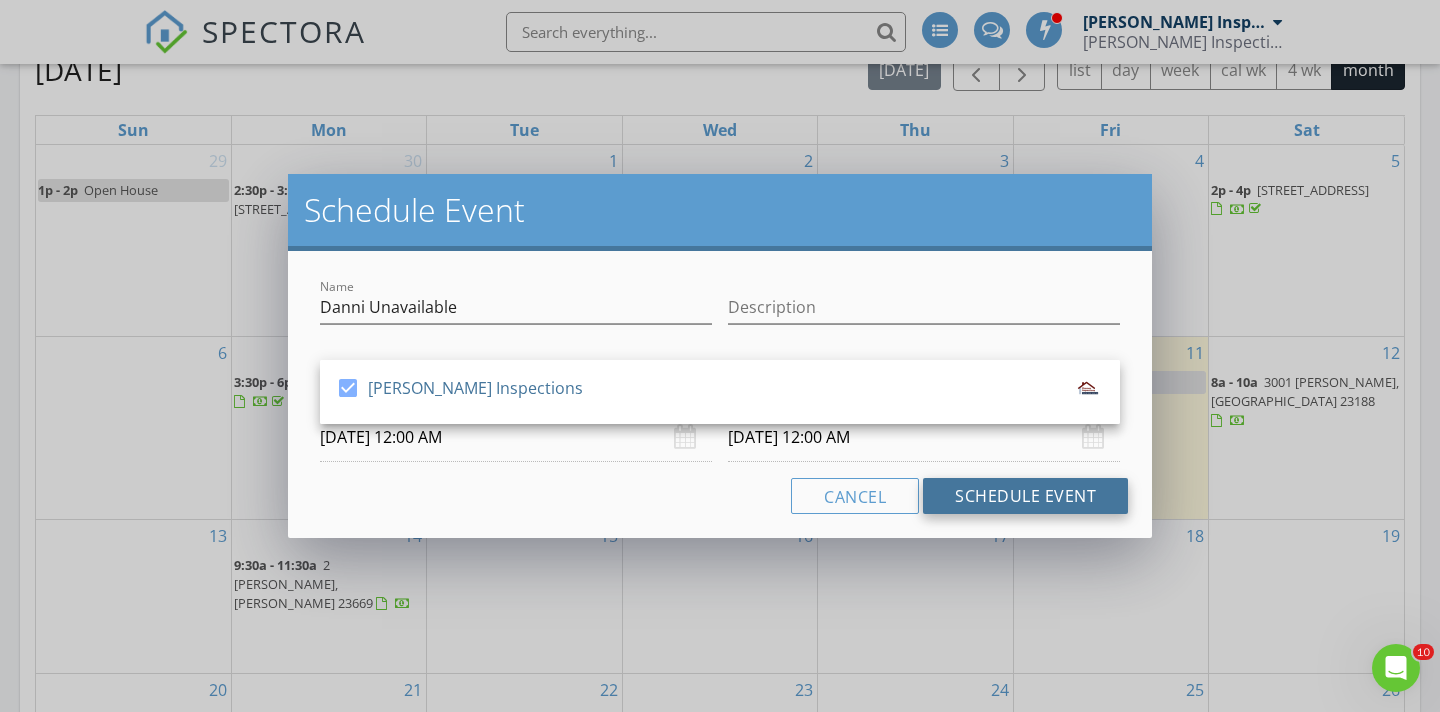 click on "Schedule Event" at bounding box center [1025, 496] 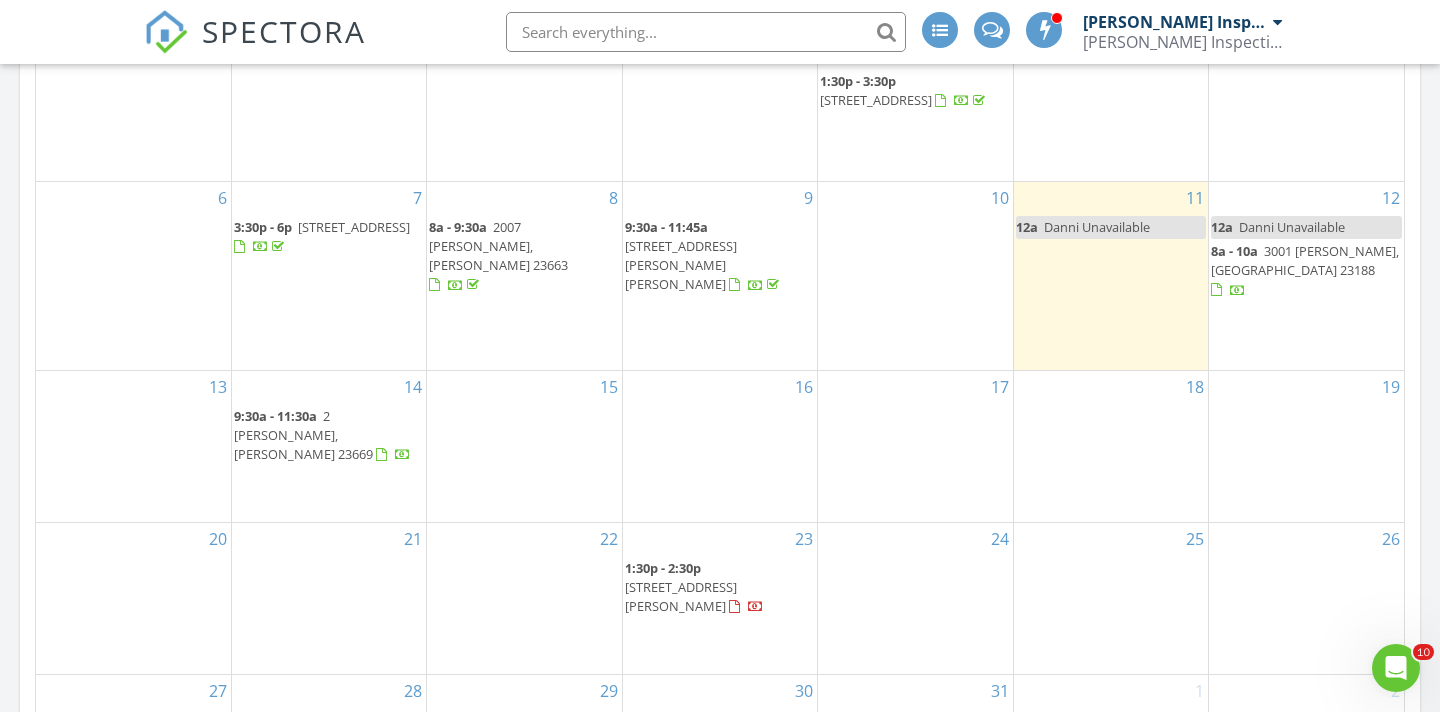 scroll, scrollTop: 1069, scrollLeft: 0, axis: vertical 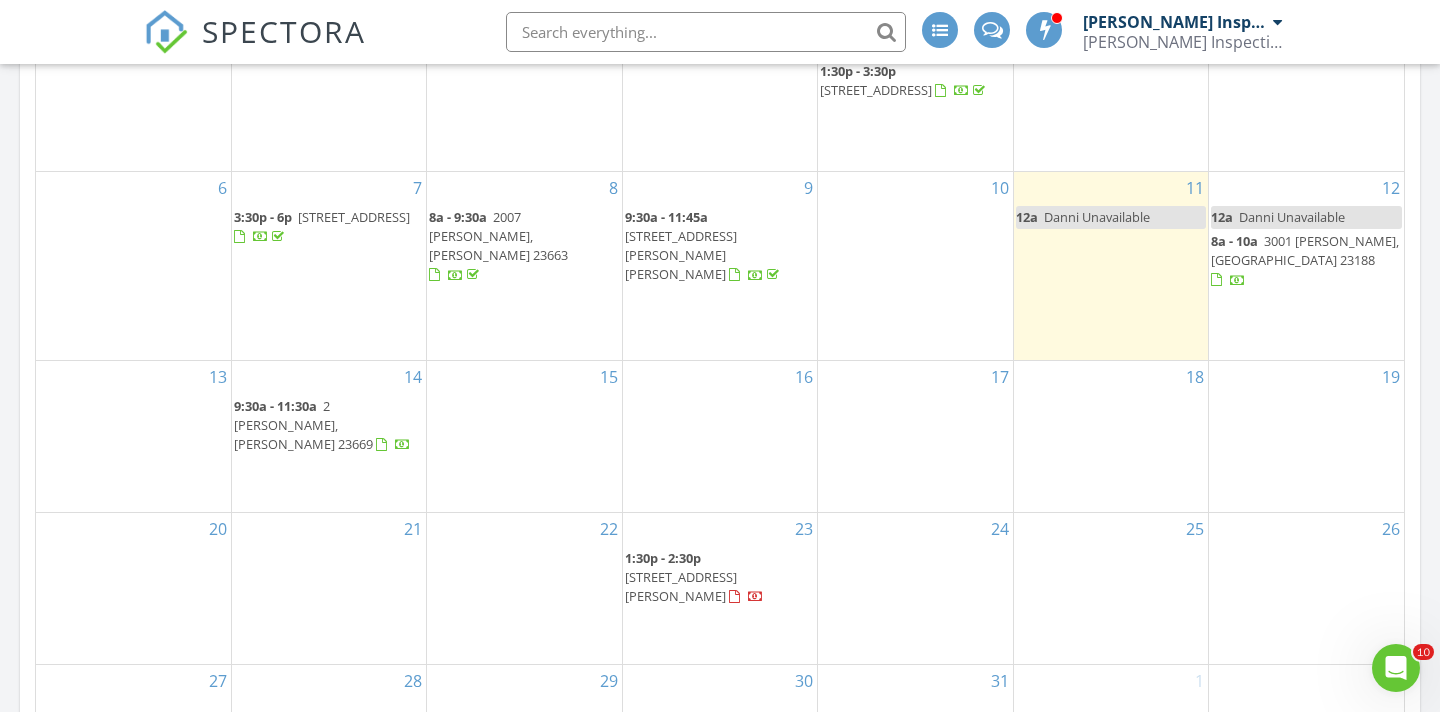 click on "10" at bounding box center (915, 266) 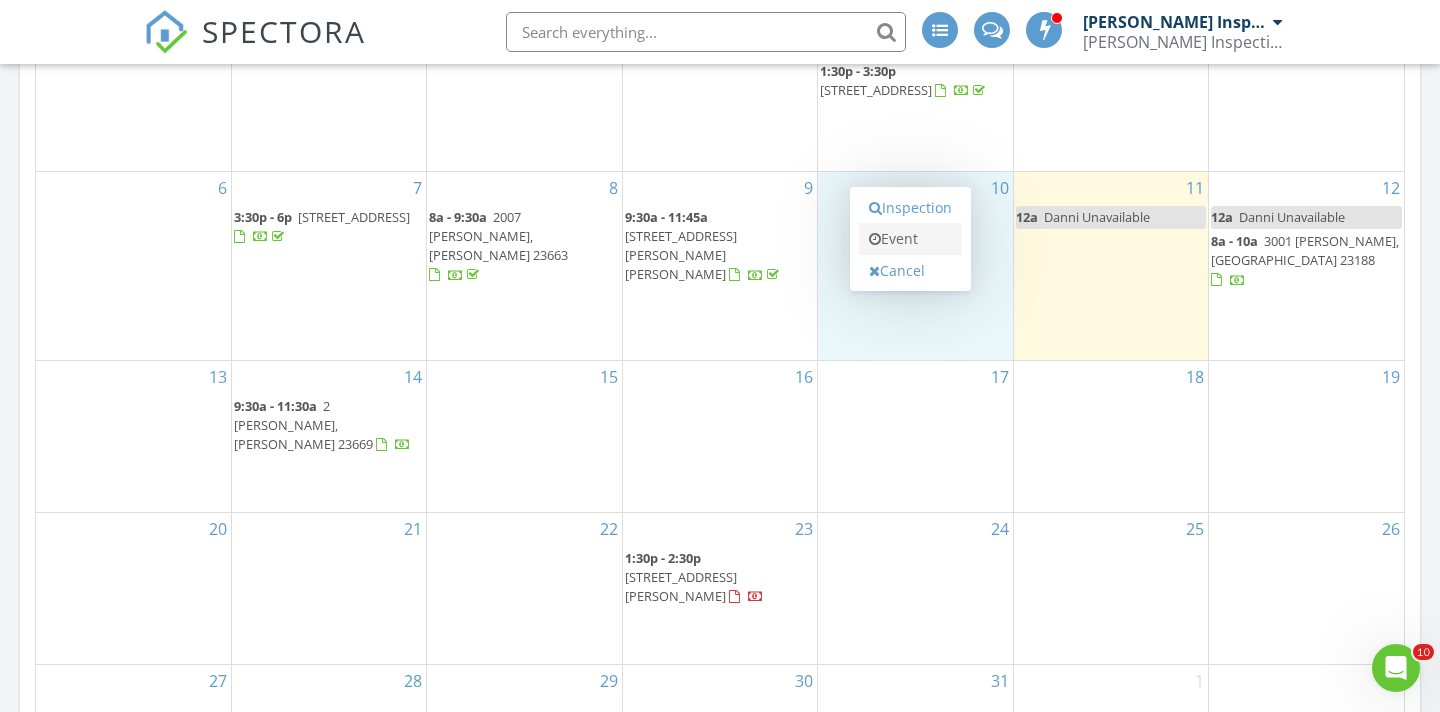 click on "Event" at bounding box center (910, 239) 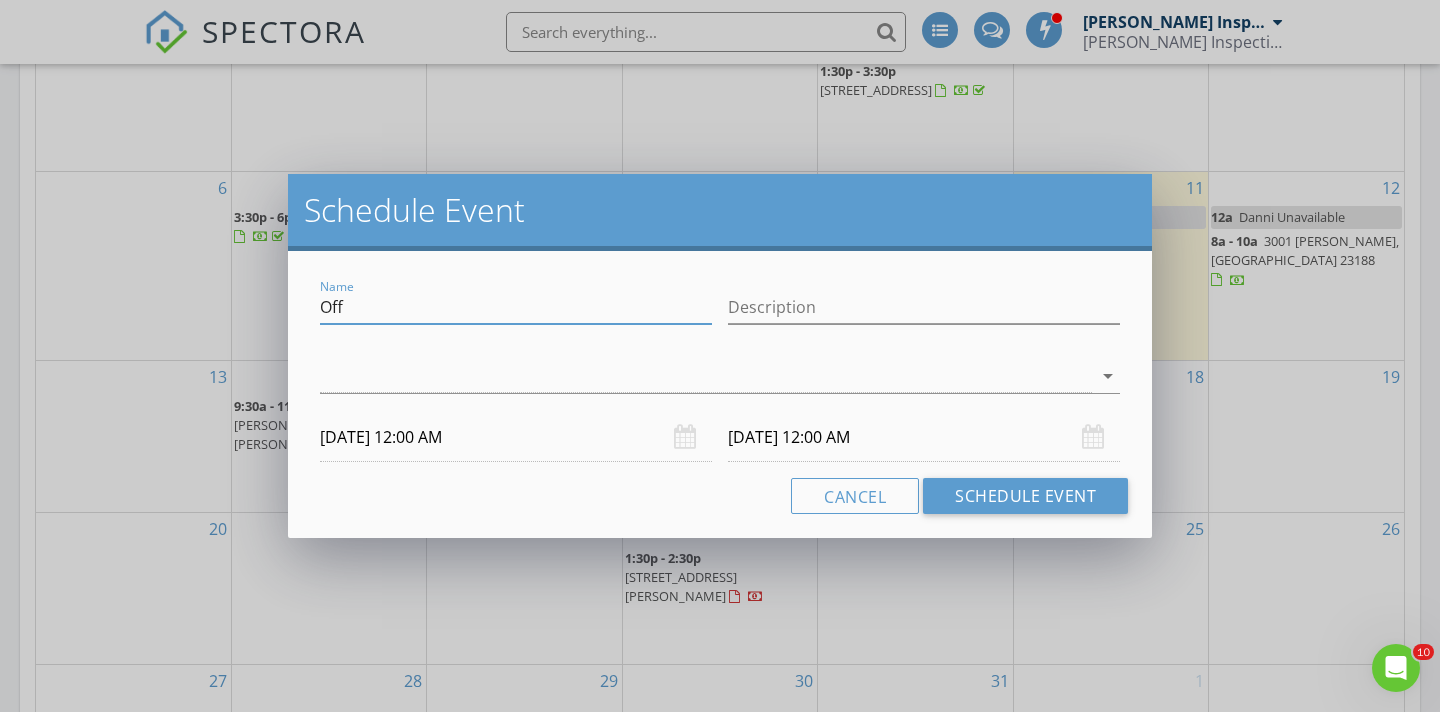 drag, startPoint x: 498, startPoint y: 312, endPoint x: 293, endPoint y: 326, distance: 205.4775 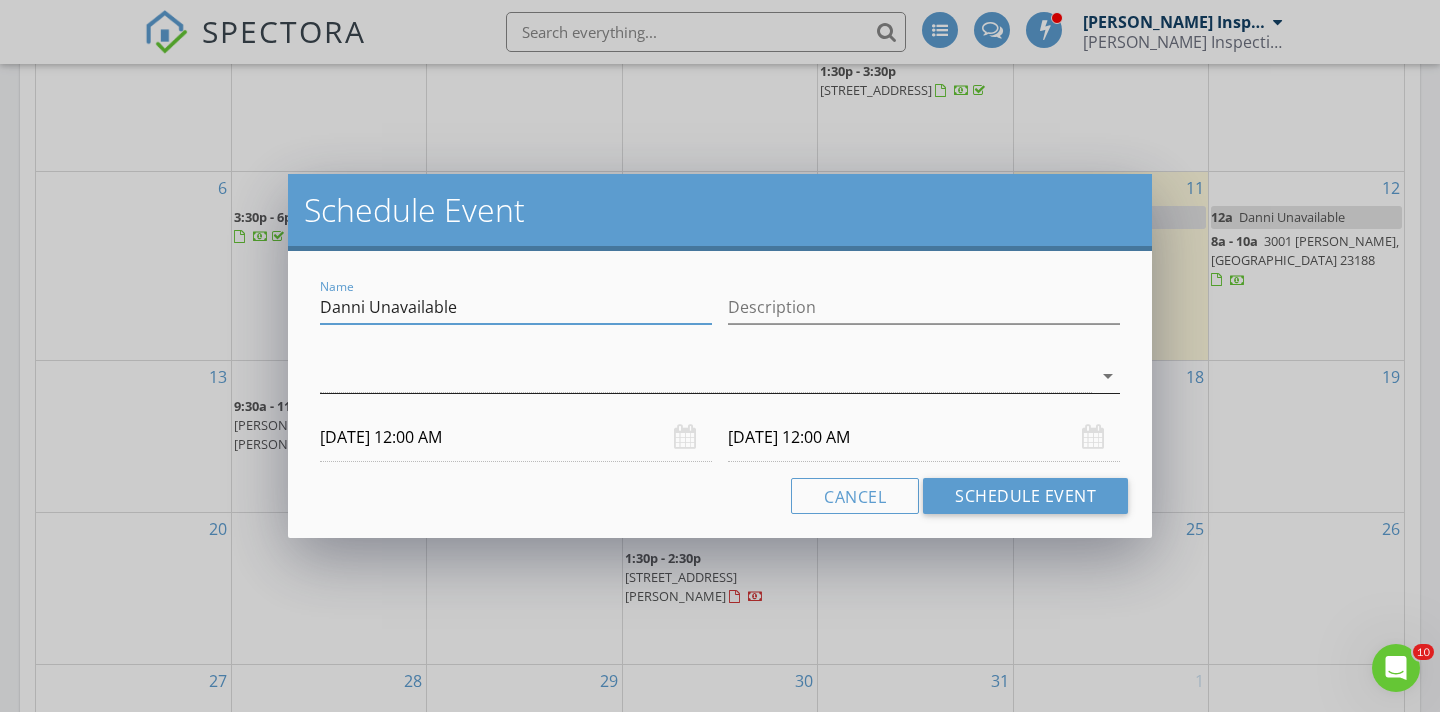 type on "Danni Unavailable" 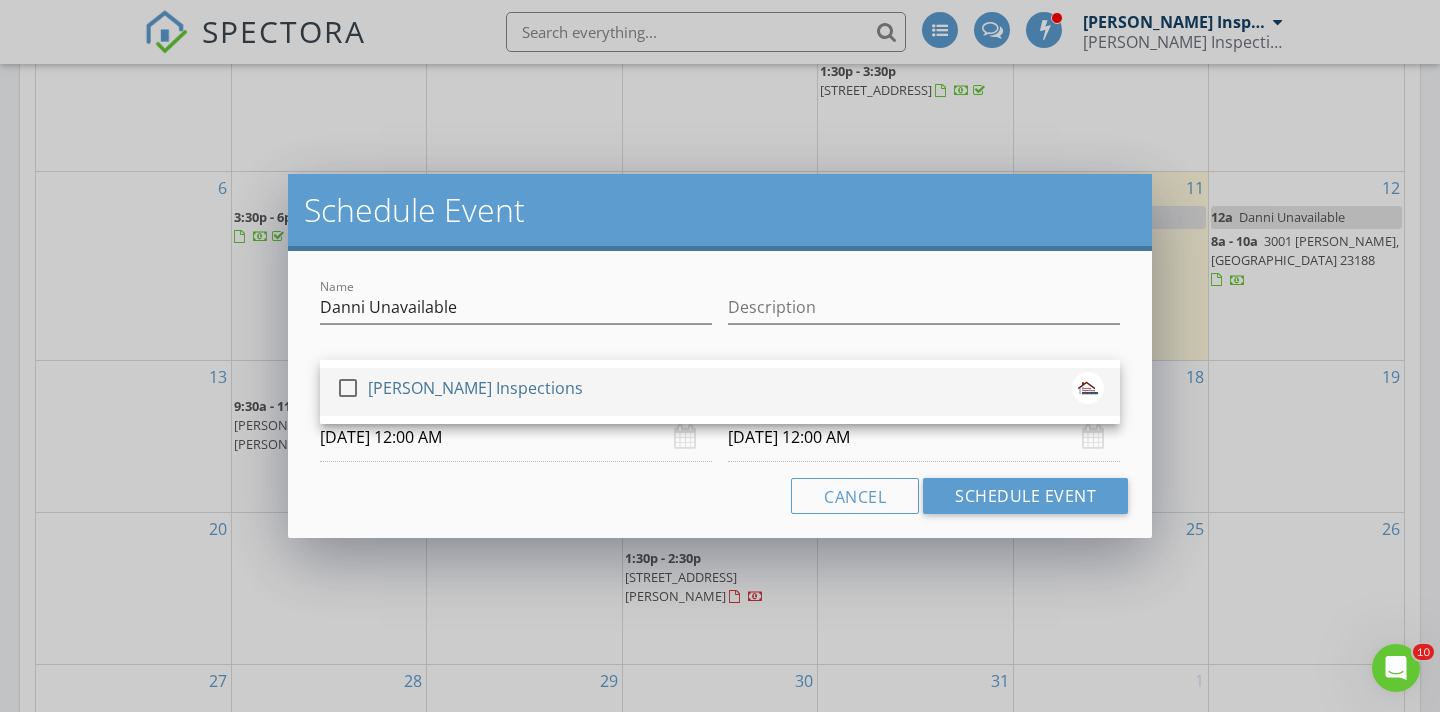click on "check_box_outline_blank   [PERSON_NAME] Inspections" at bounding box center [720, 392] 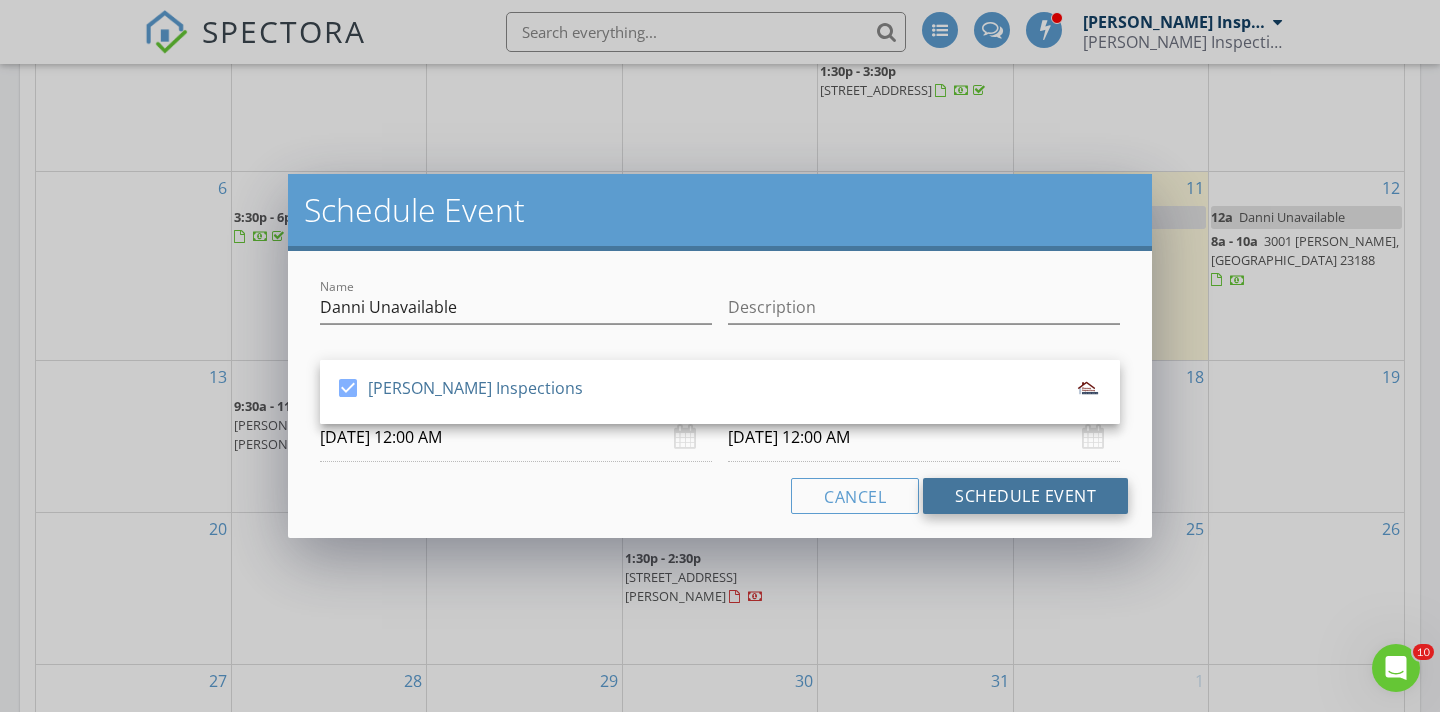 click on "Schedule Event" at bounding box center (1025, 496) 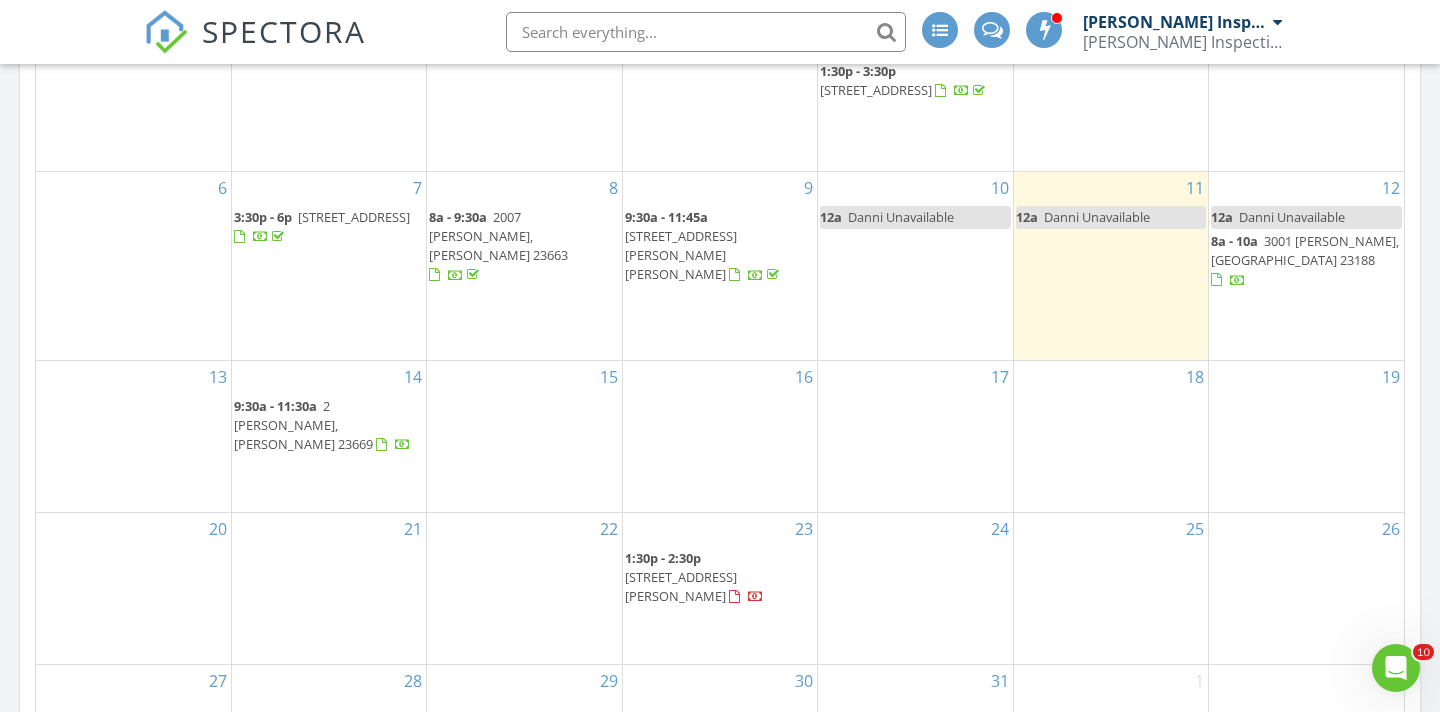 click on "19" at bounding box center (1306, 436) 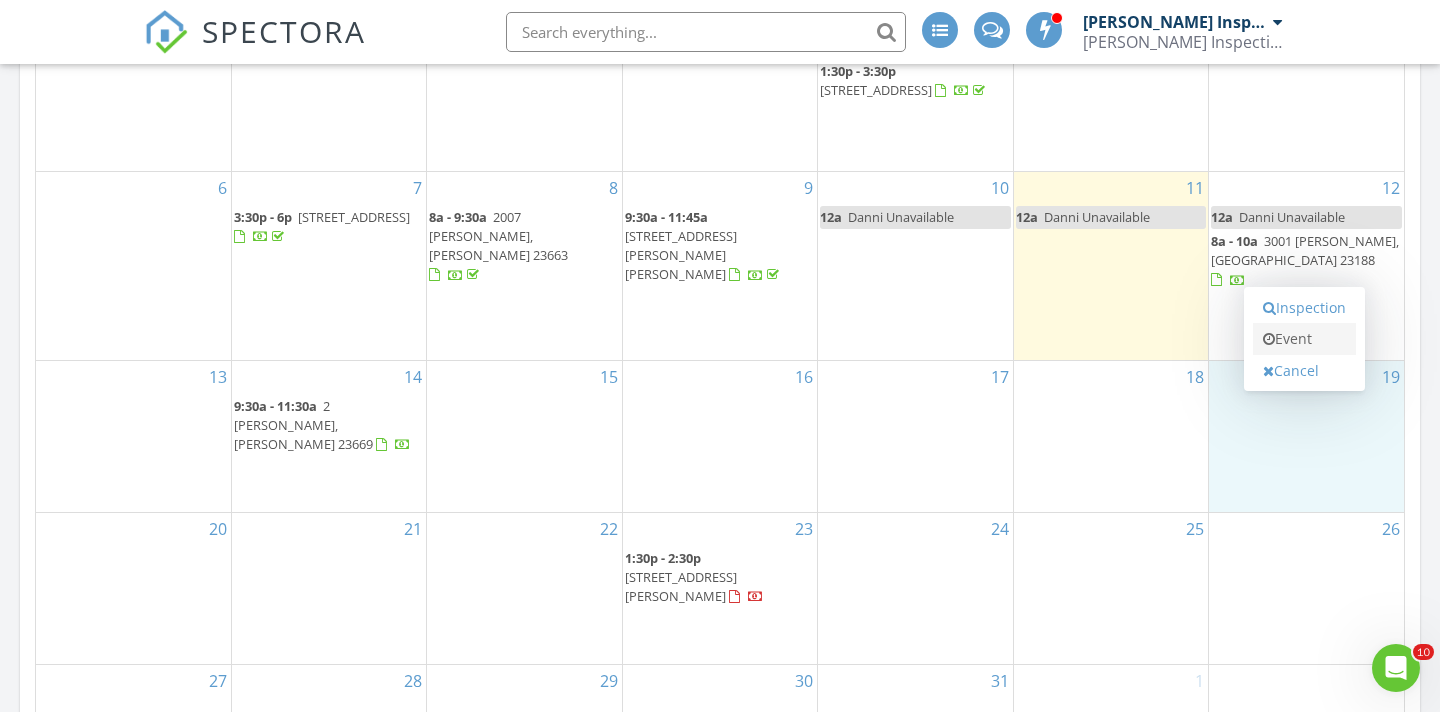 click on "Event" at bounding box center (1304, 339) 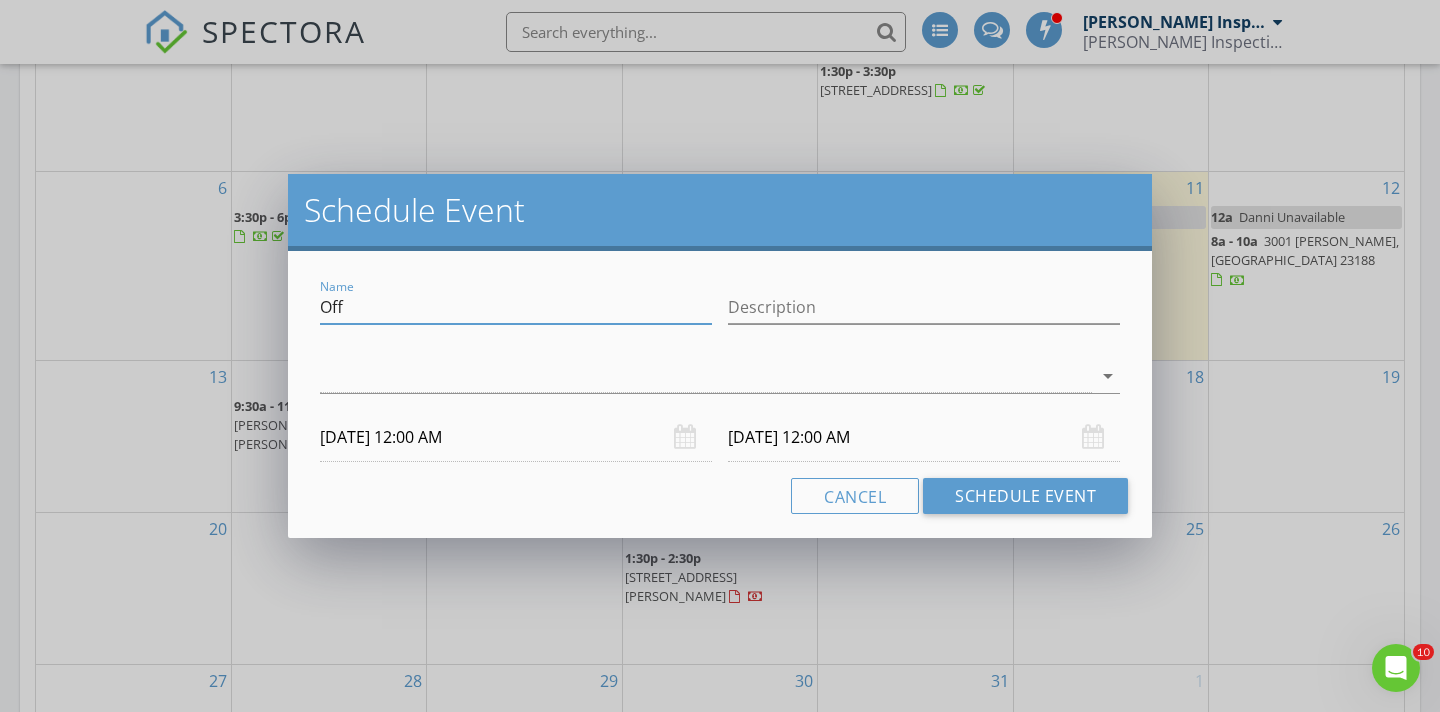 drag, startPoint x: 387, startPoint y: 307, endPoint x: 236, endPoint y: 306, distance: 151.00331 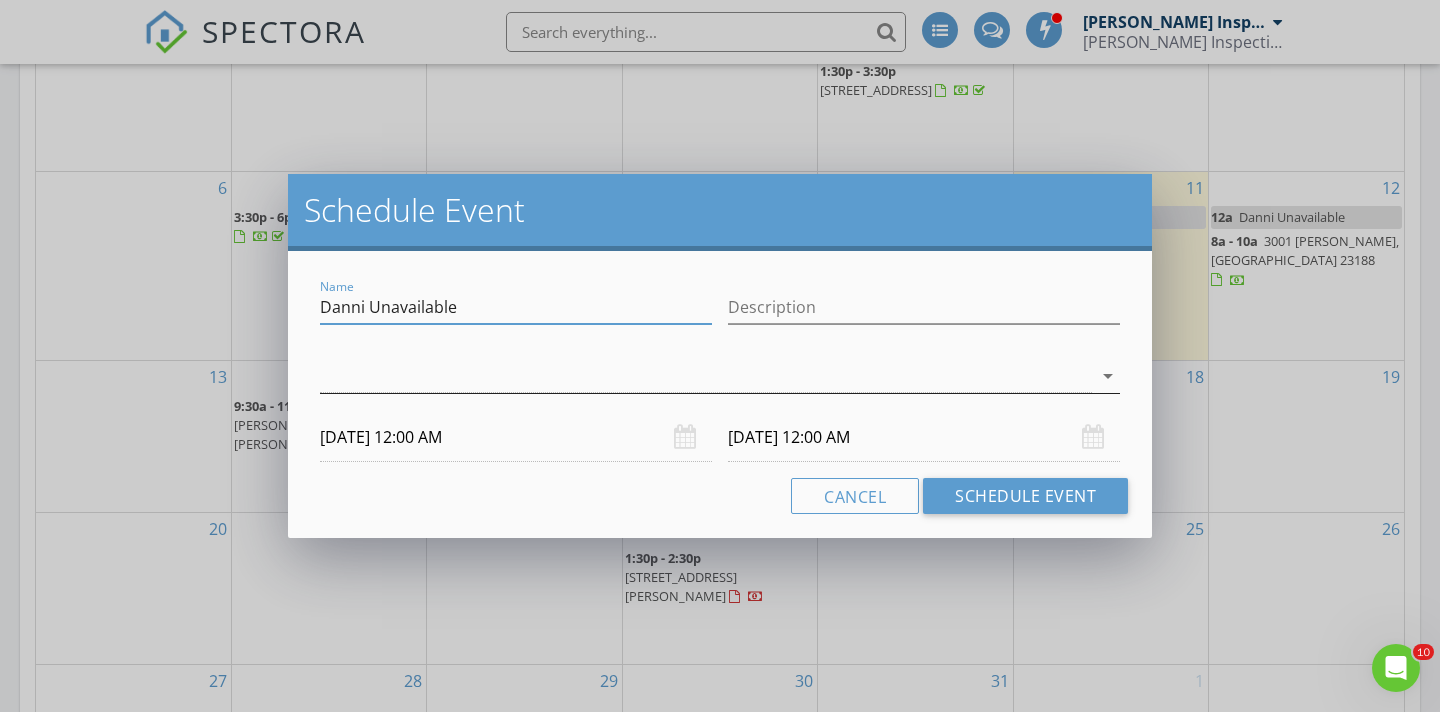 type on "Danni Unavailable" 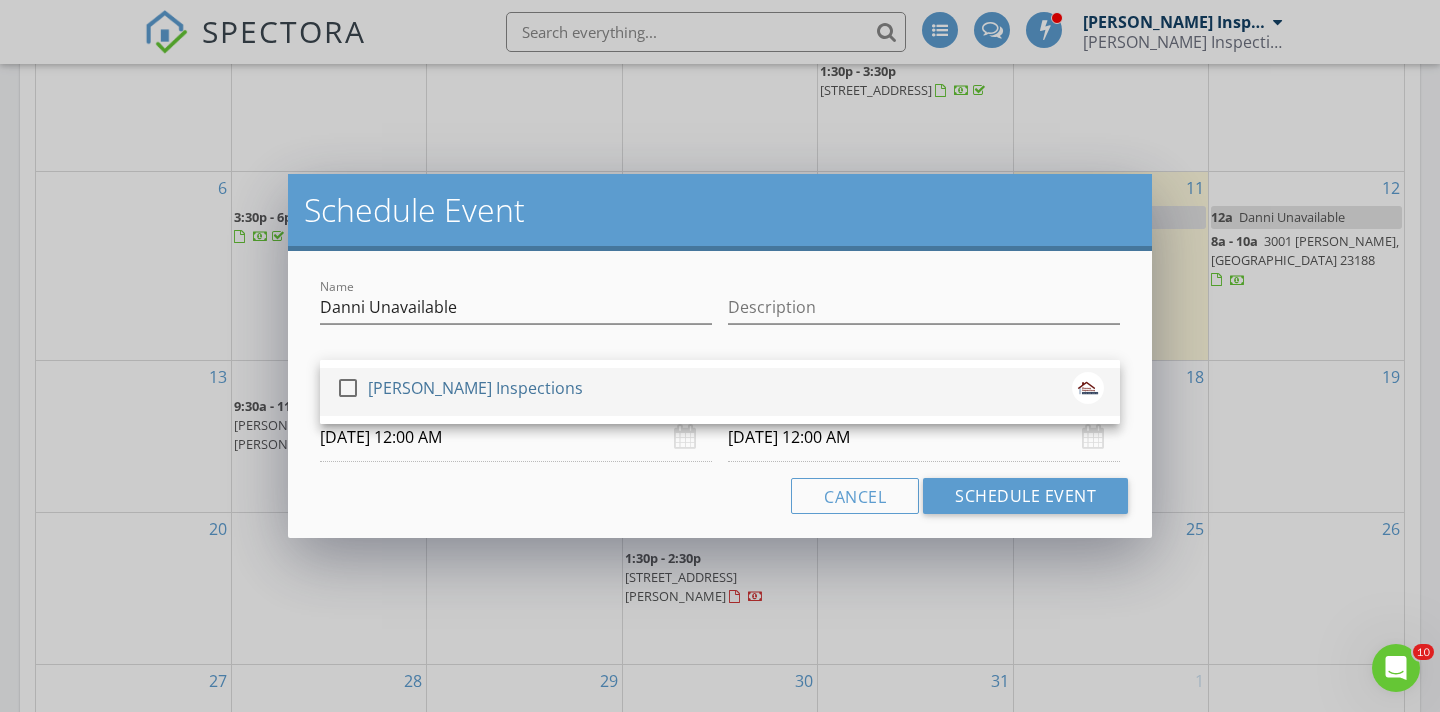 click on "check_box_outline_blank   [PERSON_NAME] Inspections" at bounding box center (720, 392) 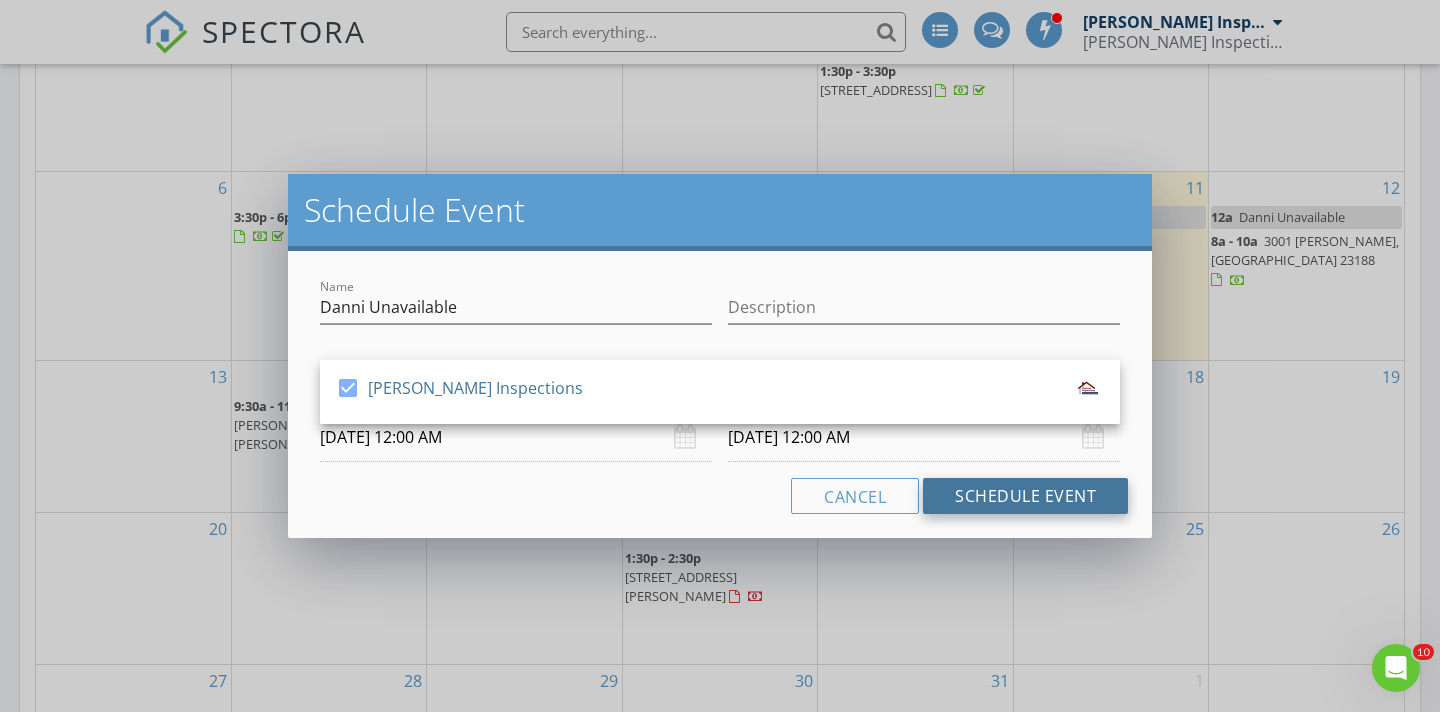 click on "Schedule Event" at bounding box center [1025, 496] 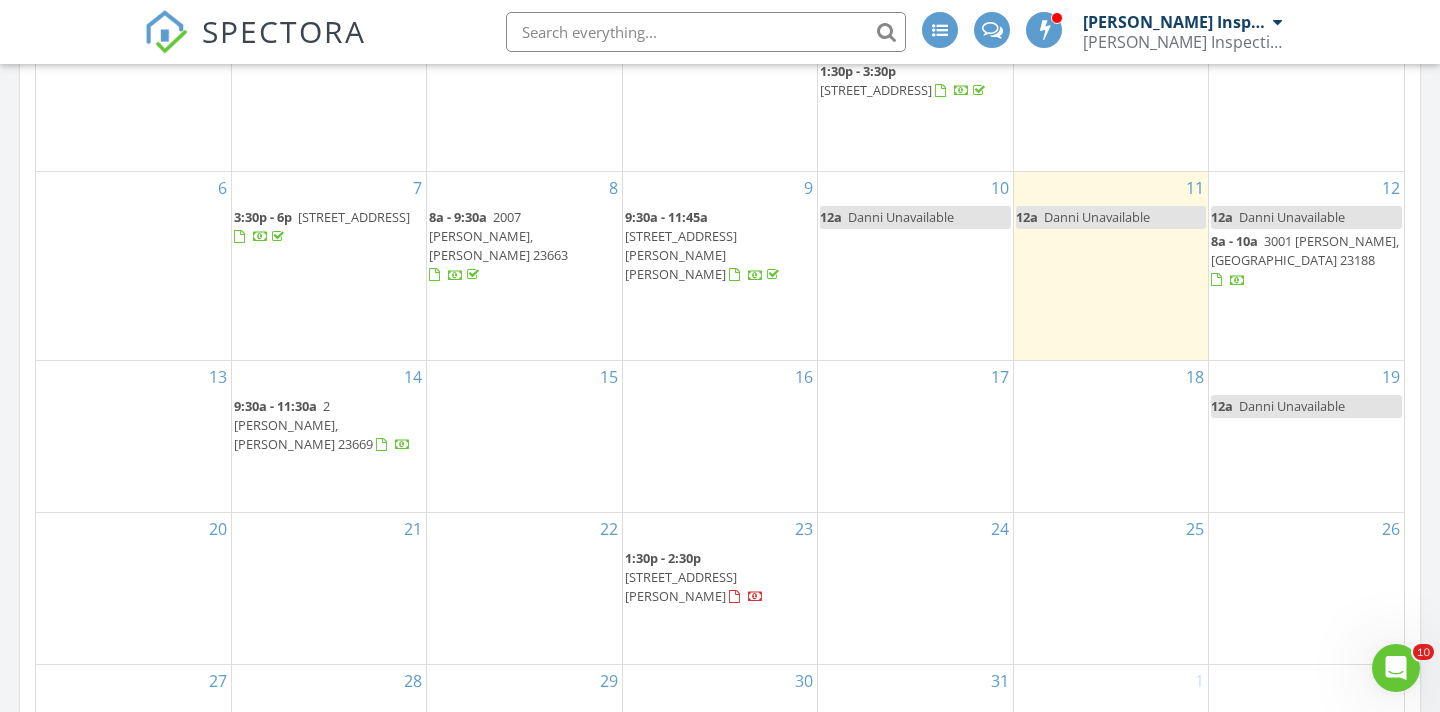 click on "25" at bounding box center (1111, 588) 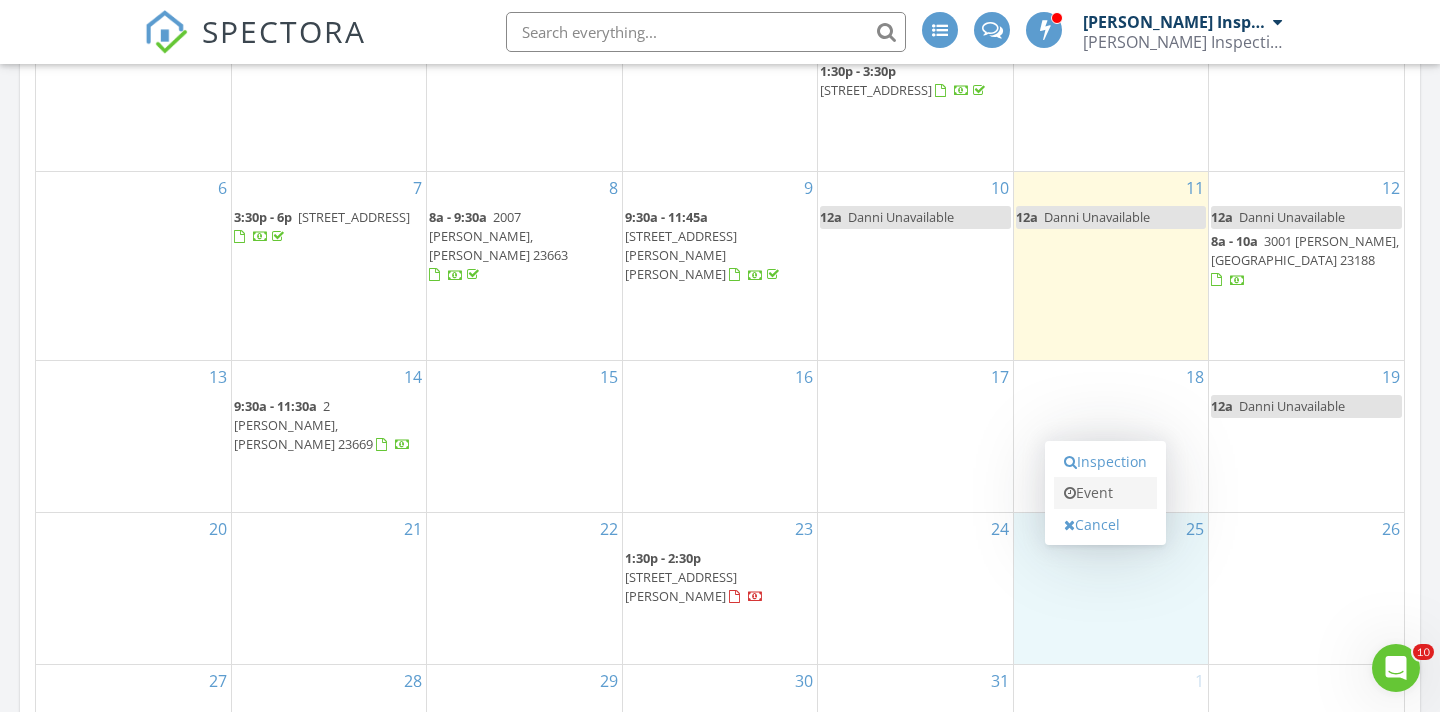 click on "Event" at bounding box center (1105, 493) 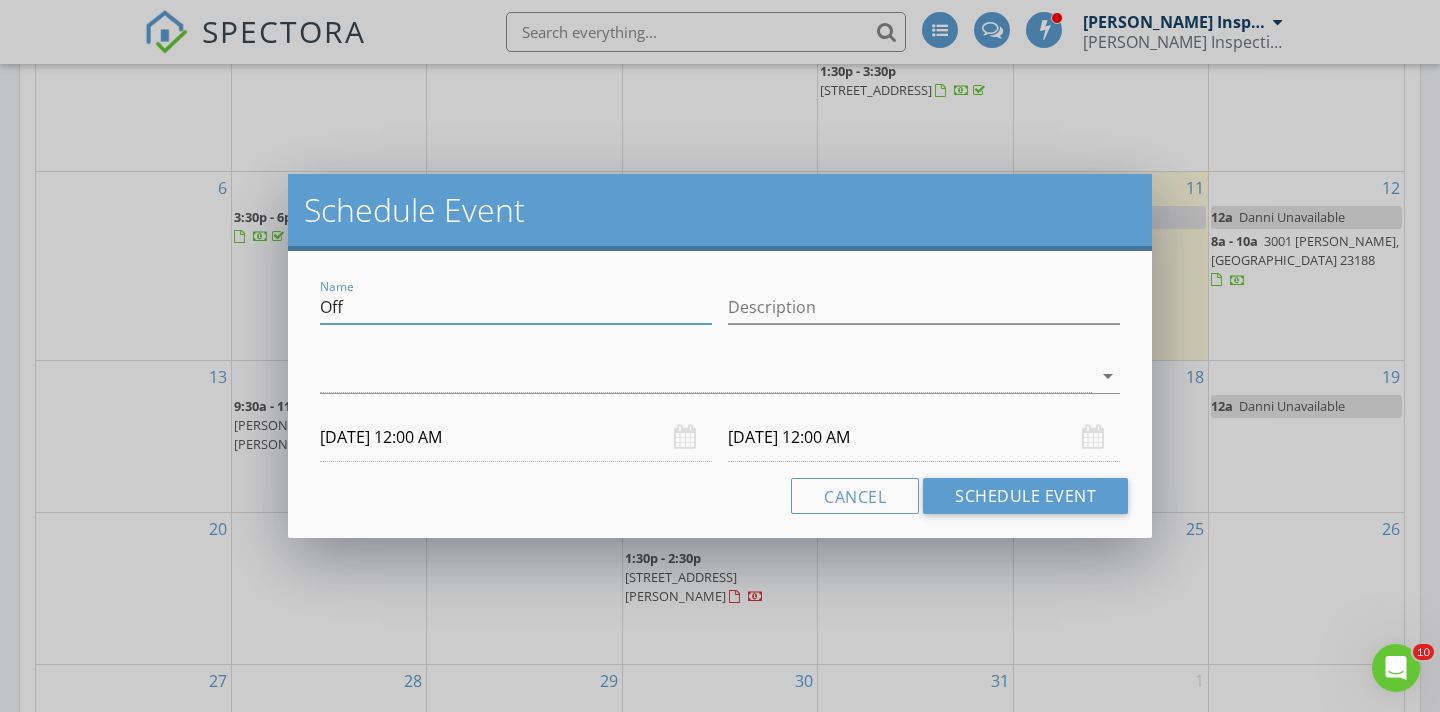 drag, startPoint x: 380, startPoint y: 313, endPoint x: 271, endPoint y: 312, distance: 109.004585 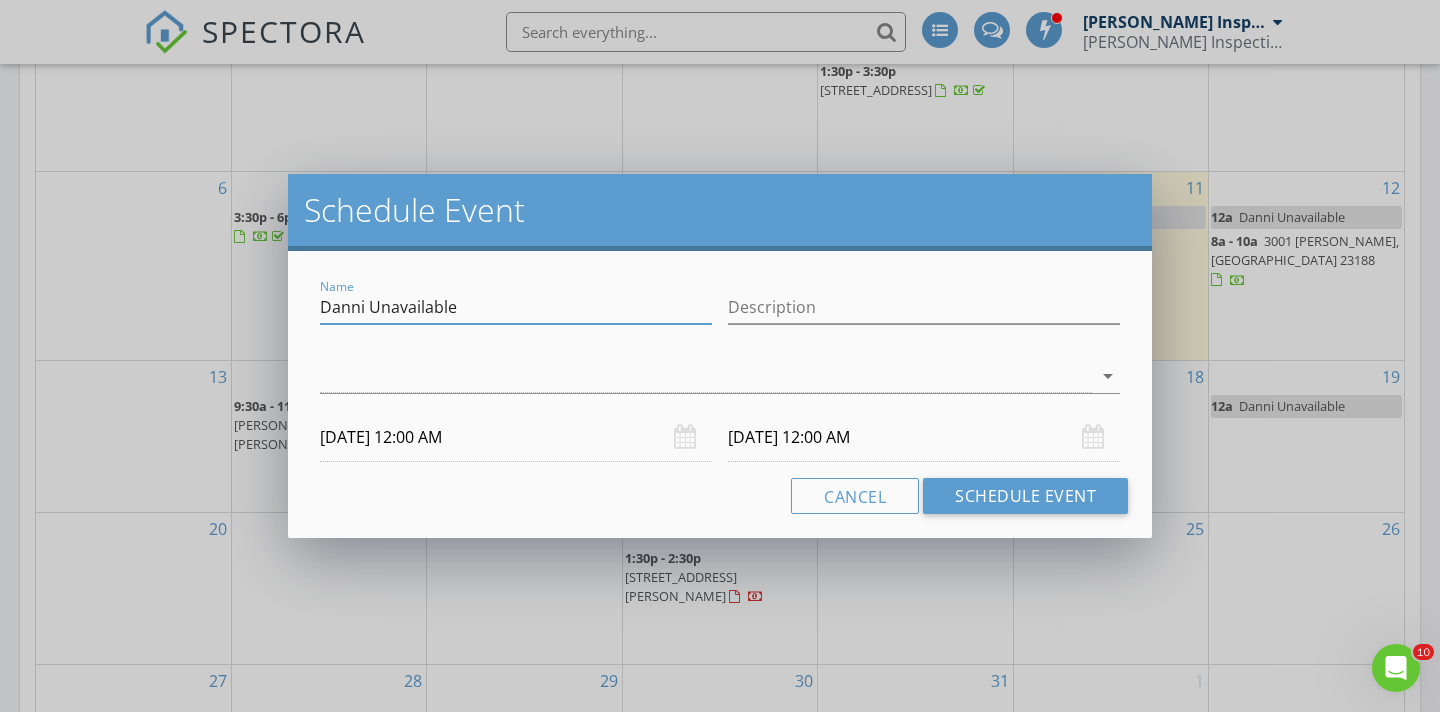 type on "Danni Unavailable" 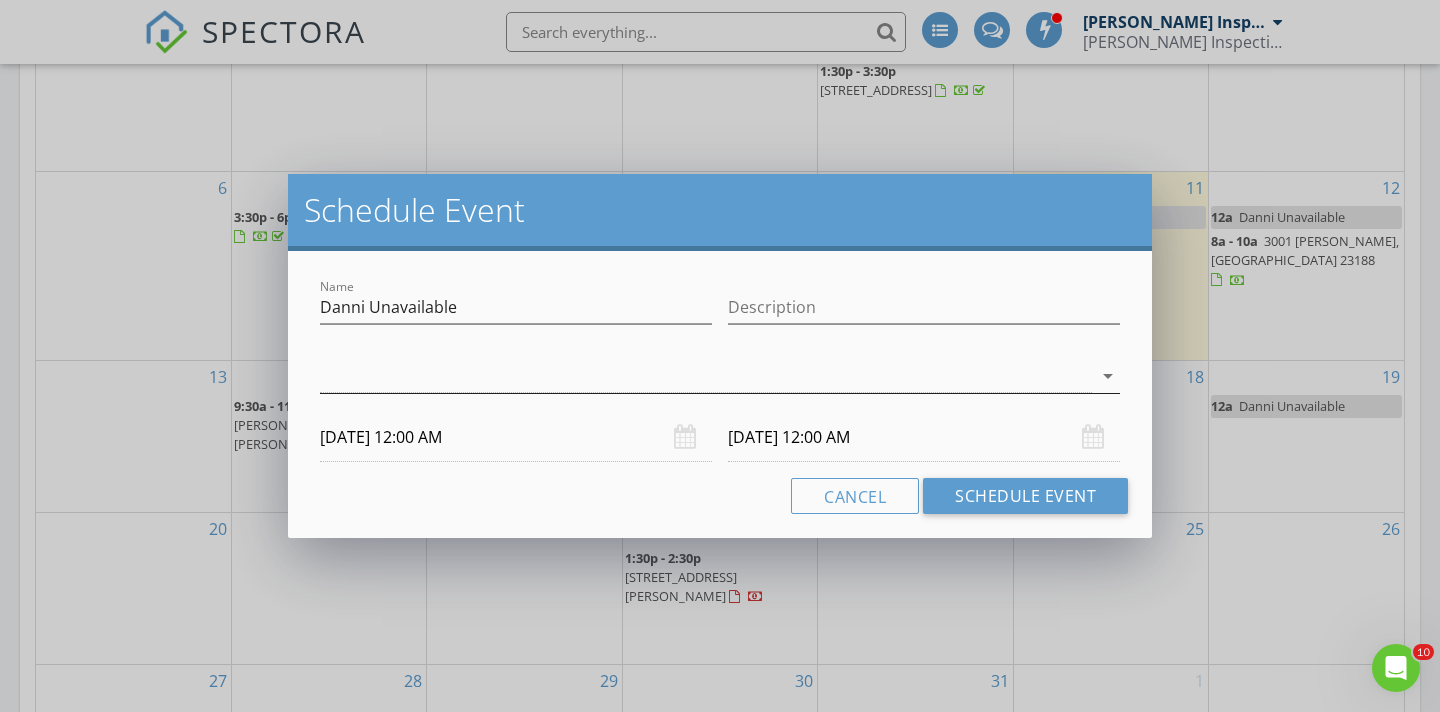 click at bounding box center (706, 376) 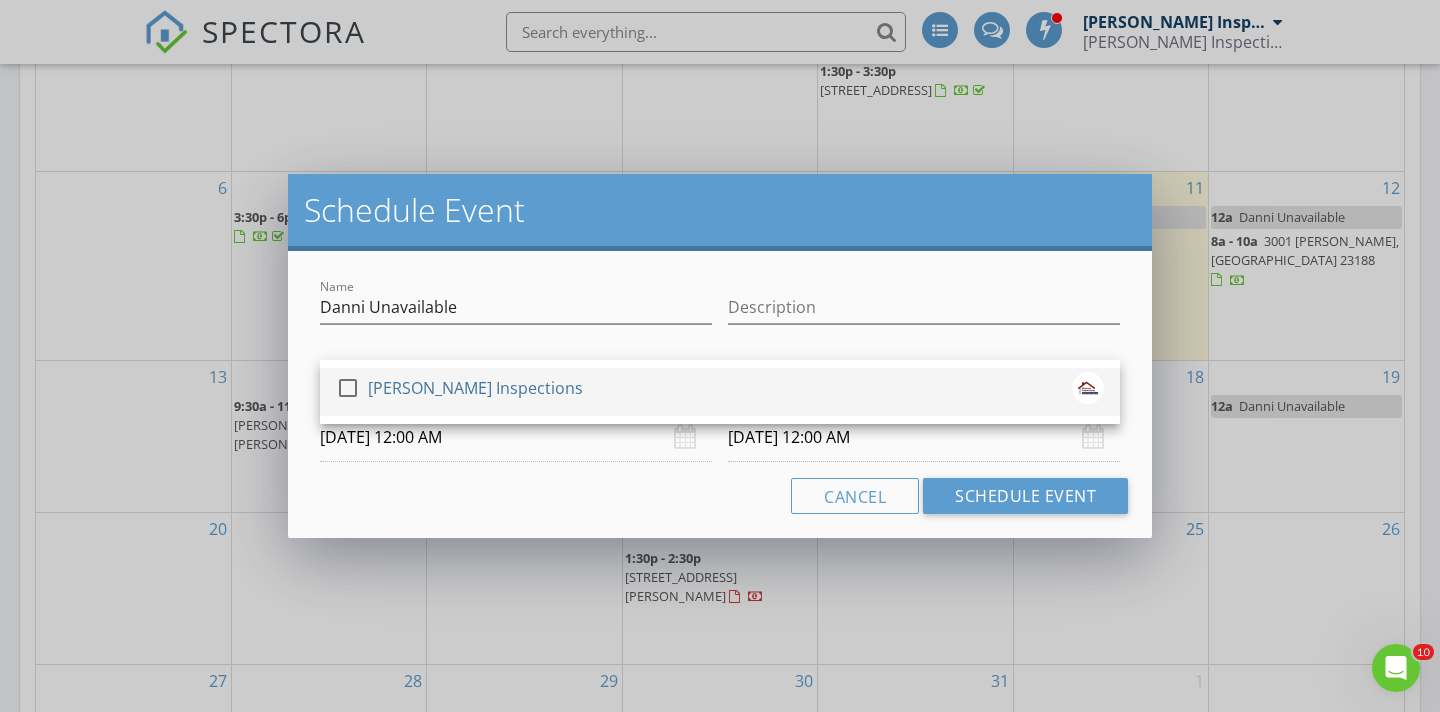 click on "check_box_outline_blank   [PERSON_NAME] Inspections" at bounding box center (720, 392) 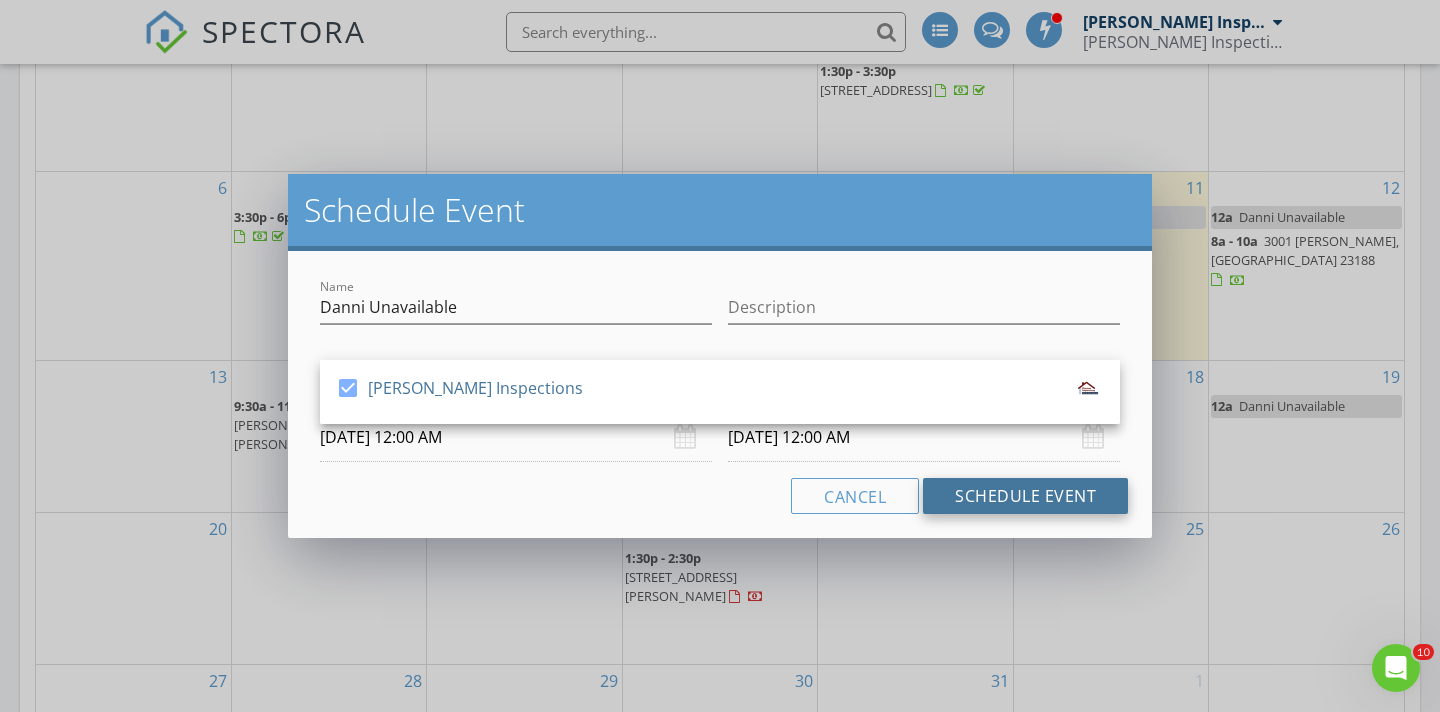 click on "Schedule Event" at bounding box center [1025, 496] 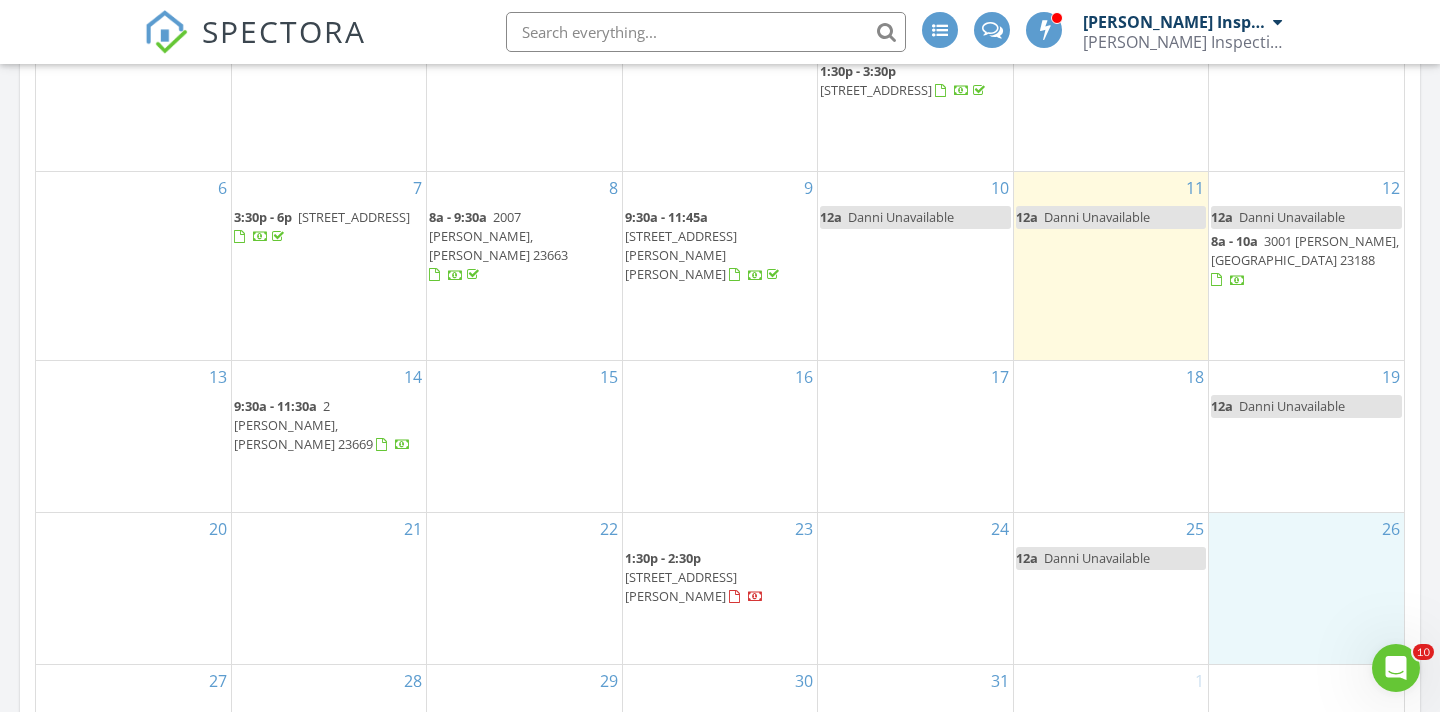 click on "26" at bounding box center (1306, 588) 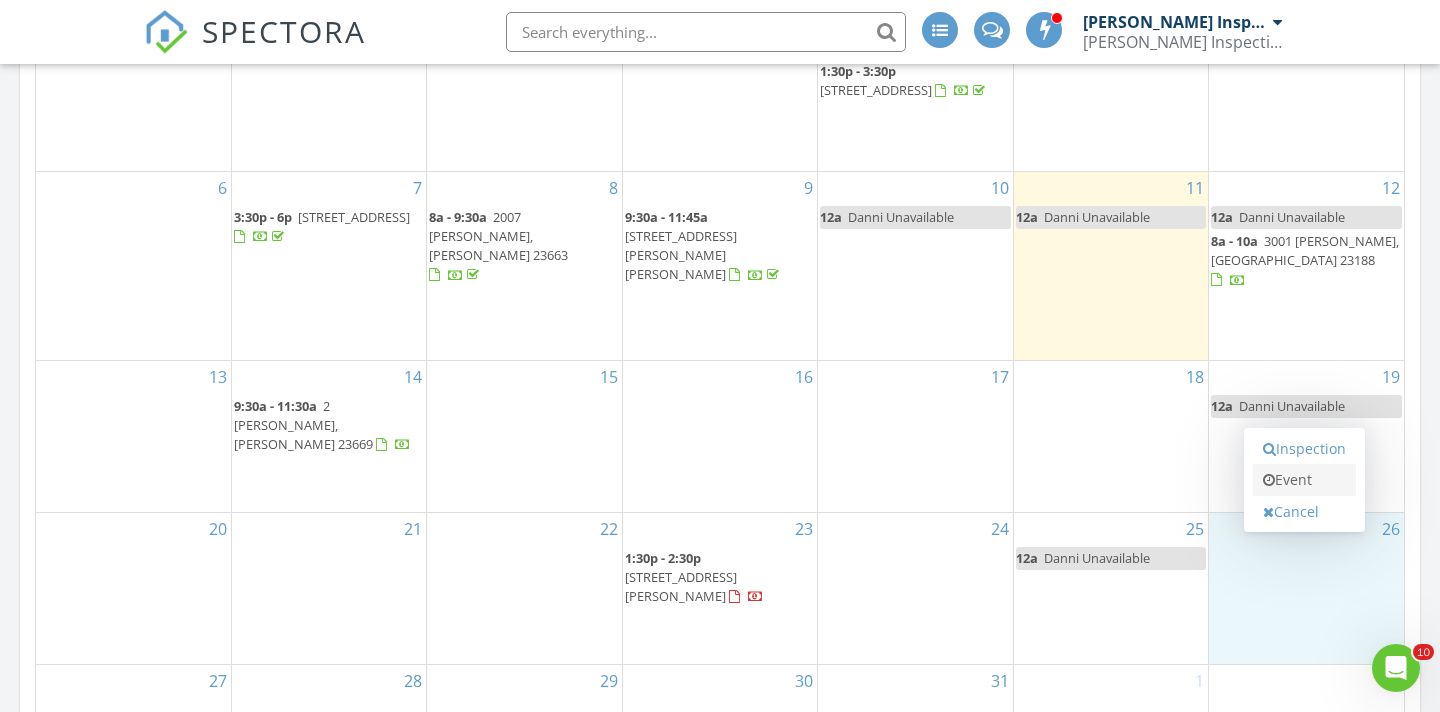 click on "Event" at bounding box center [1304, 480] 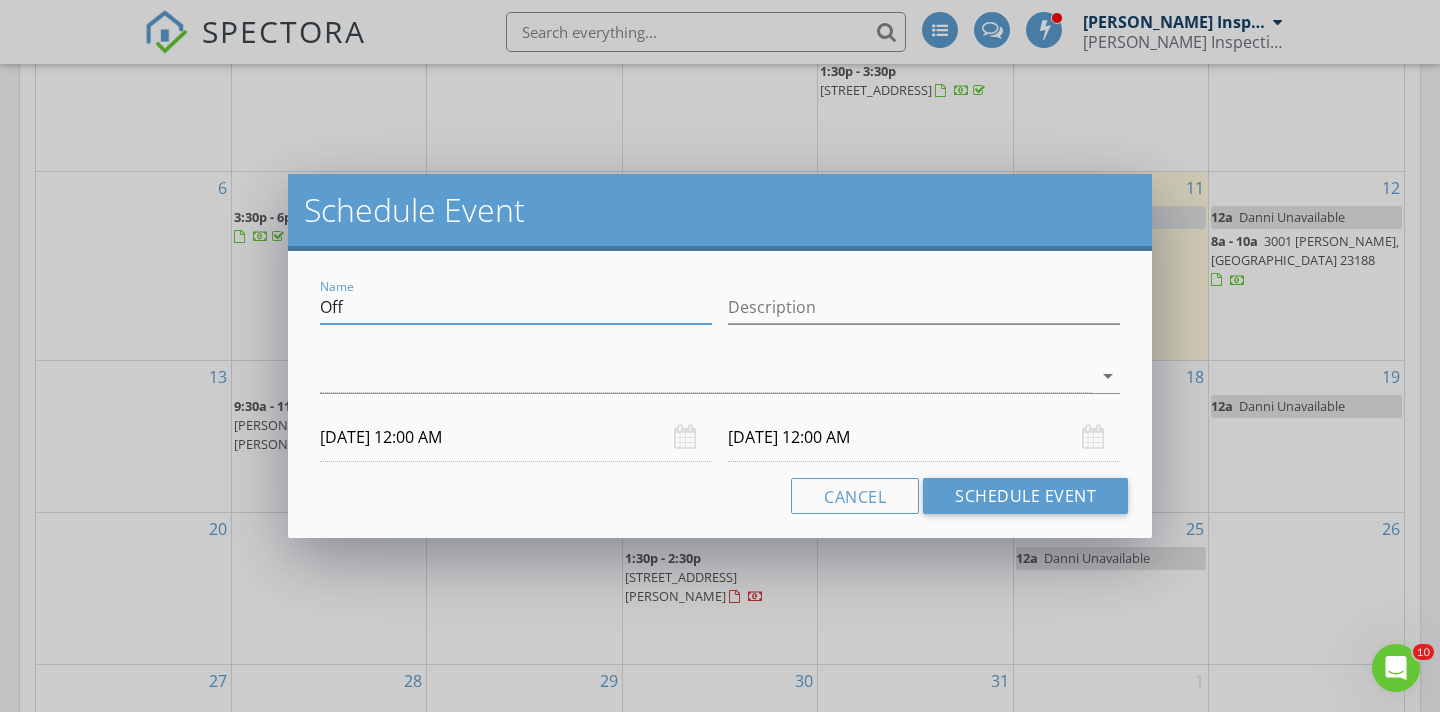 drag, startPoint x: 373, startPoint y: 316, endPoint x: 284, endPoint y: 313, distance: 89.050545 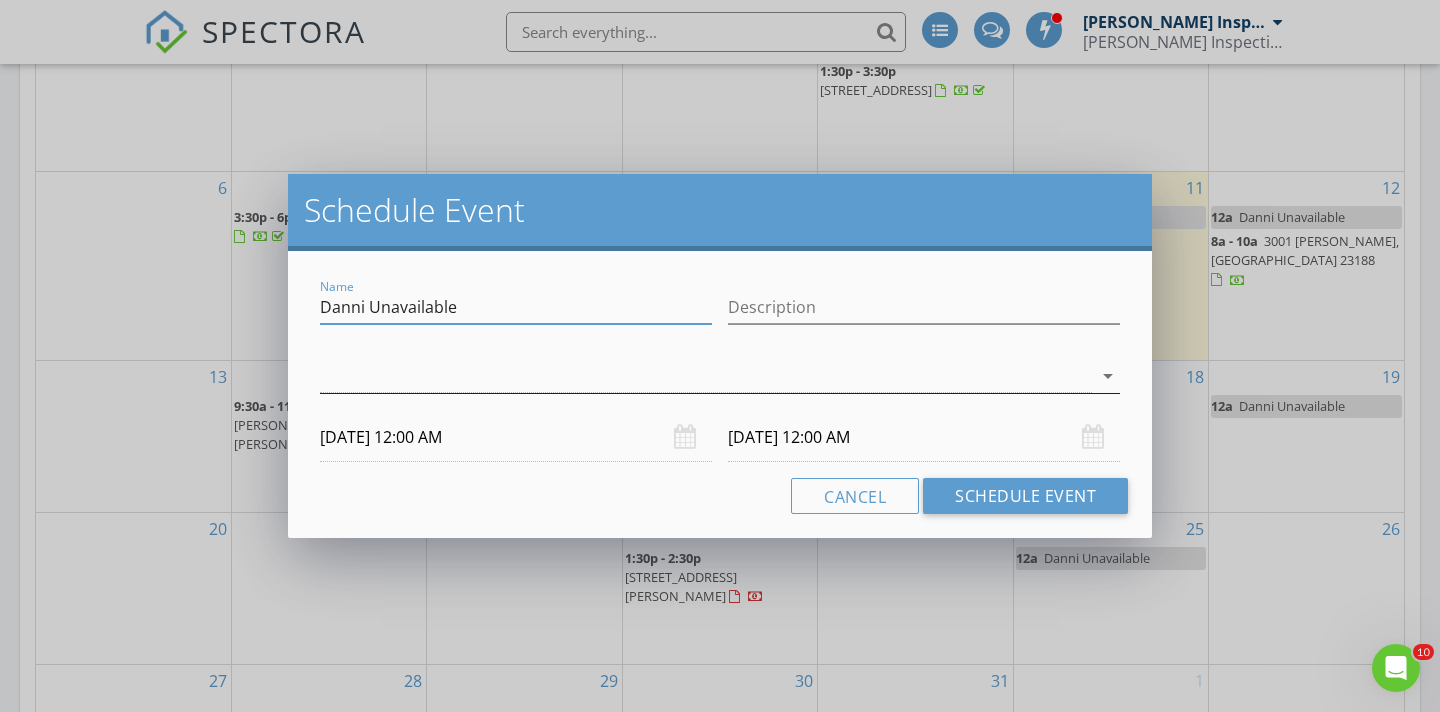 type on "Danni Unavailable" 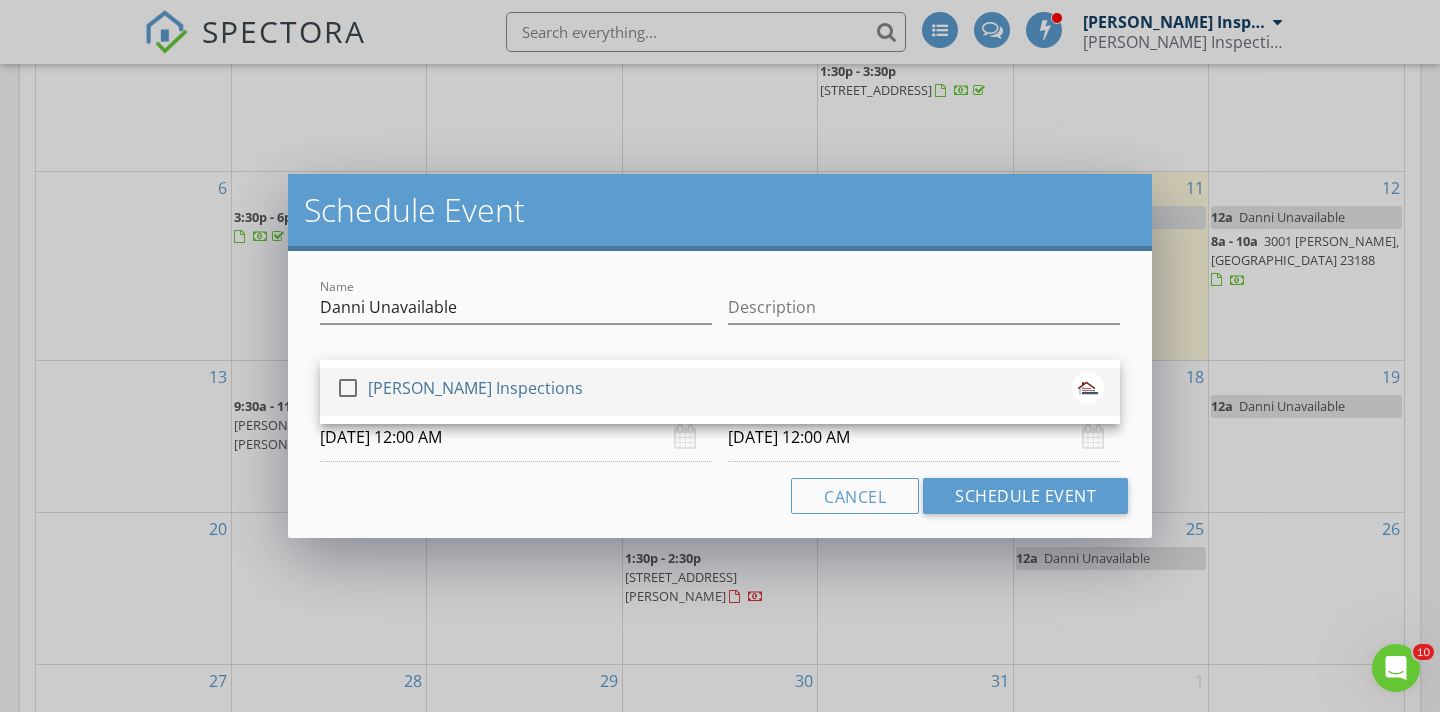 click on "check_box_outline_blank   [PERSON_NAME] Inspections" at bounding box center (720, 392) 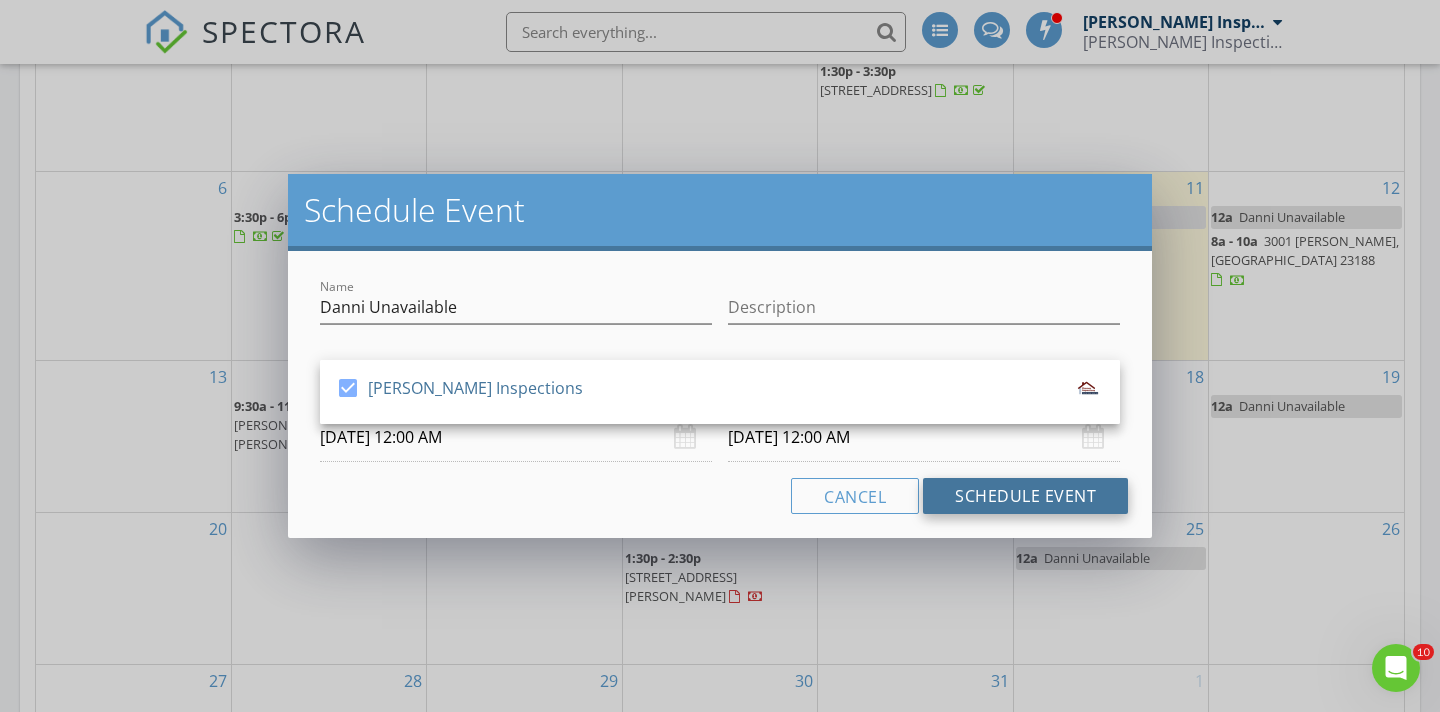 click on "Schedule Event" at bounding box center [1025, 496] 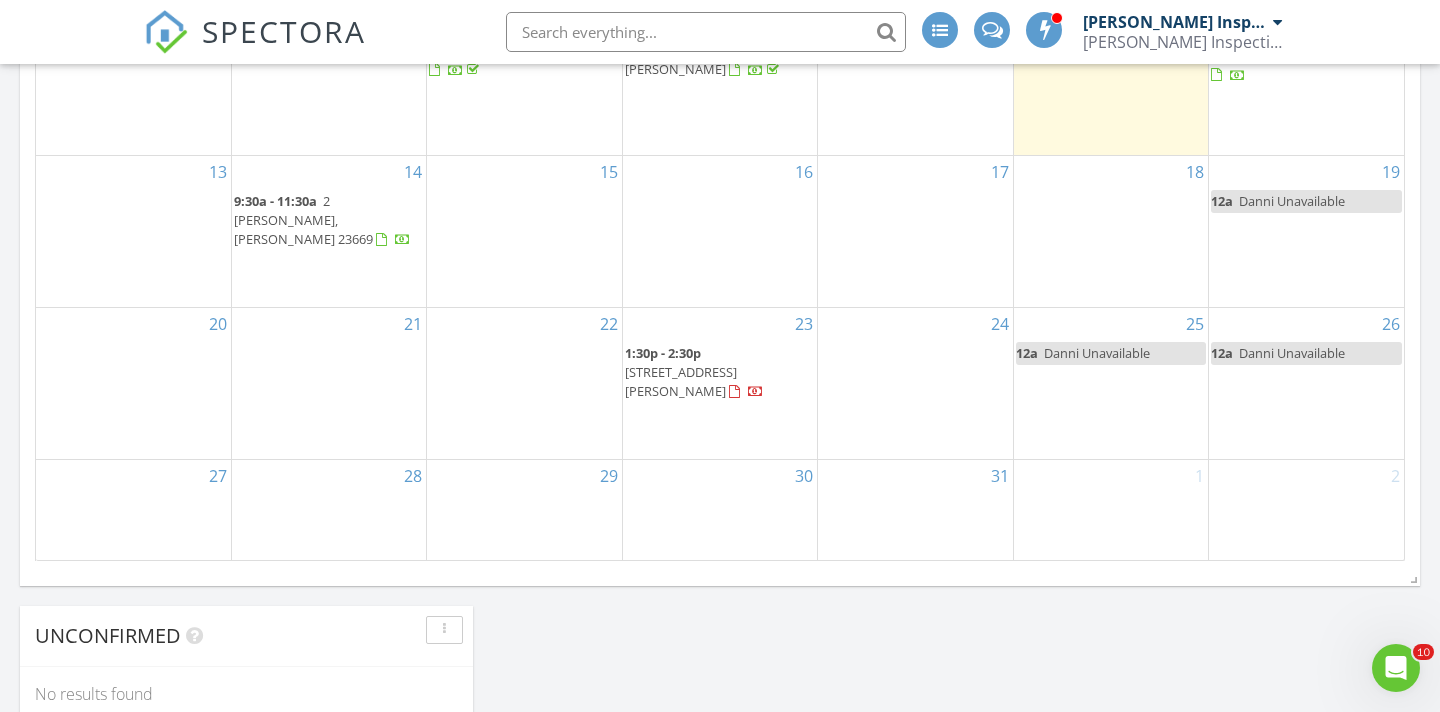 scroll, scrollTop: 1275, scrollLeft: 0, axis: vertical 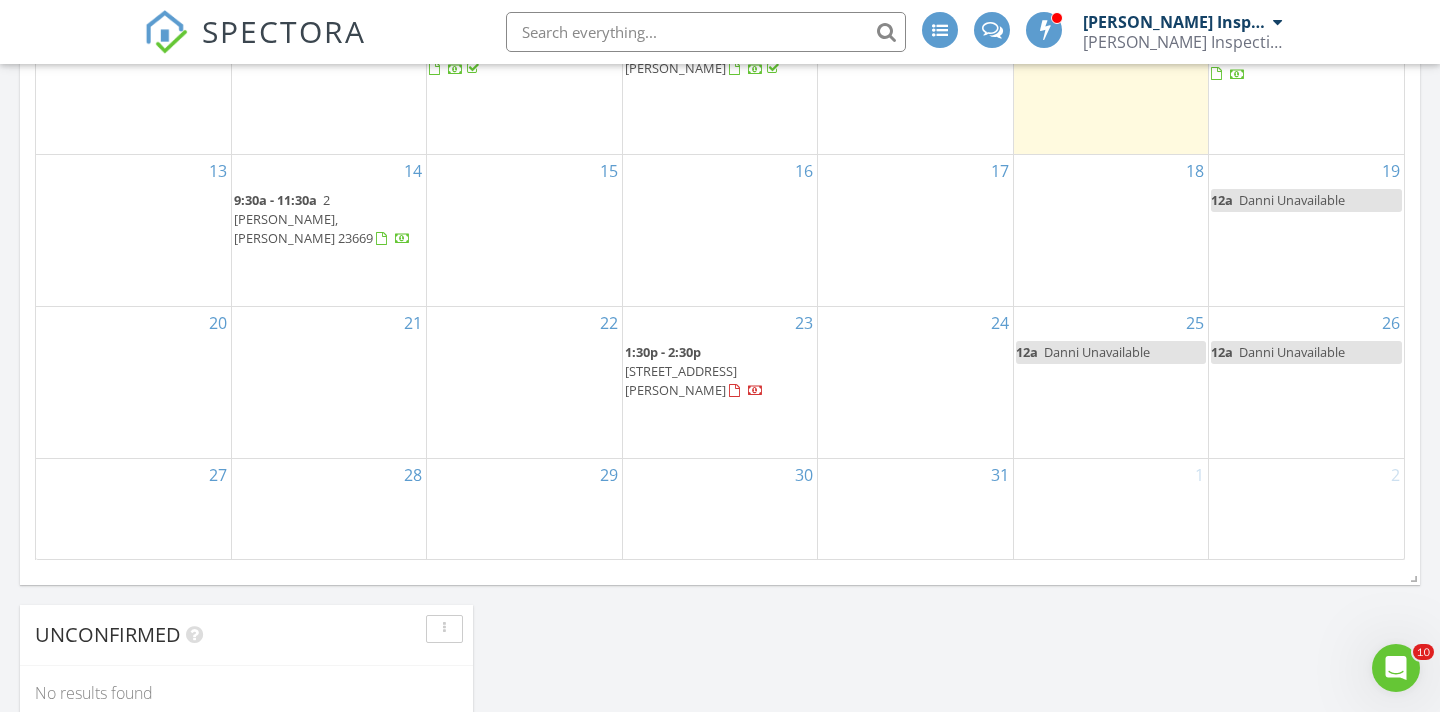 click on "31" at bounding box center [915, 509] 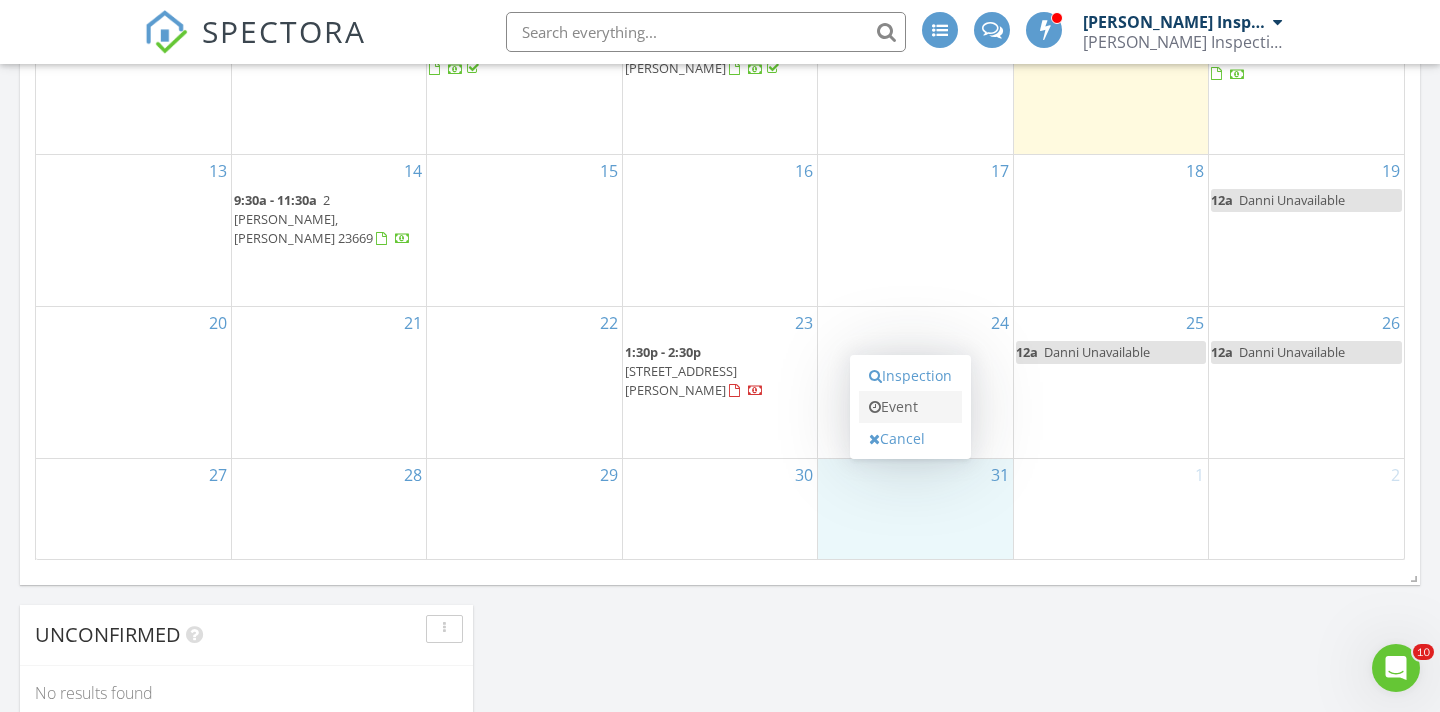 click on "Event" at bounding box center (910, 407) 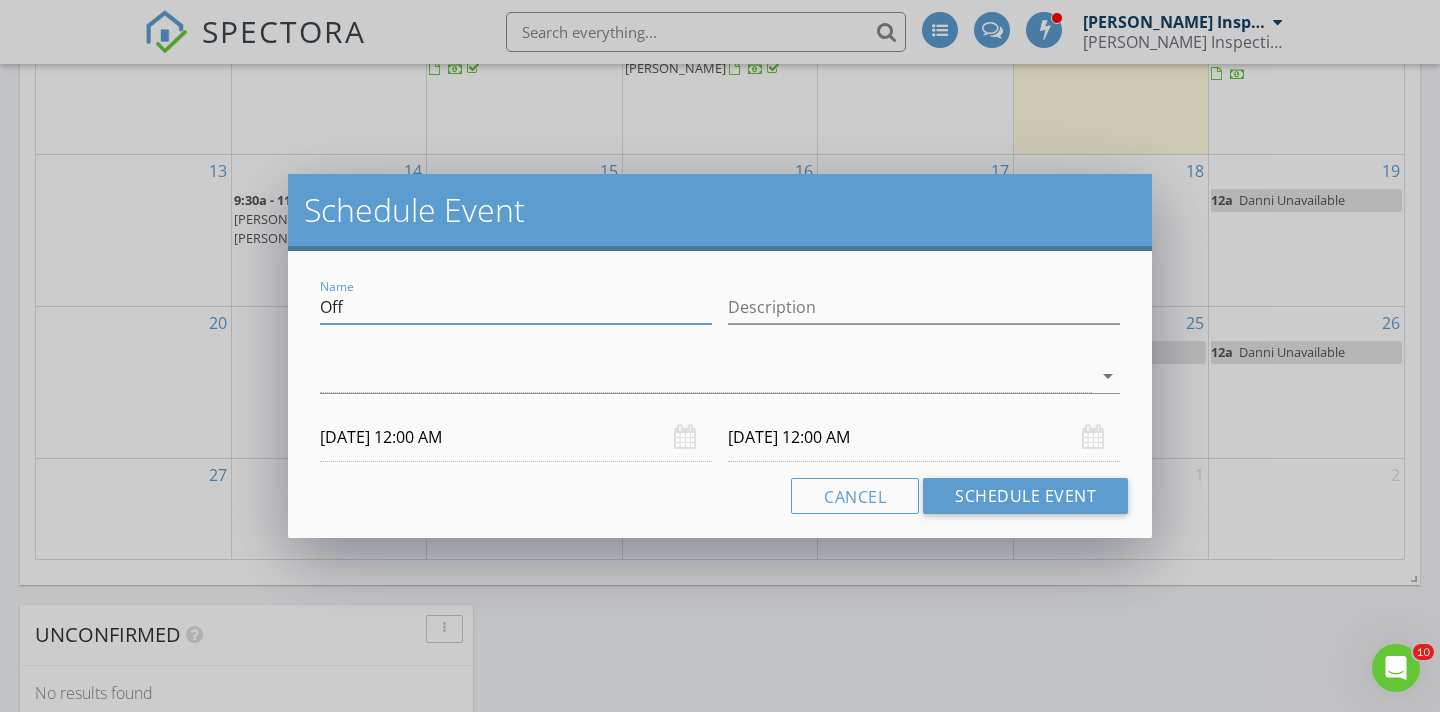 drag, startPoint x: 354, startPoint y: 304, endPoint x: 279, endPoint y: 301, distance: 75.059975 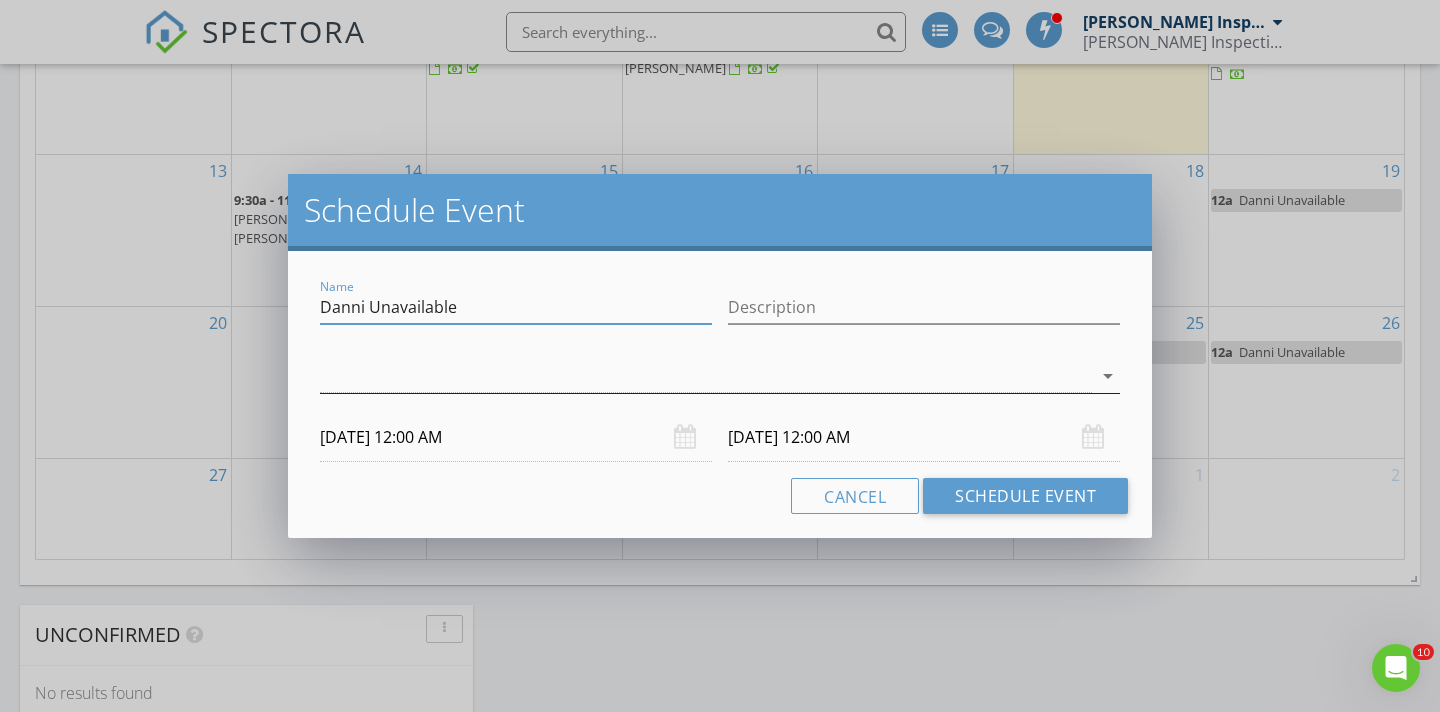 type on "Danni Unavailable" 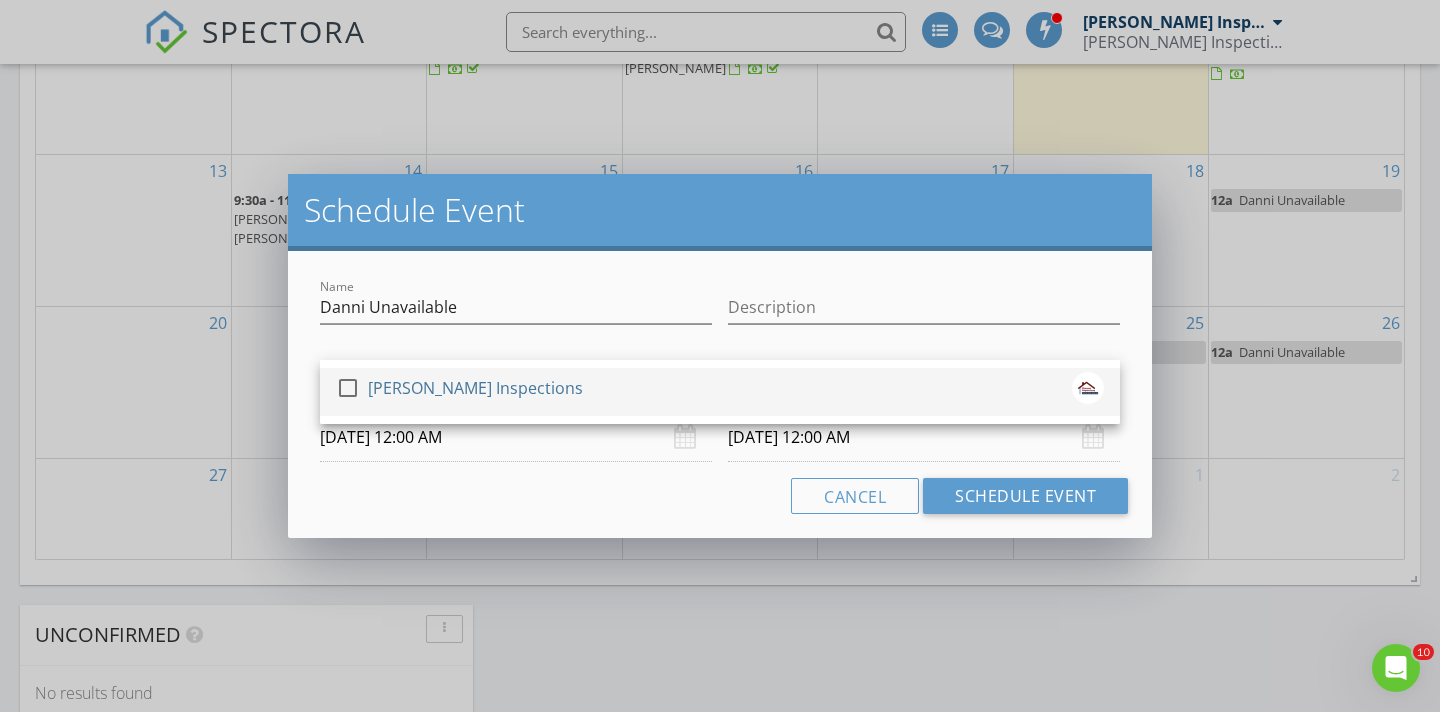 click on "check_box_outline_blank   [PERSON_NAME] Inspections" at bounding box center (720, 392) 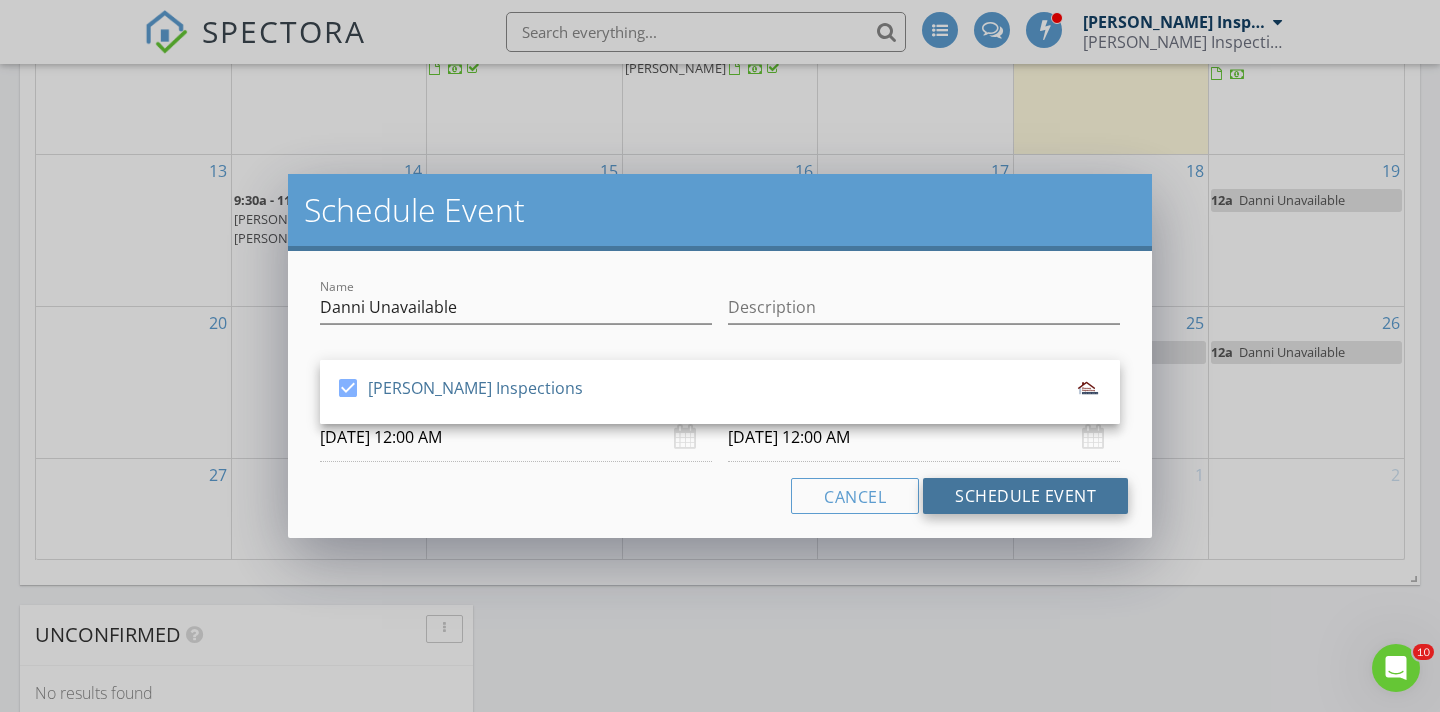 click on "Schedule Event" at bounding box center (1025, 496) 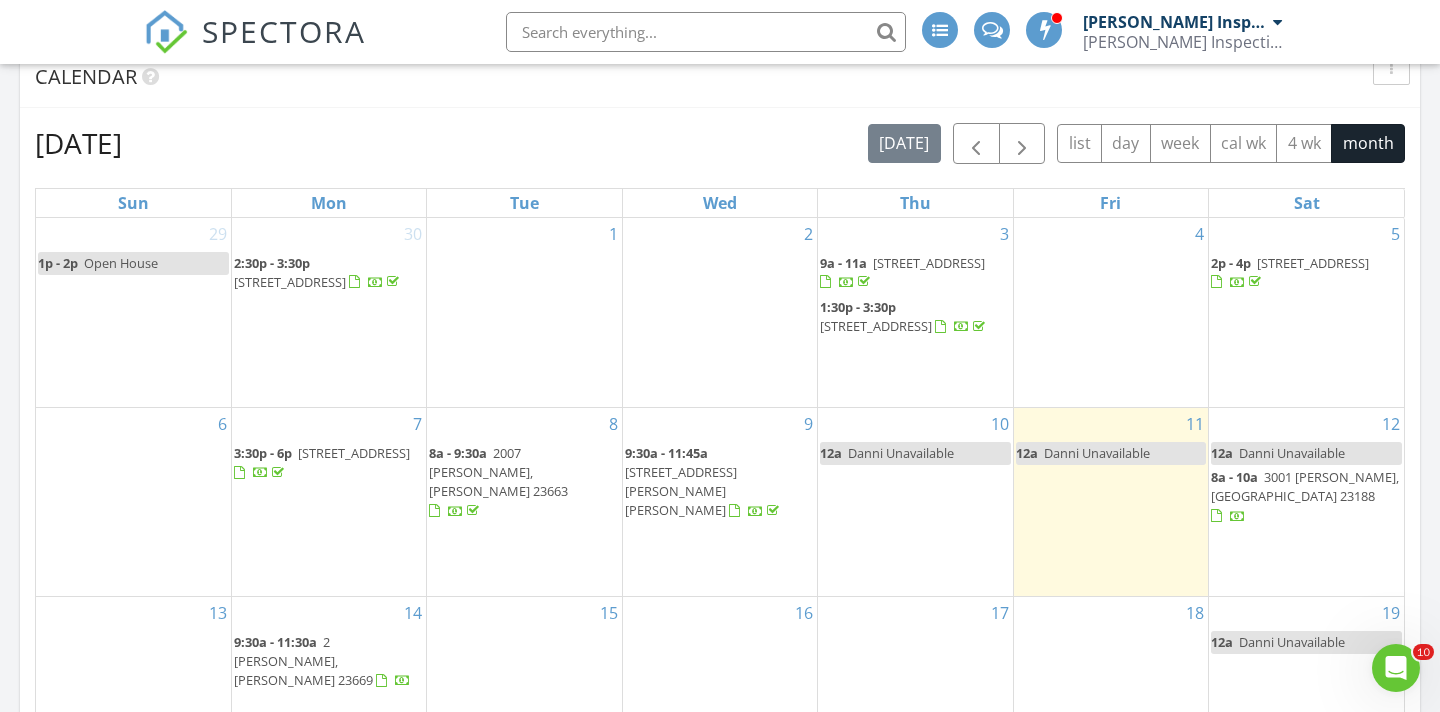 scroll, scrollTop: 829, scrollLeft: 0, axis: vertical 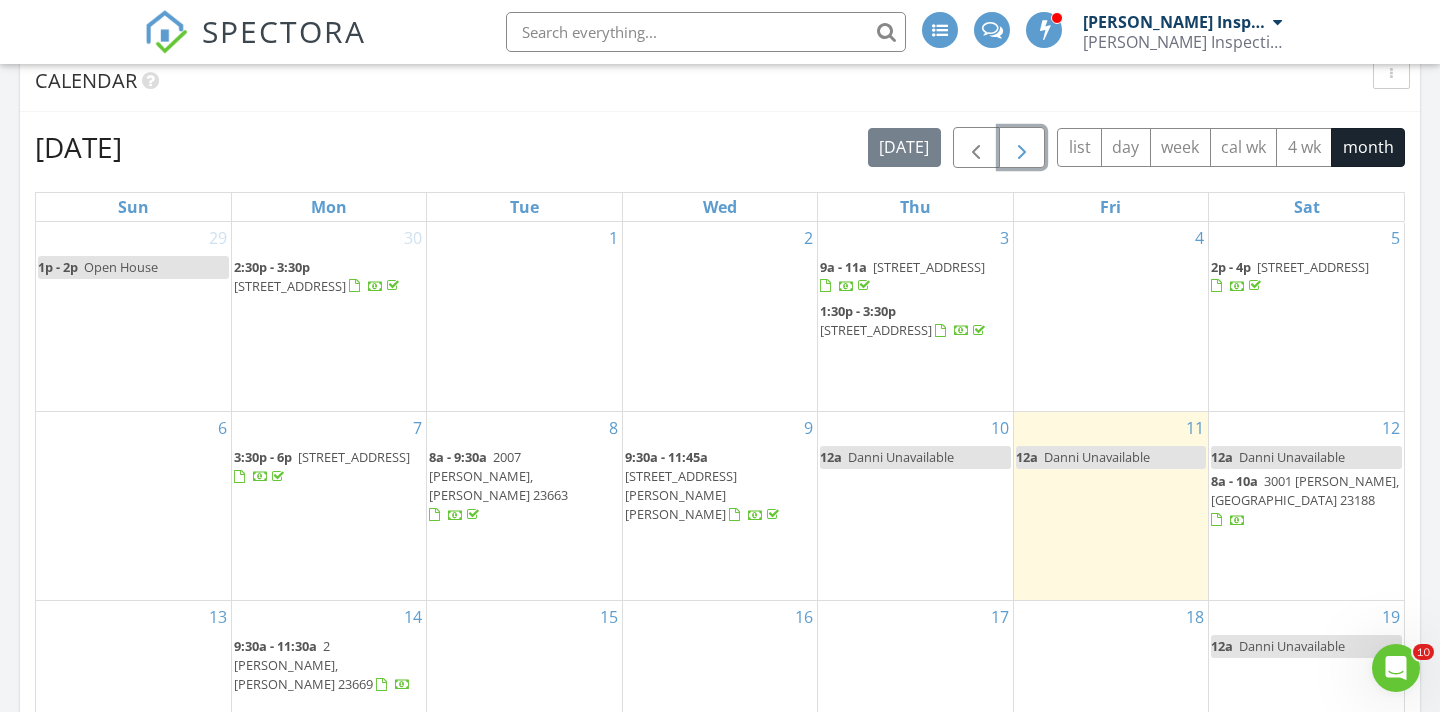 click at bounding box center [1022, 148] 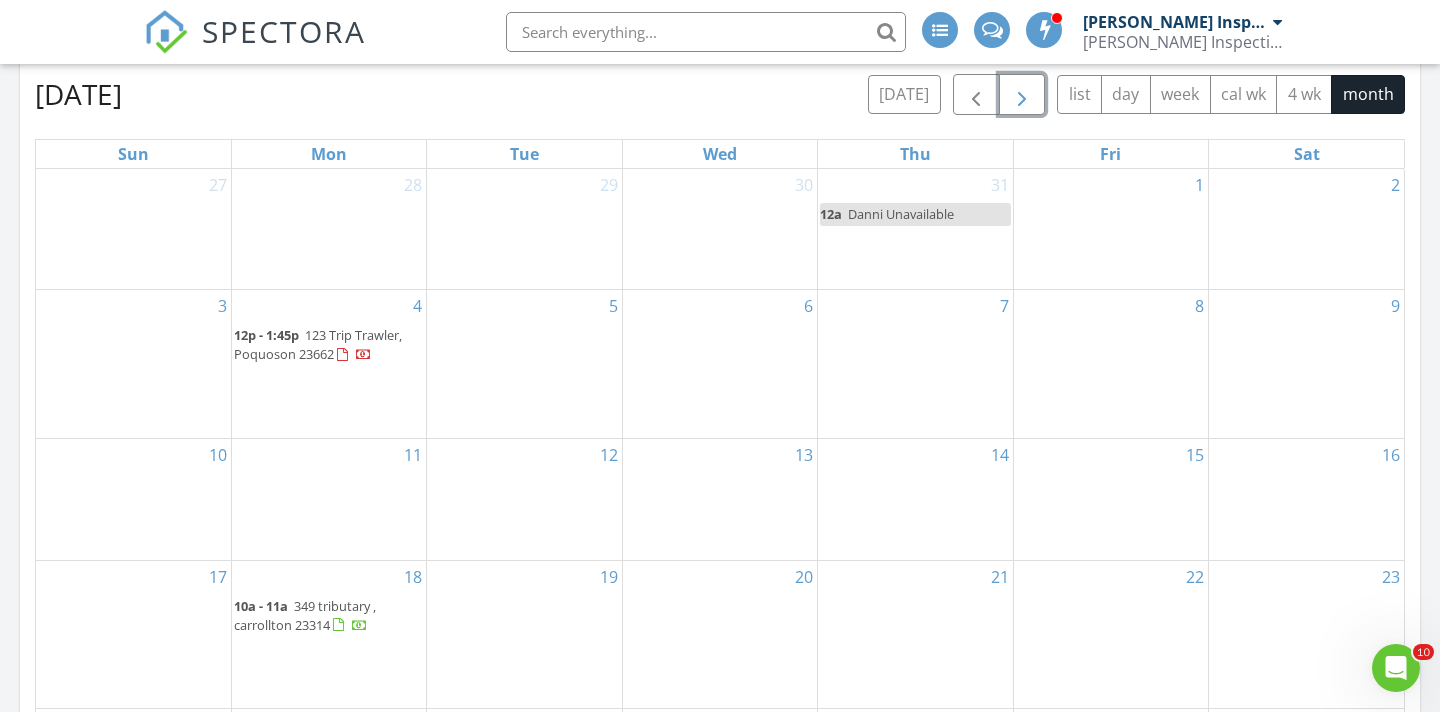 scroll, scrollTop: 881, scrollLeft: 0, axis: vertical 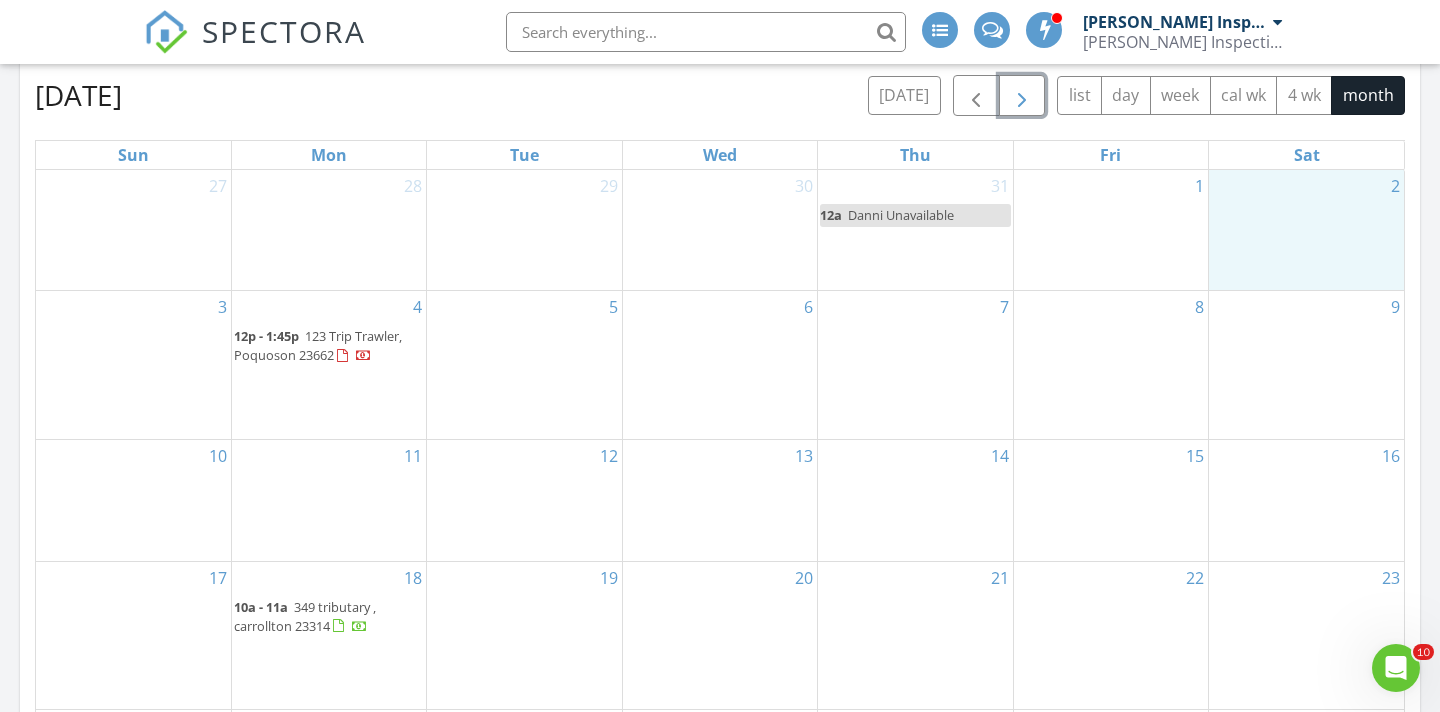 click on "2" at bounding box center [1306, 230] 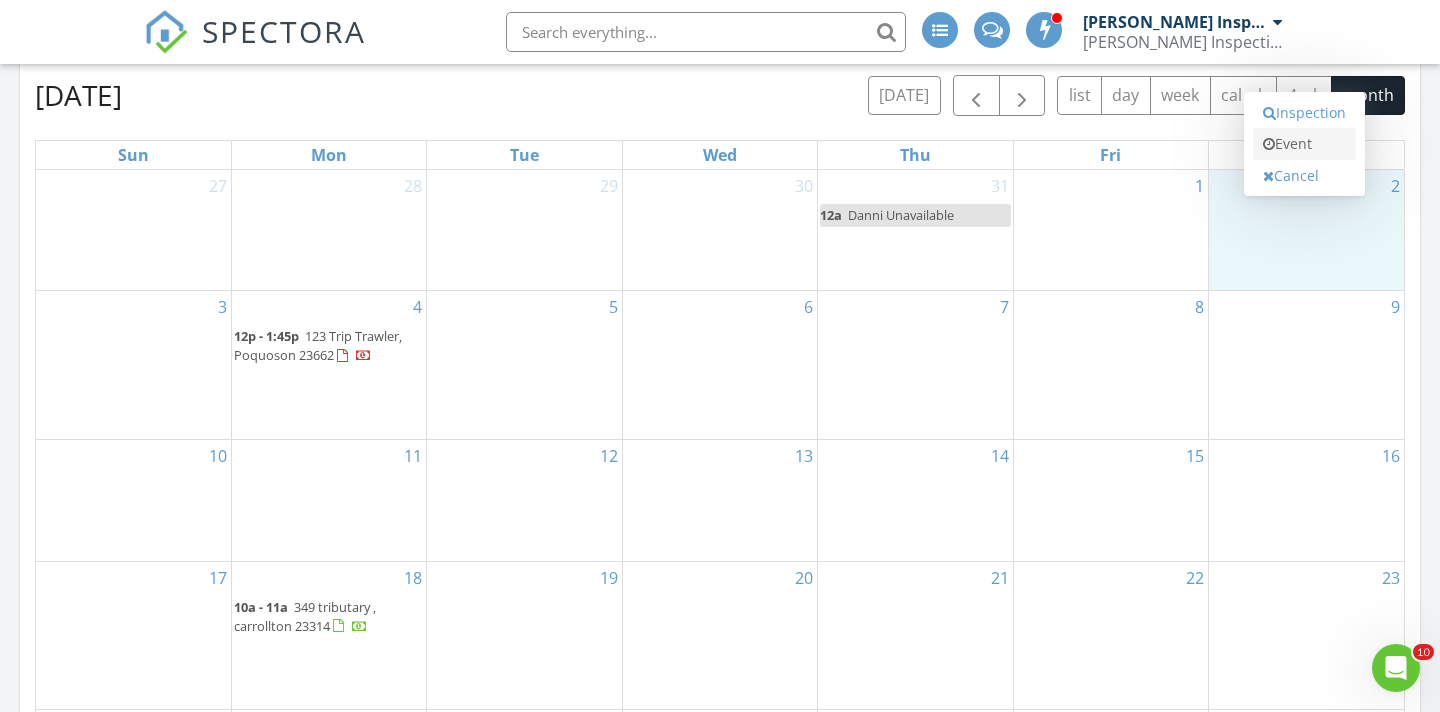 click on "Event" at bounding box center [1304, 144] 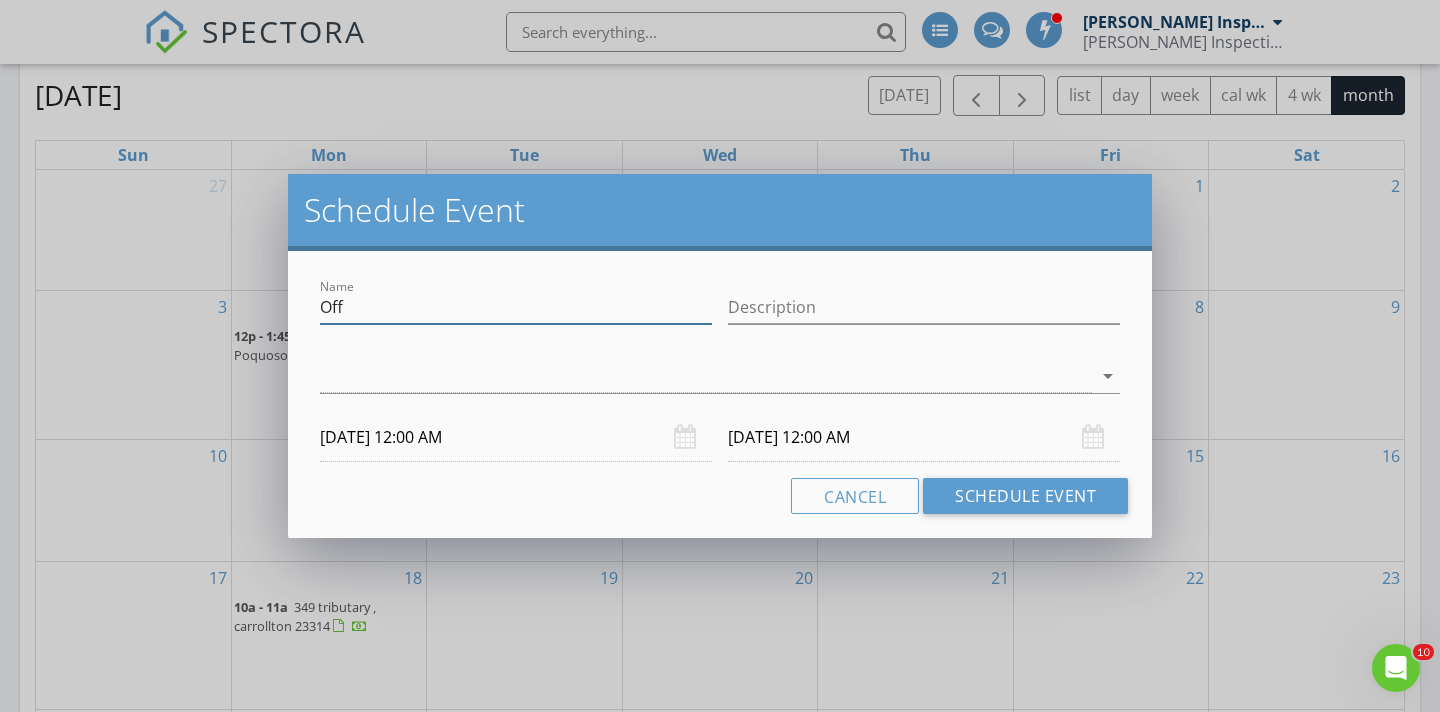 click on "Off" at bounding box center [516, 307] 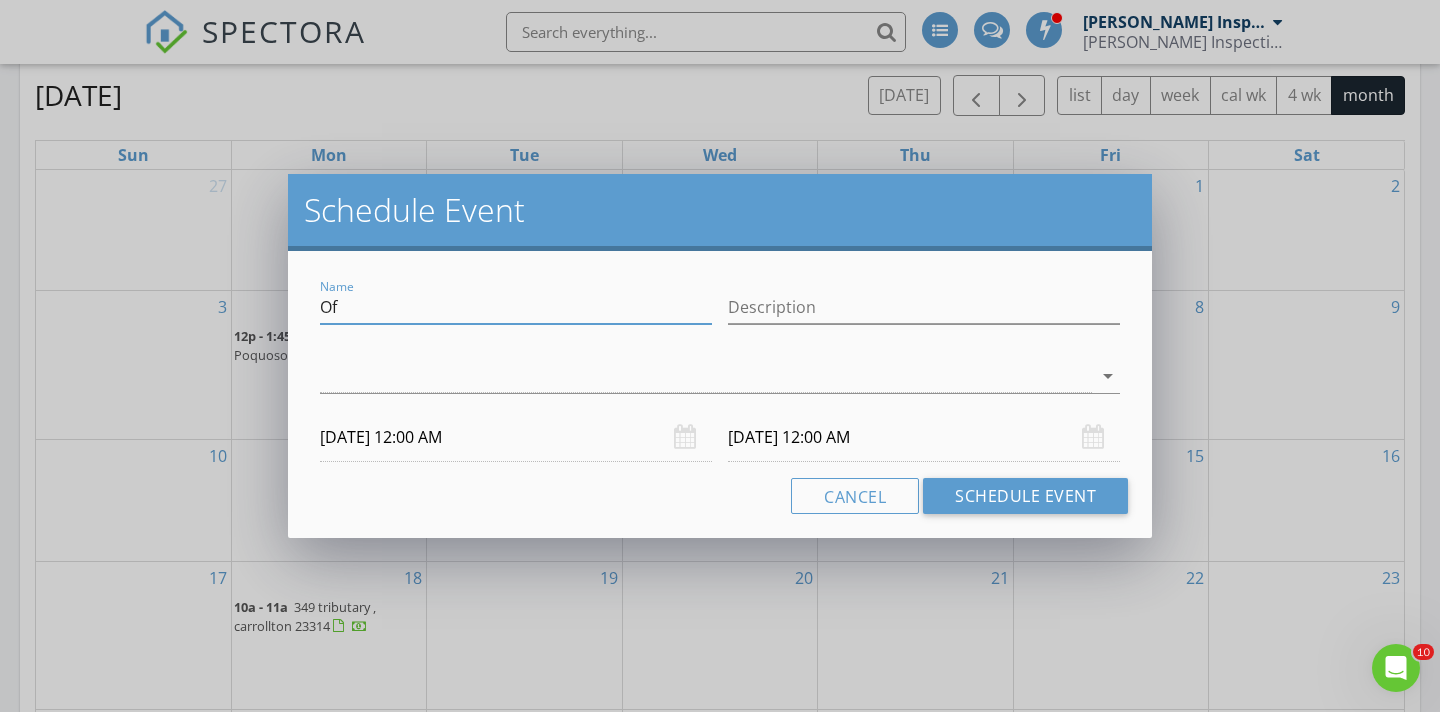type on "O" 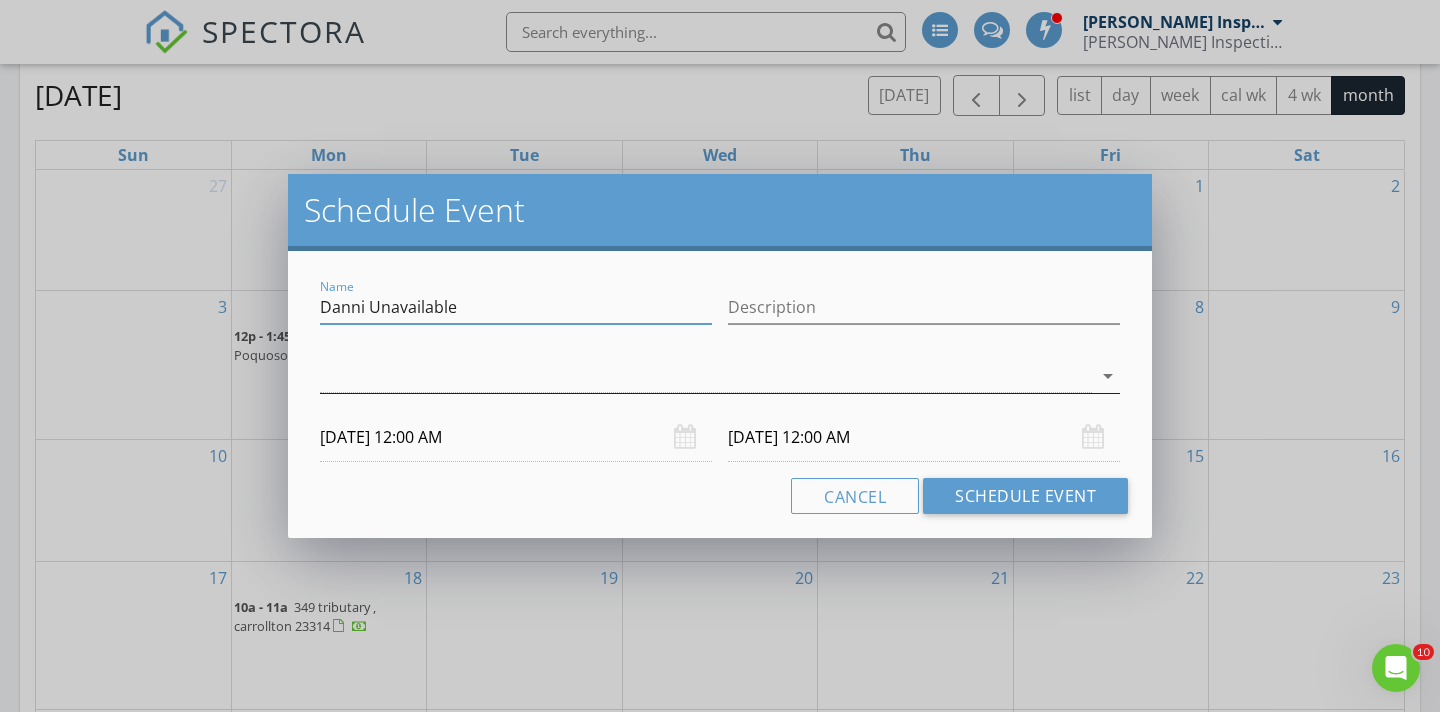 type on "Danni Unavailable" 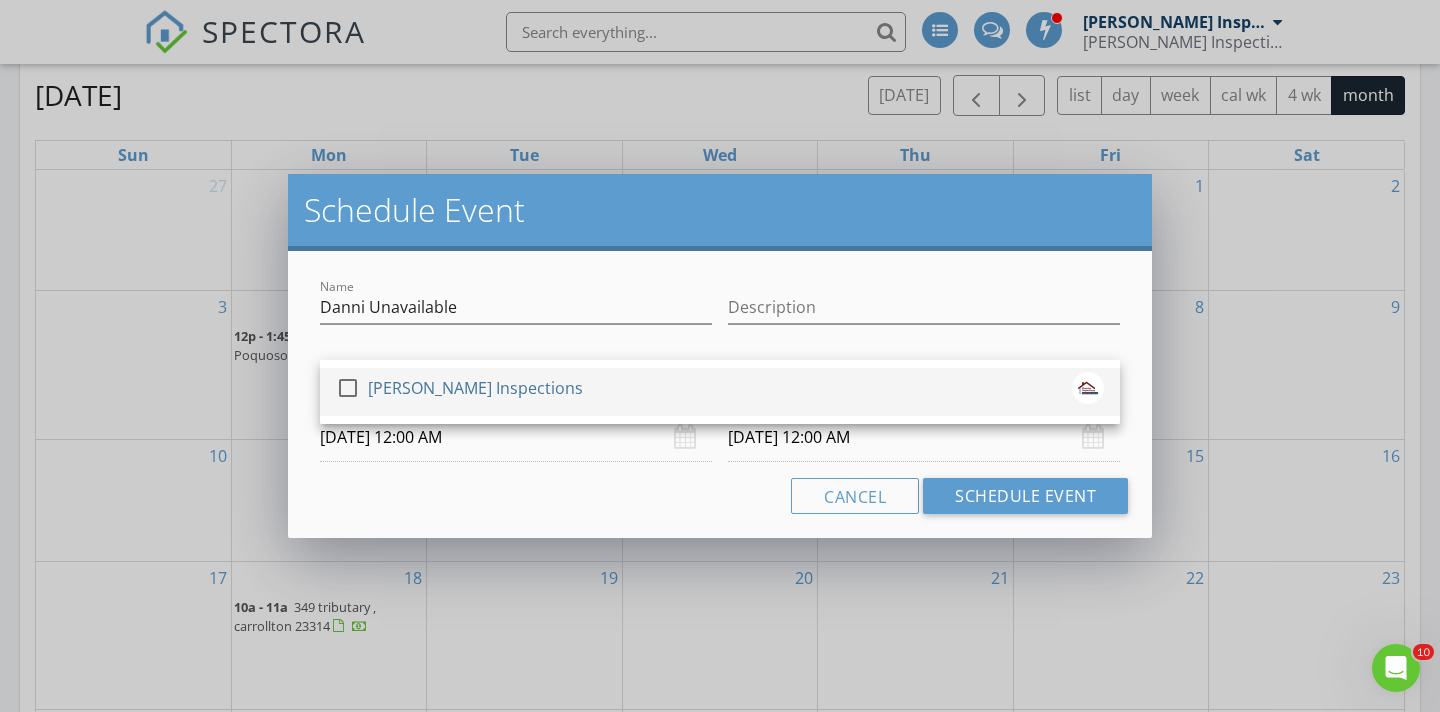 click on "check_box_outline_blank   [PERSON_NAME] Inspections" at bounding box center [720, 392] 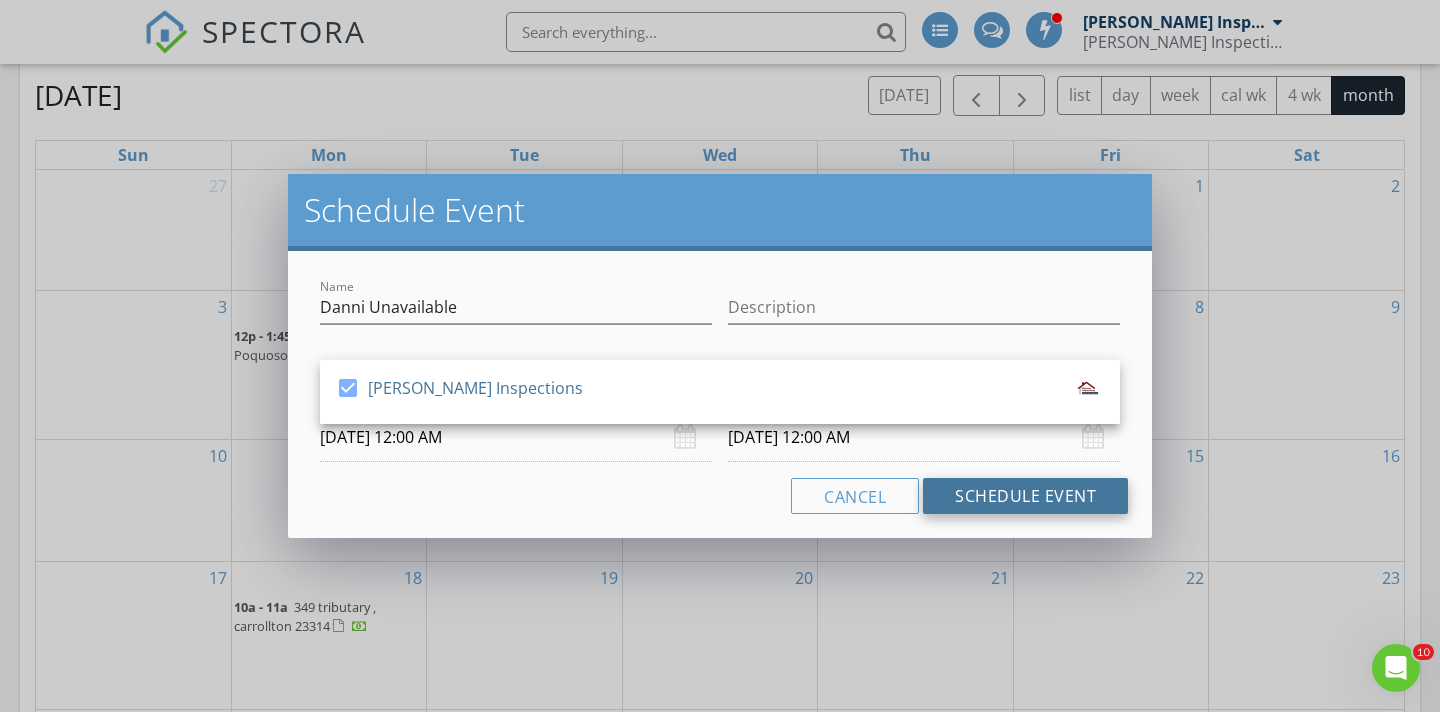 click on "Schedule Event" at bounding box center (1025, 496) 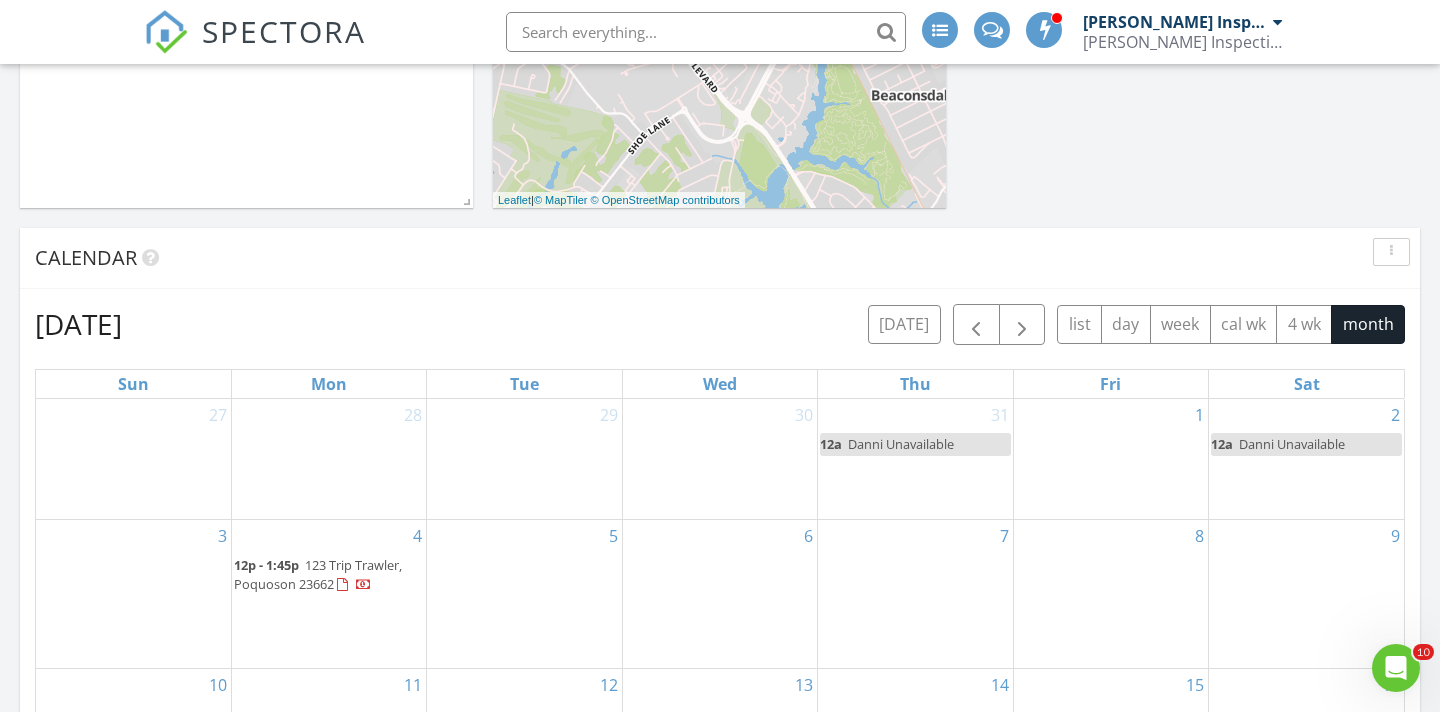 scroll, scrollTop: 519, scrollLeft: 0, axis: vertical 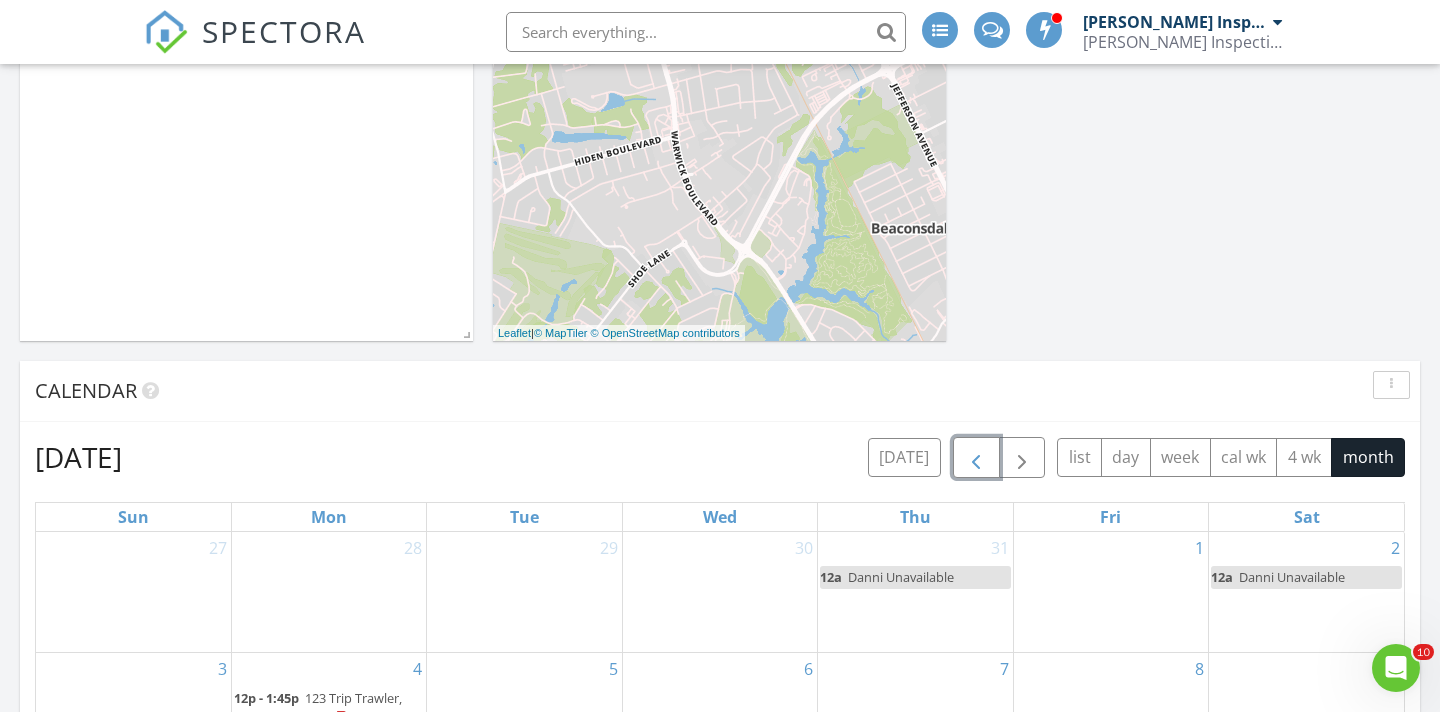 click at bounding box center [976, 458] 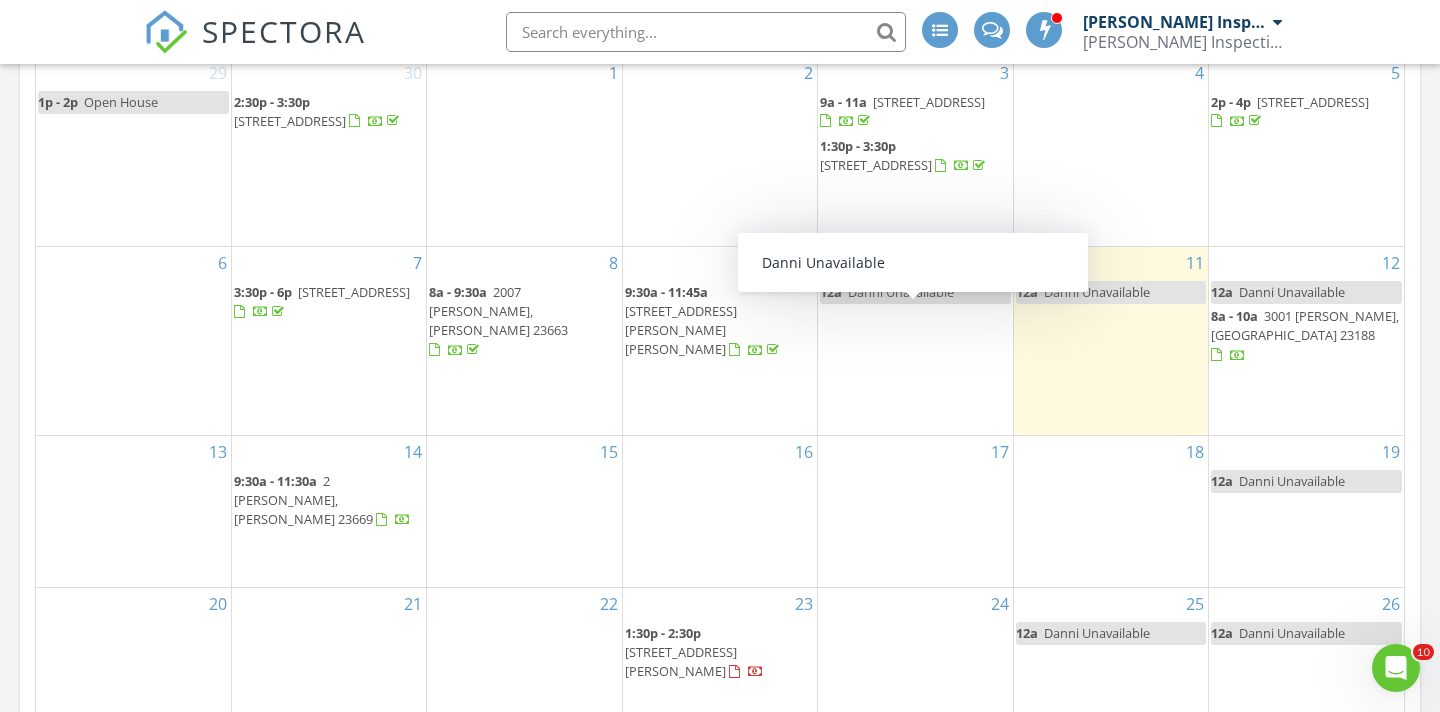 scroll, scrollTop: 993, scrollLeft: 0, axis: vertical 